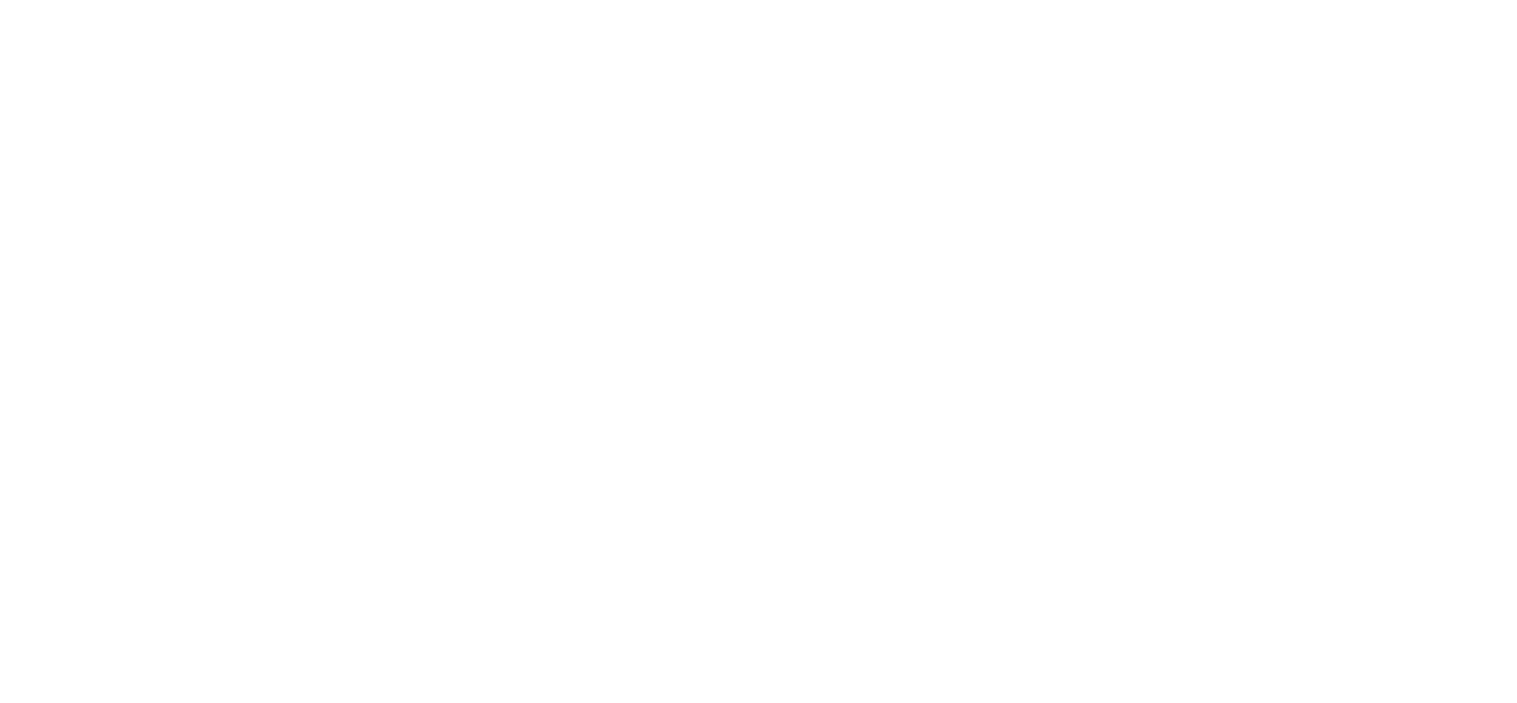 scroll, scrollTop: 0, scrollLeft: 0, axis: both 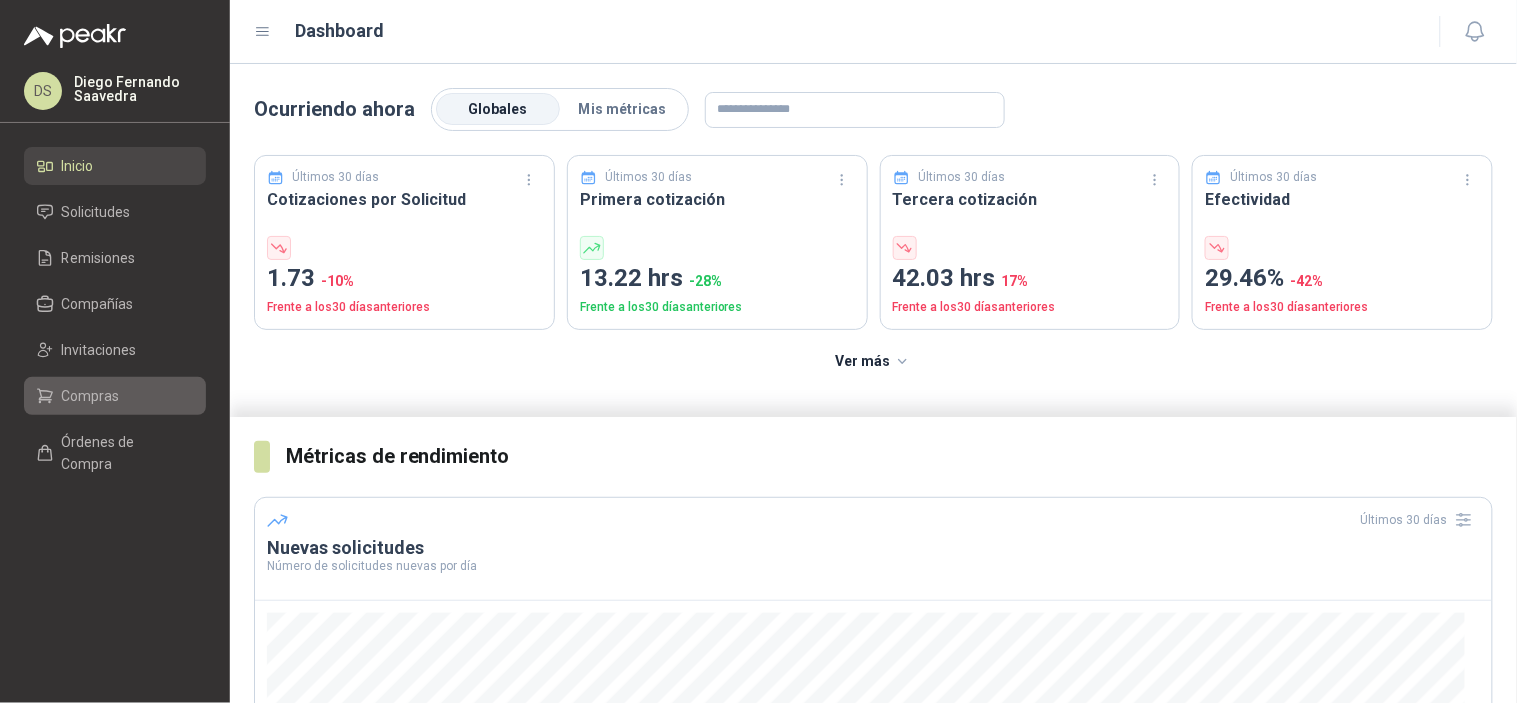click on "Compras" at bounding box center (115, 396) 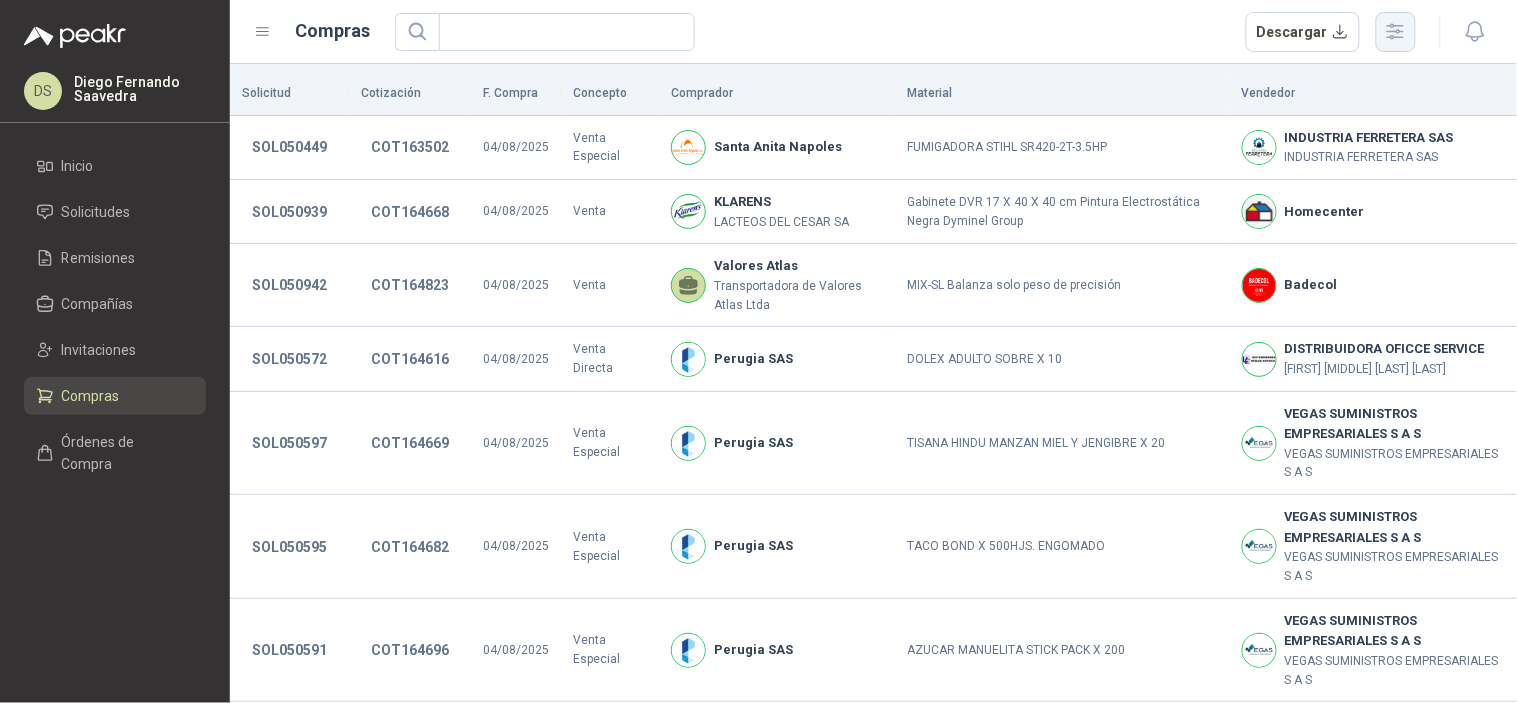 click 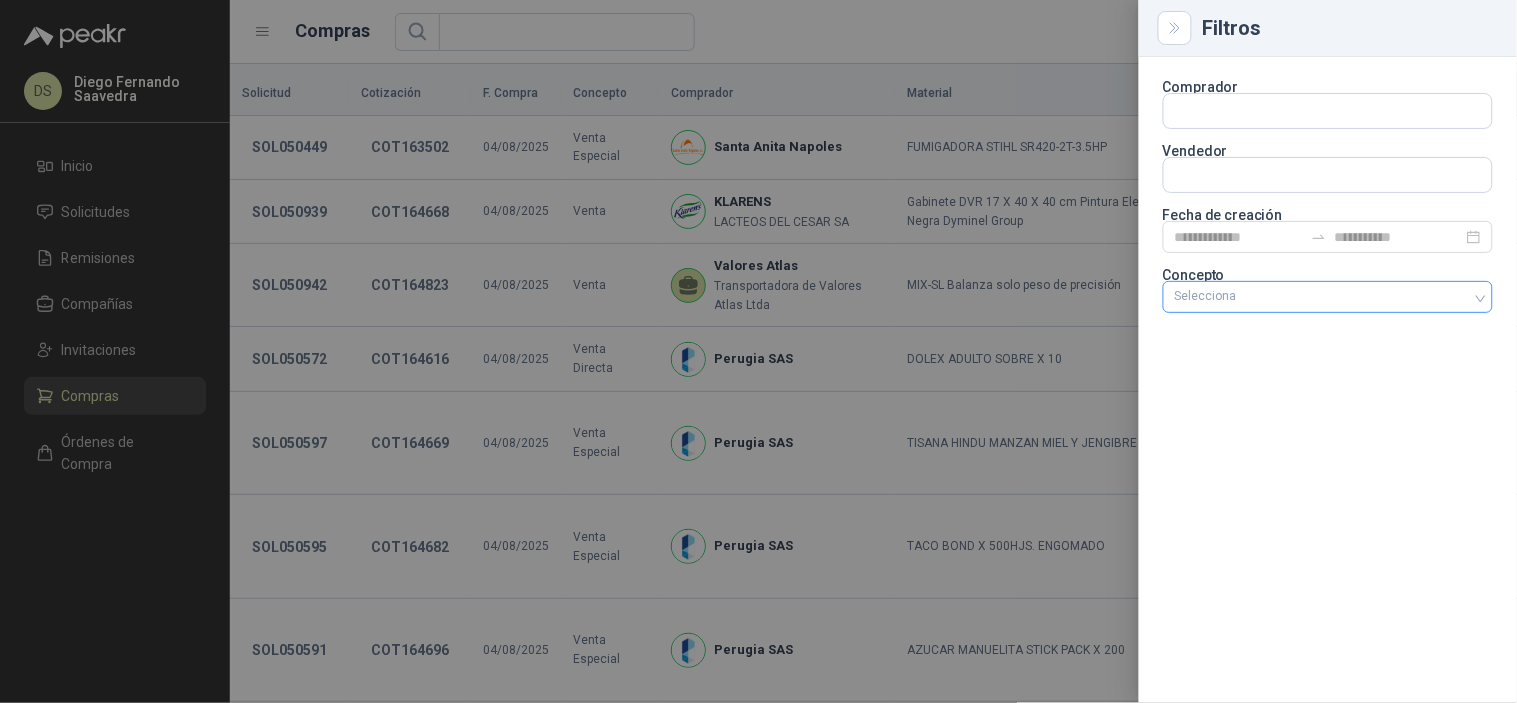 click at bounding box center [1317, 297] 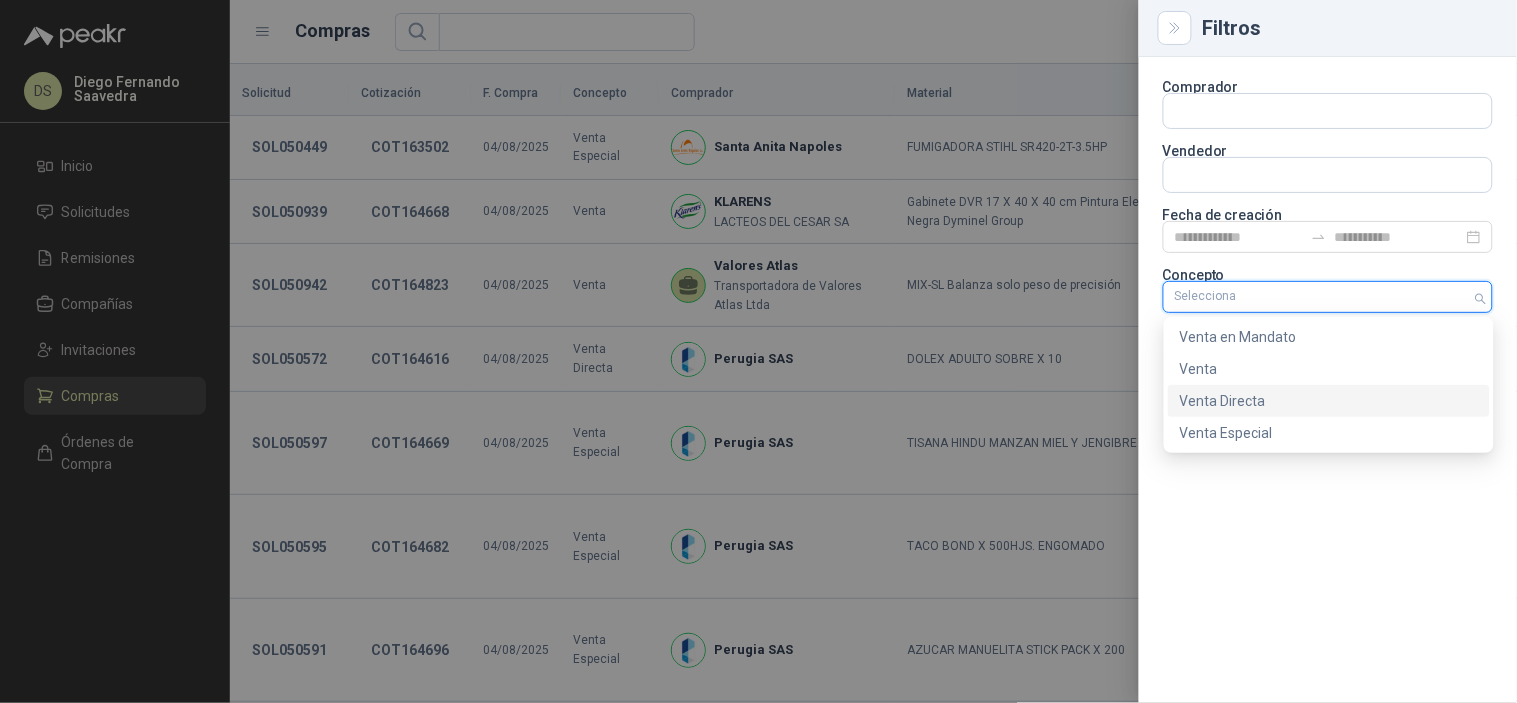 click on "Venta Especial" at bounding box center (1329, 433) 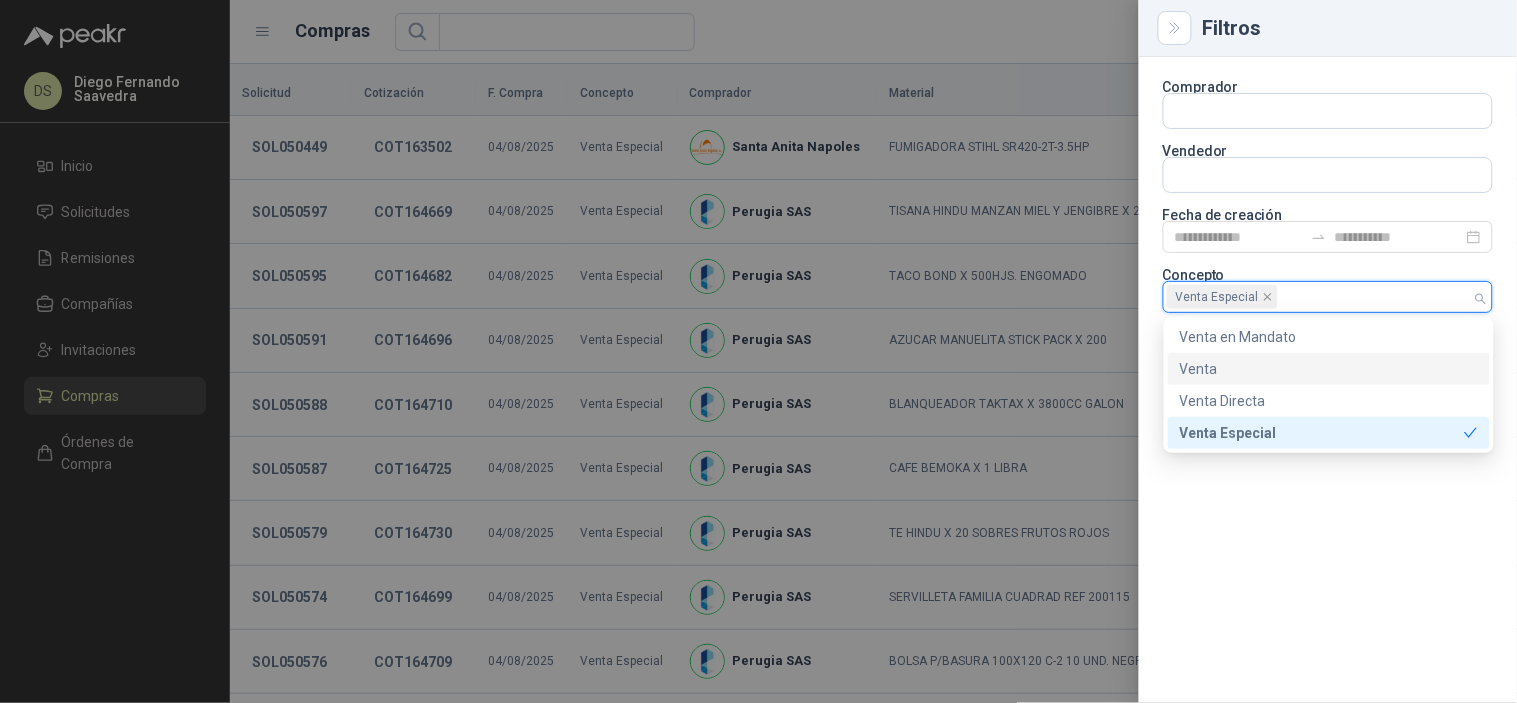 click at bounding box center (758, 351) 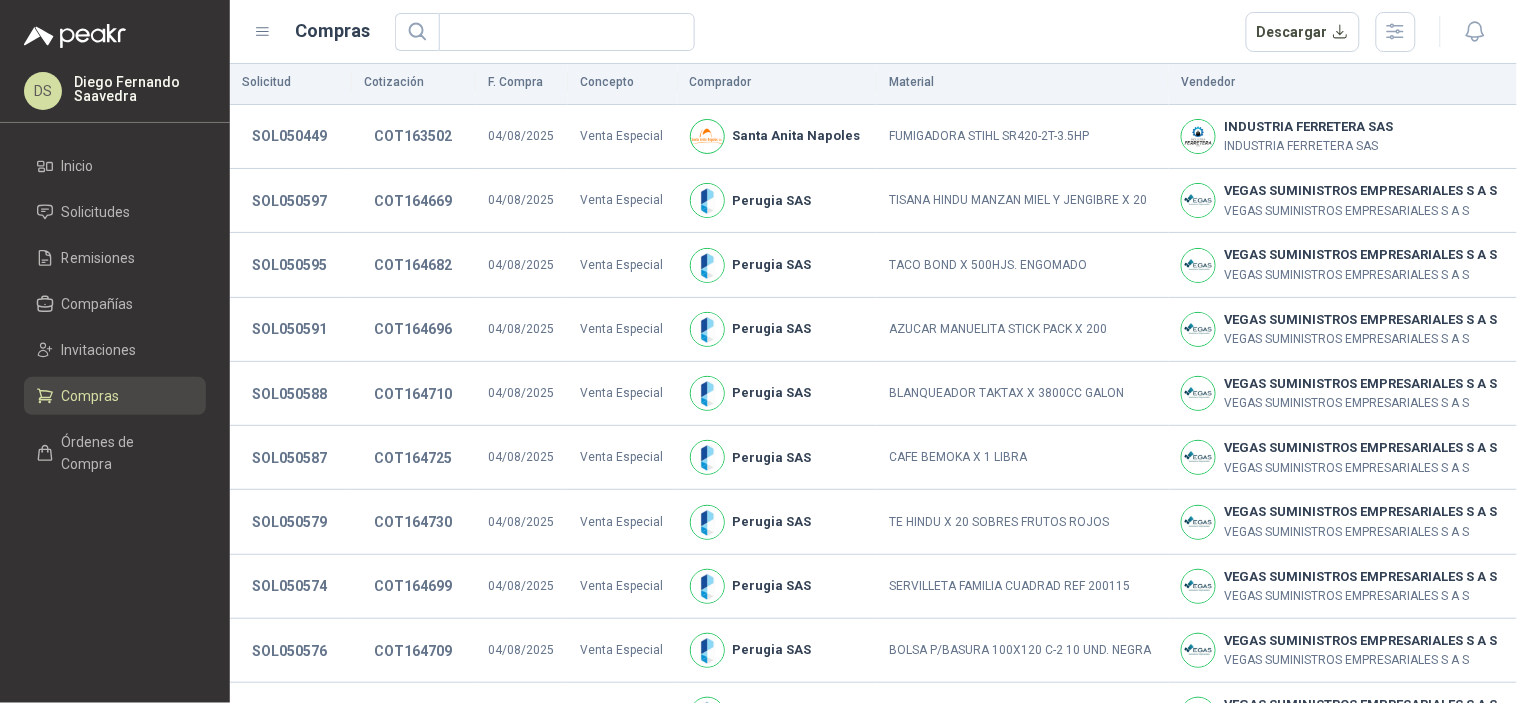 scroll, scrollTop: 0, scrollLeft: 0, axis: both 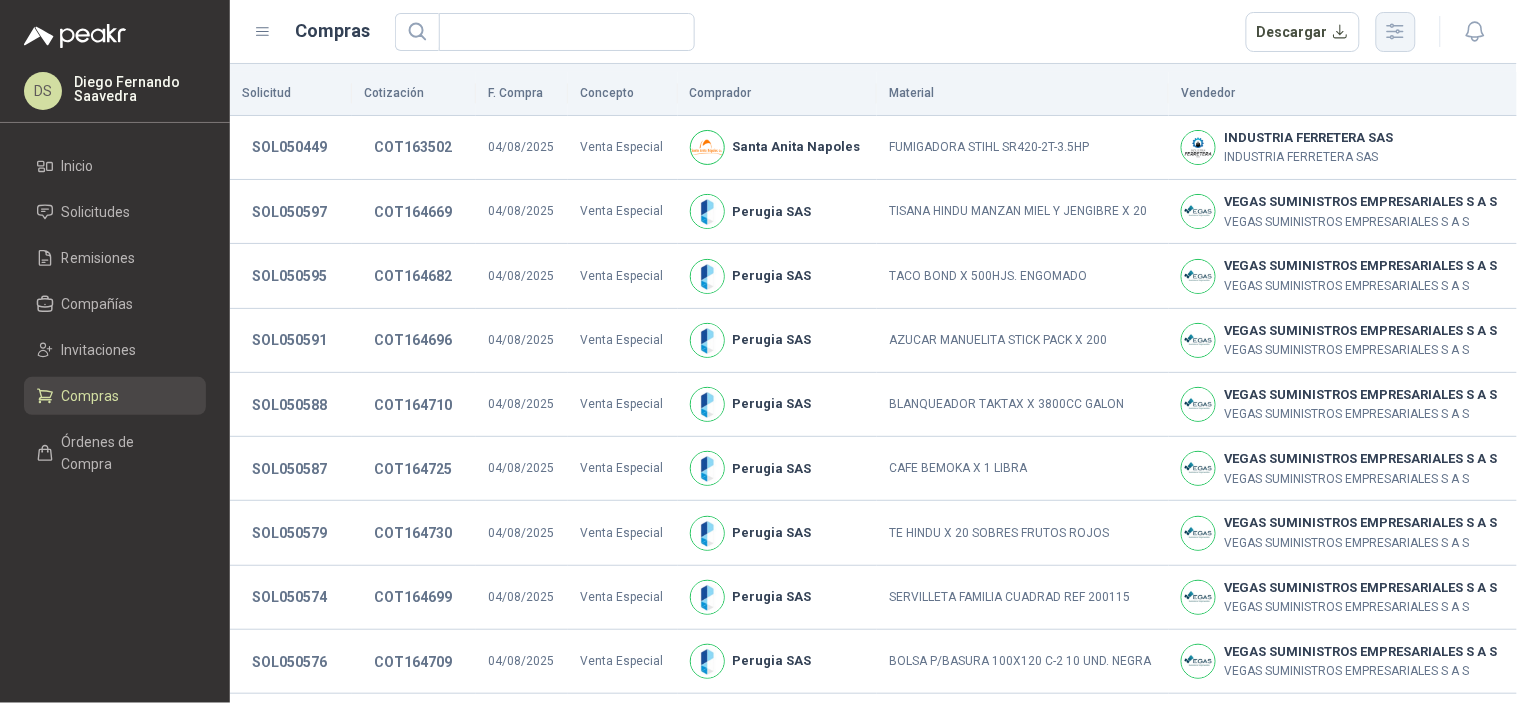click 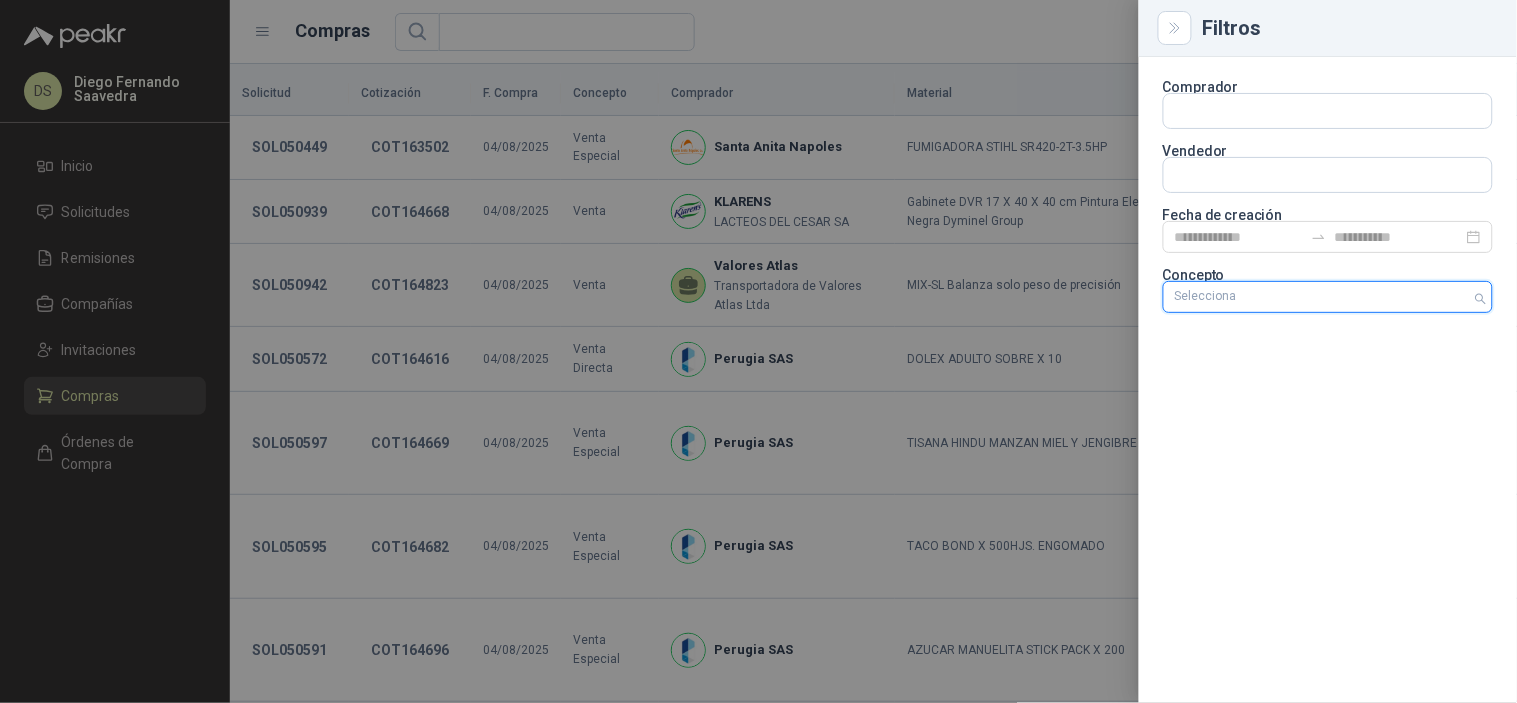 click at bounding box center [1317, 297] 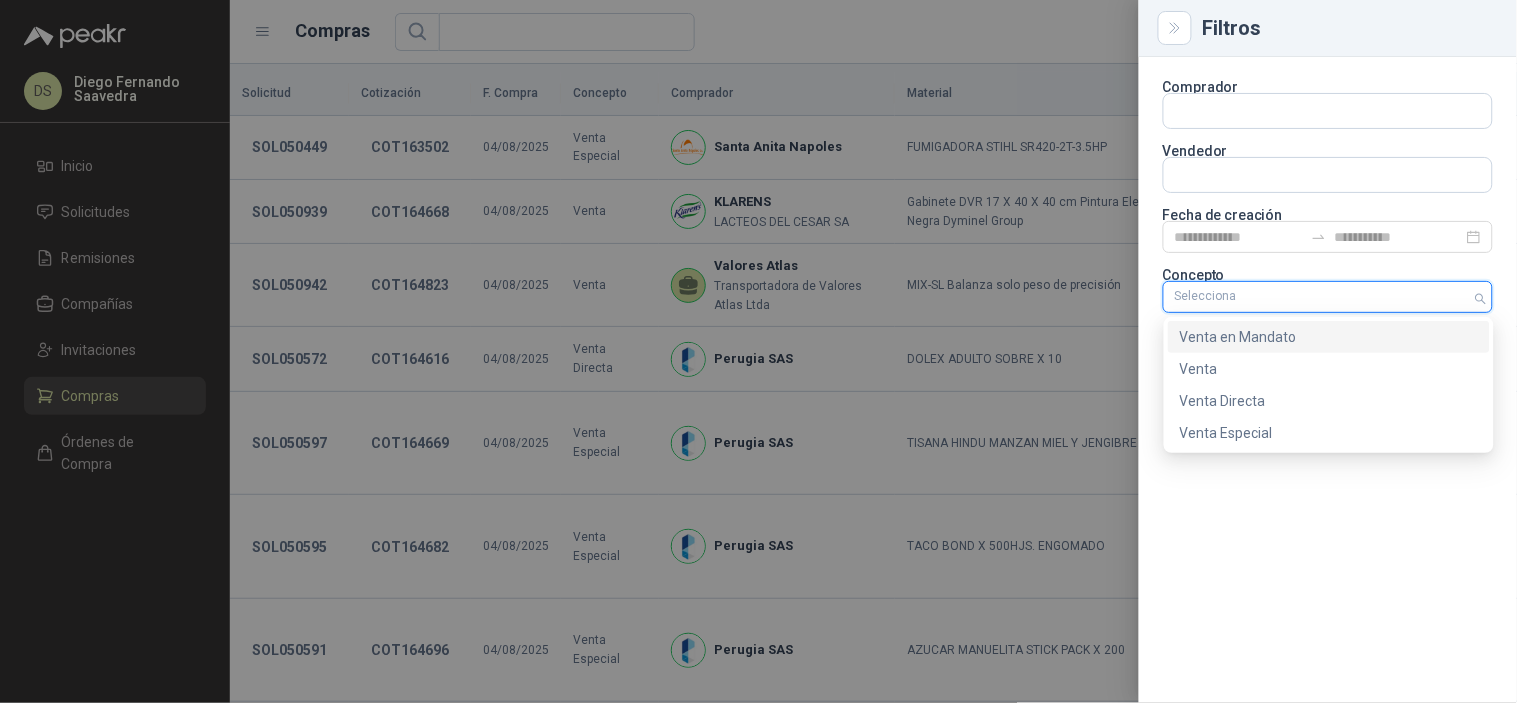 click on "Venta en Mandato" at bounding box center [1329, 337] 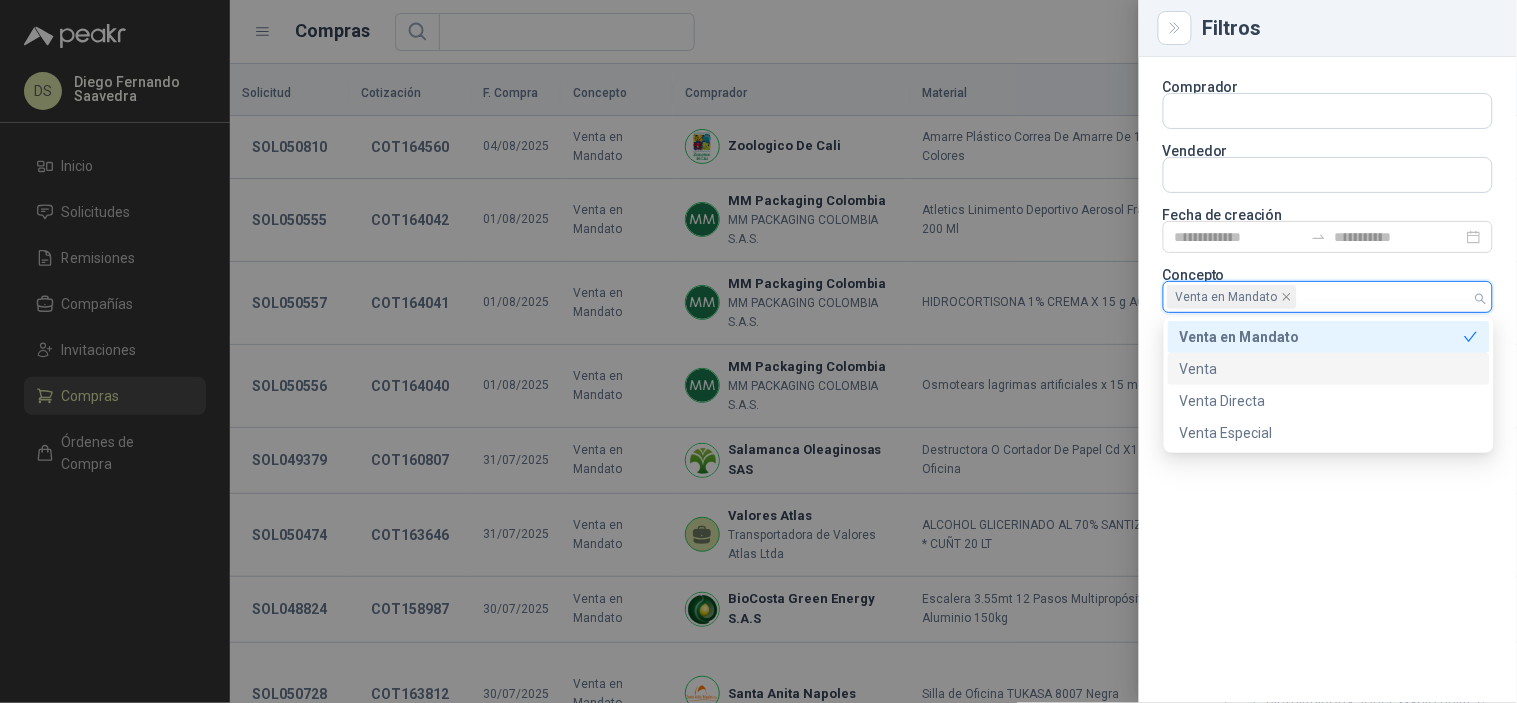 click at bounding box center [758, 351] 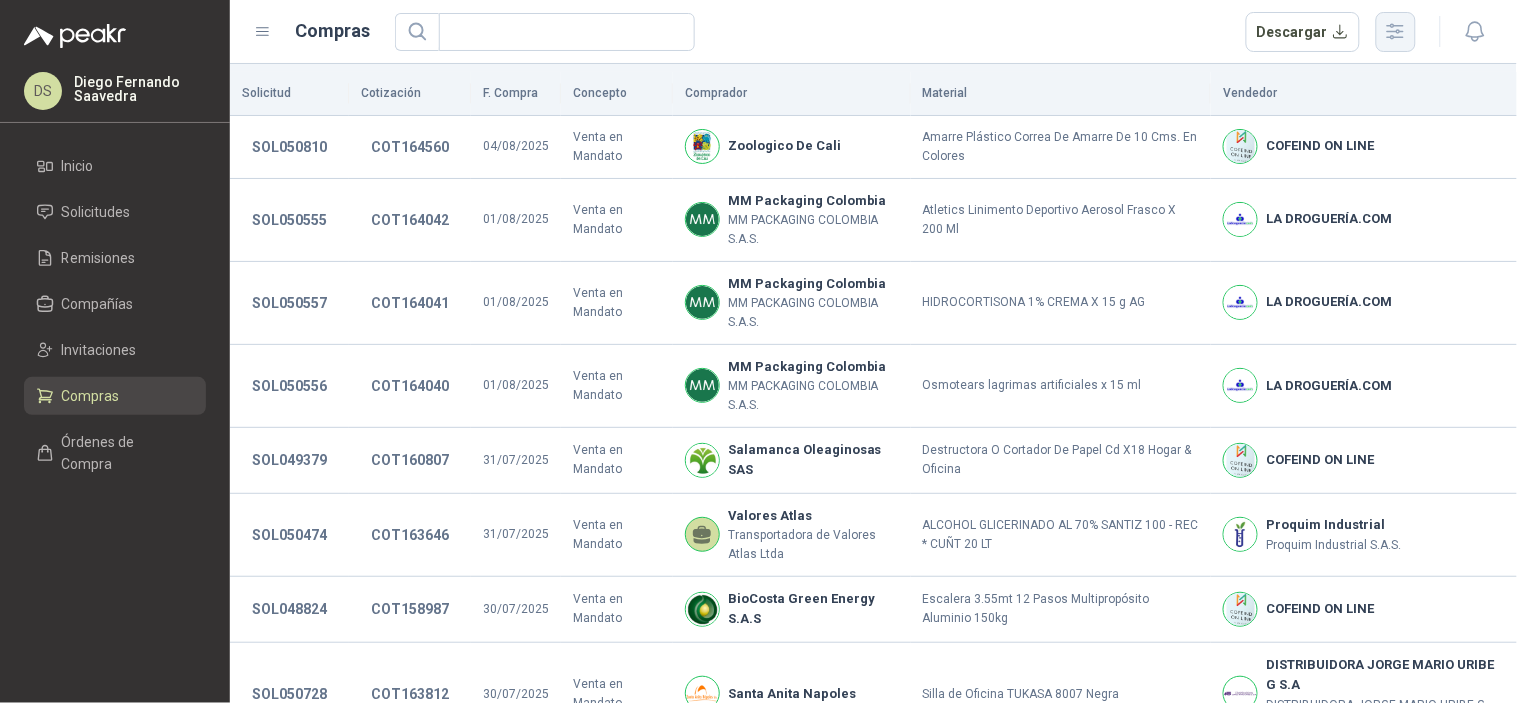 click at bounding box center (1396, 32) 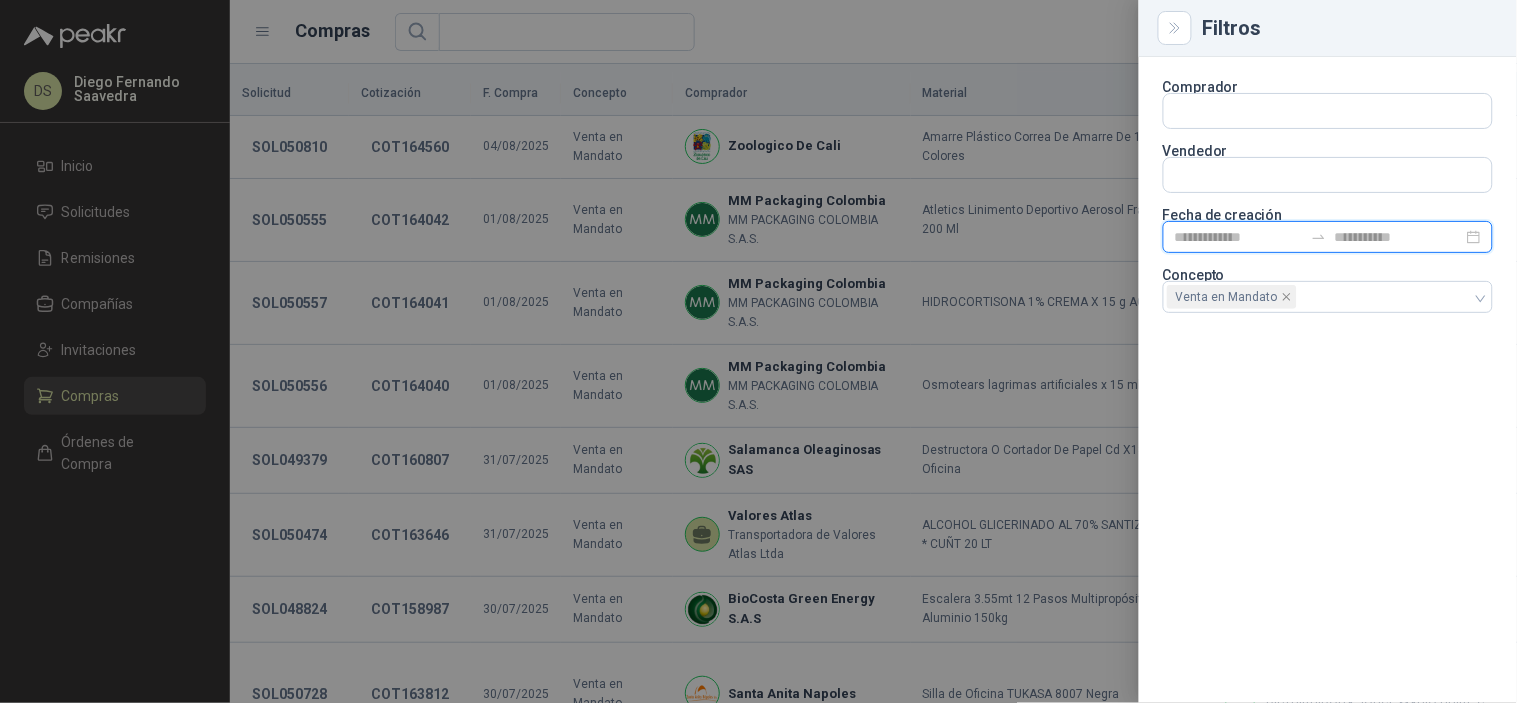 click at bounding box center [1239, 237] 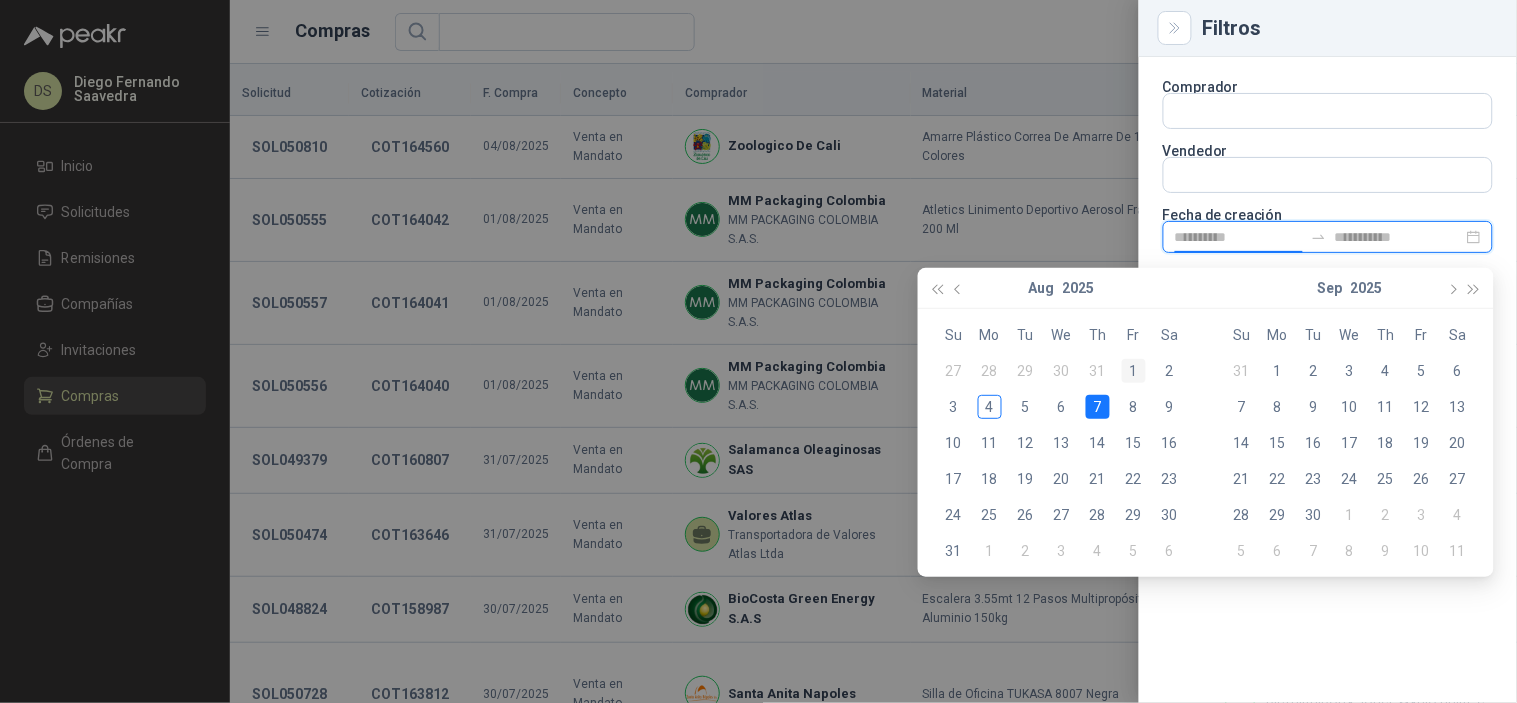 type on "**********" 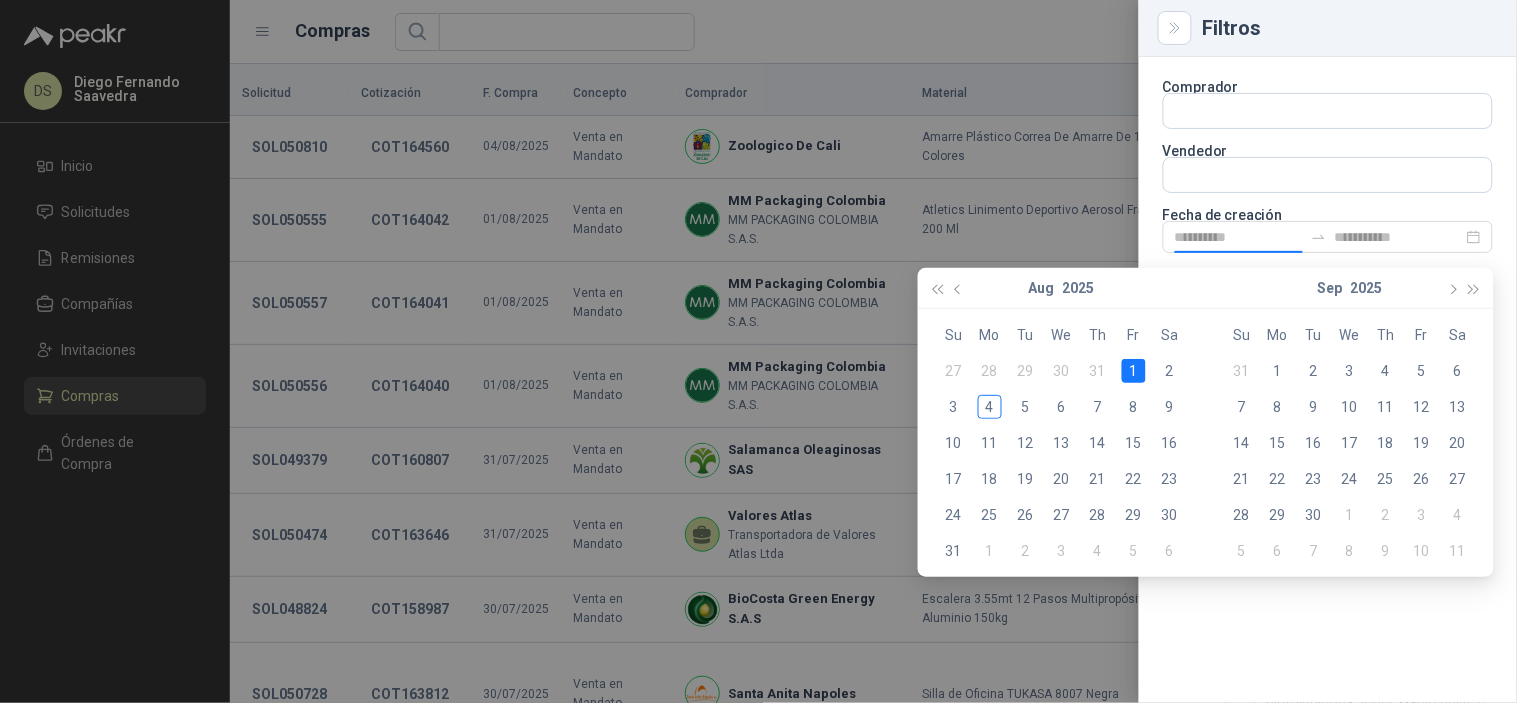 click on "1" at bounding box center [1134, 371] 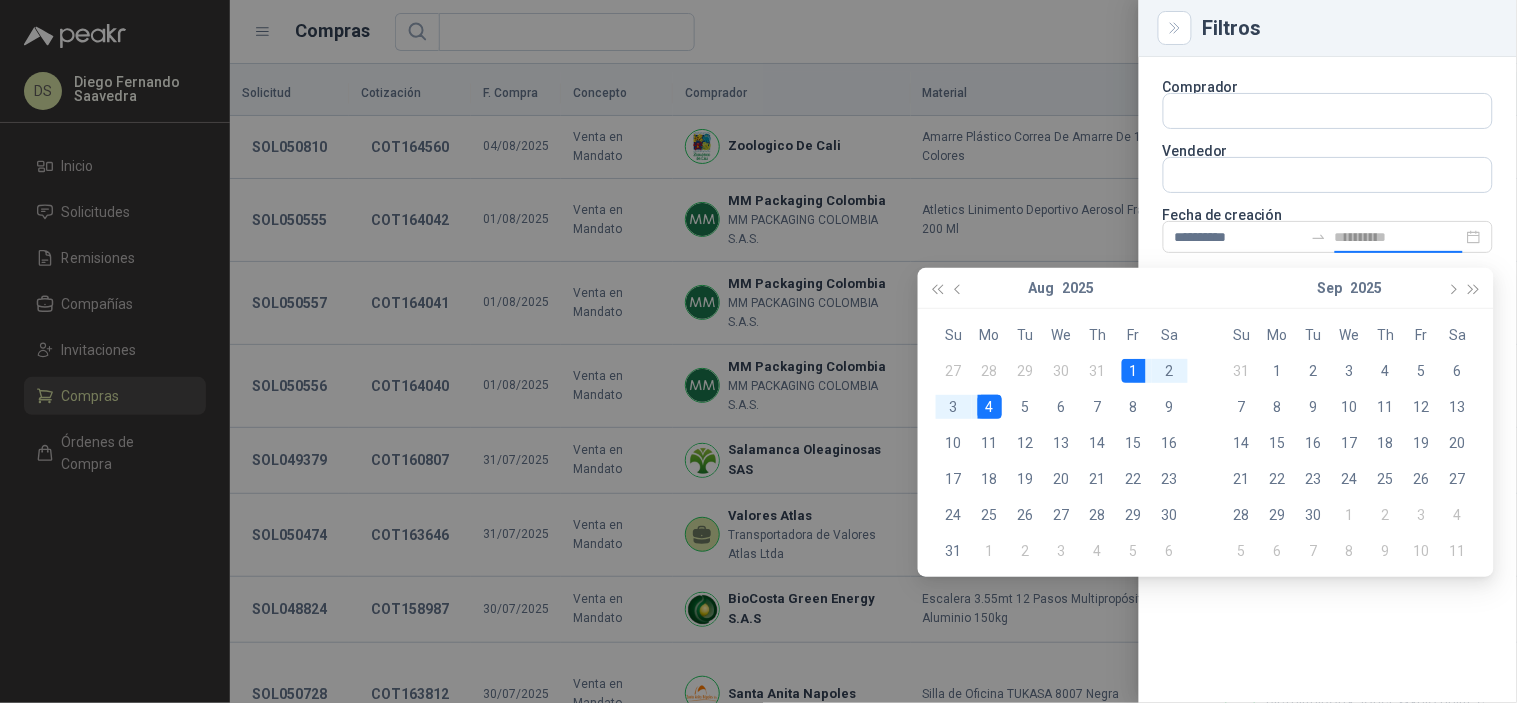 click on "4" at bounding box center (990, 407) 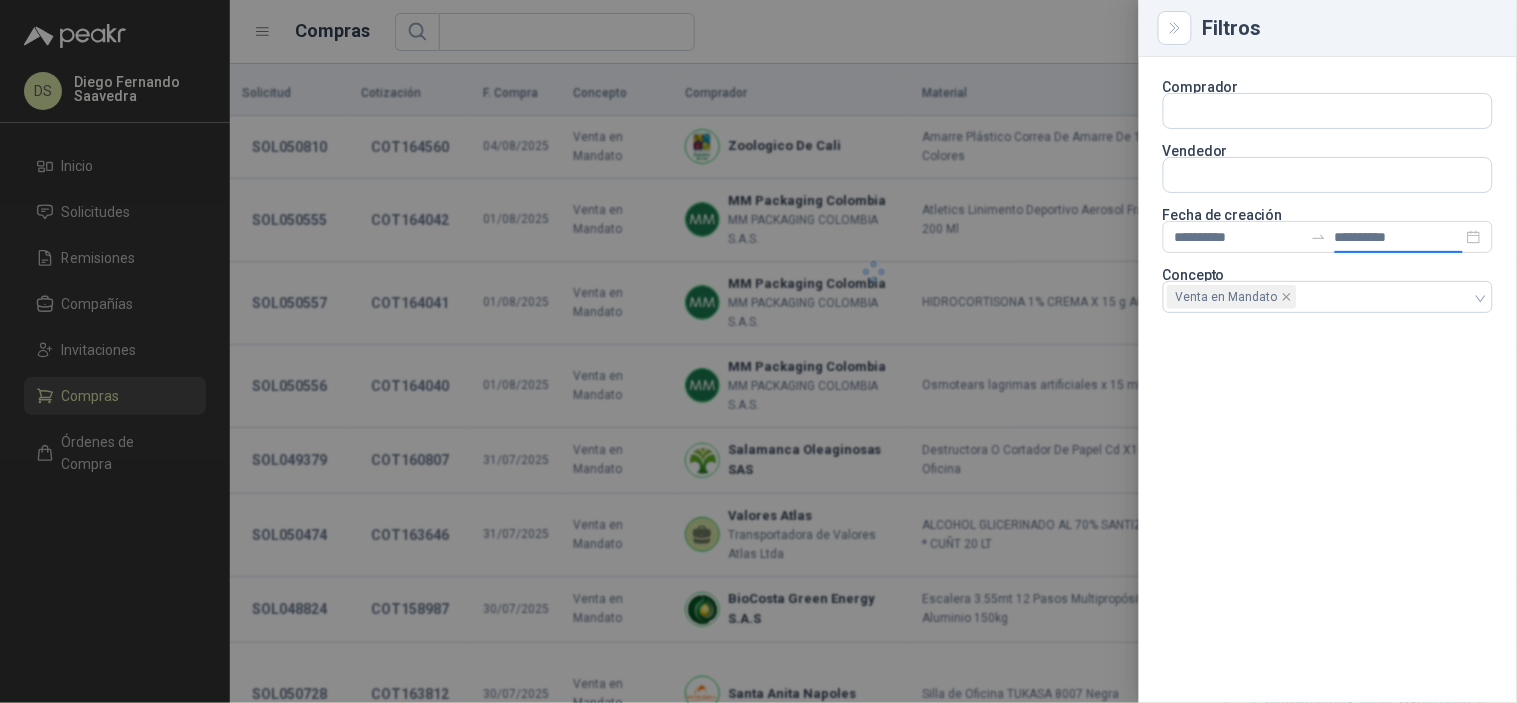 type on "**********" 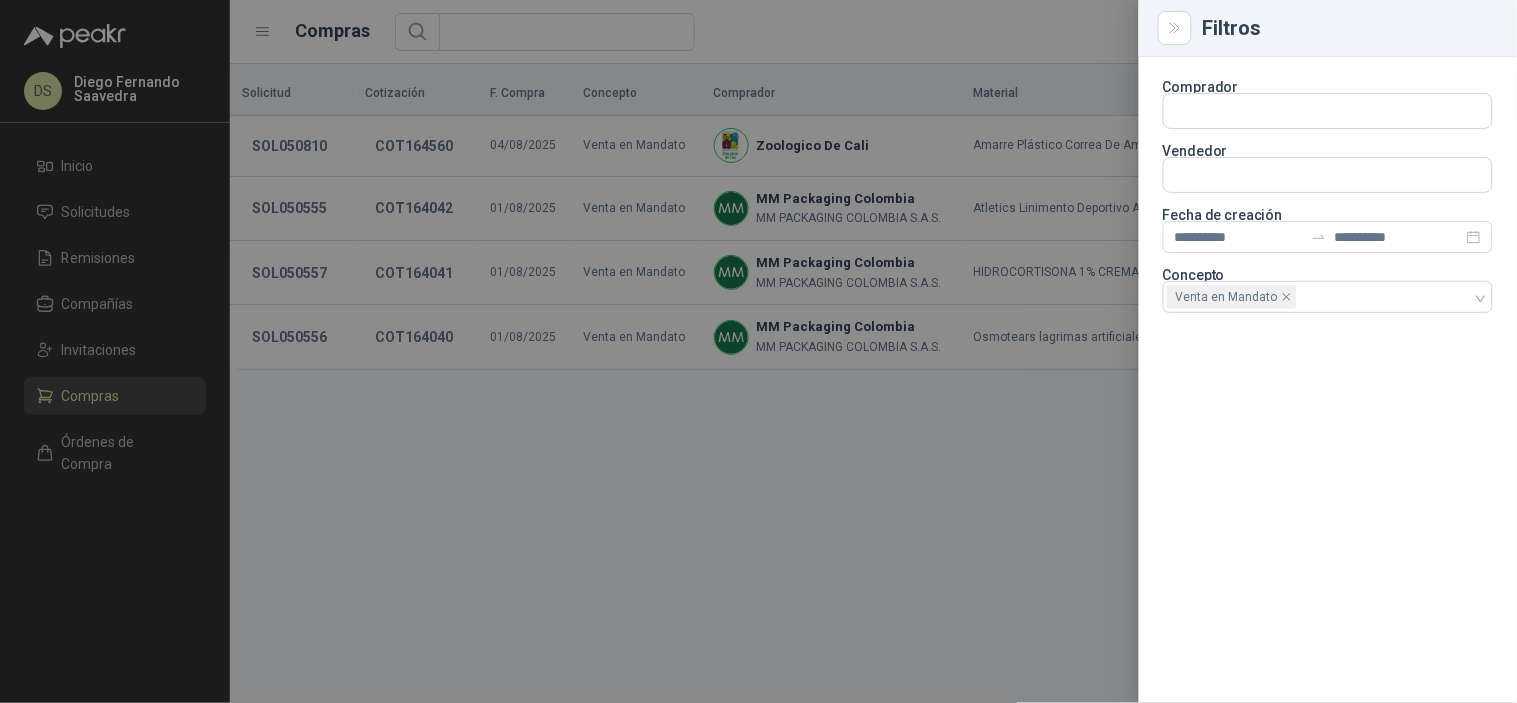 click at bounding box center (758, 351) 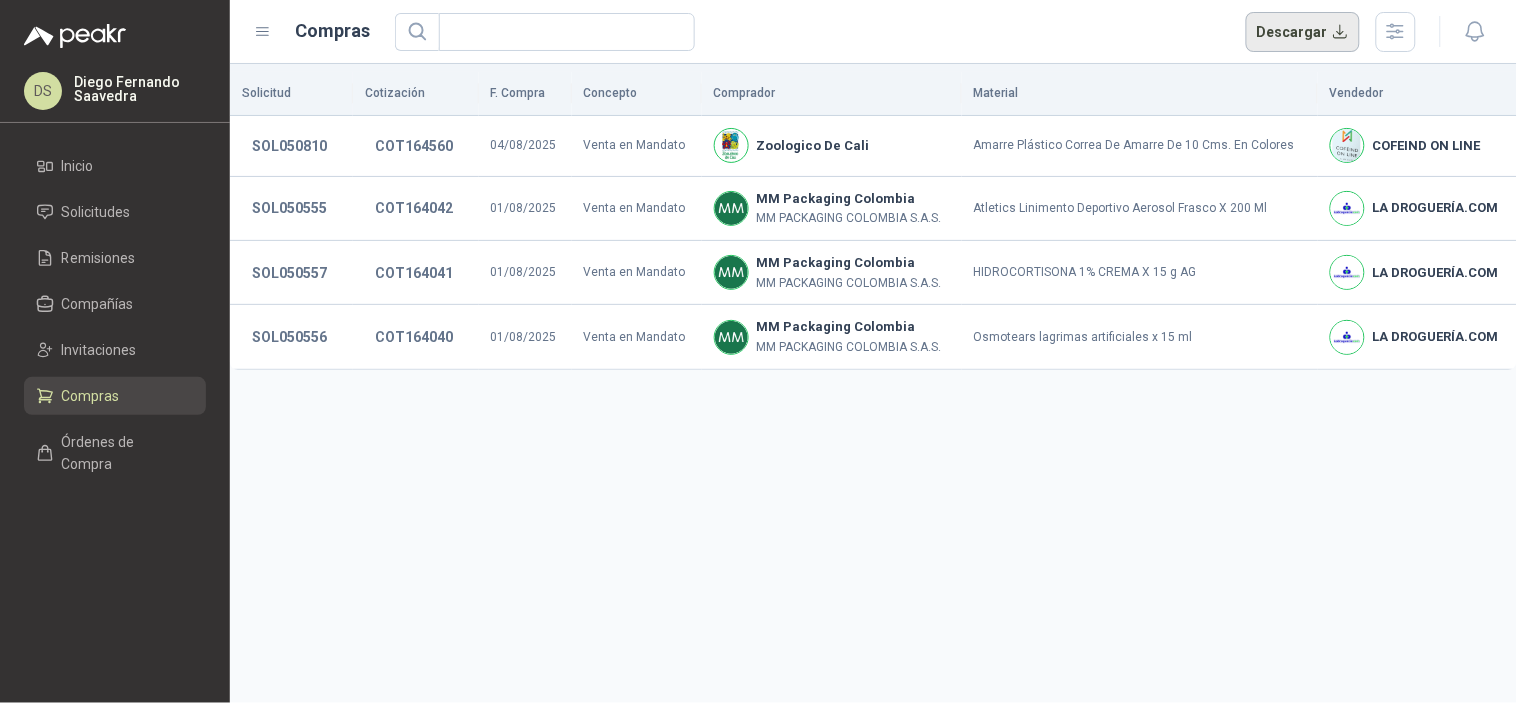 click on "Descargar" at bounding box center [1303, 32] 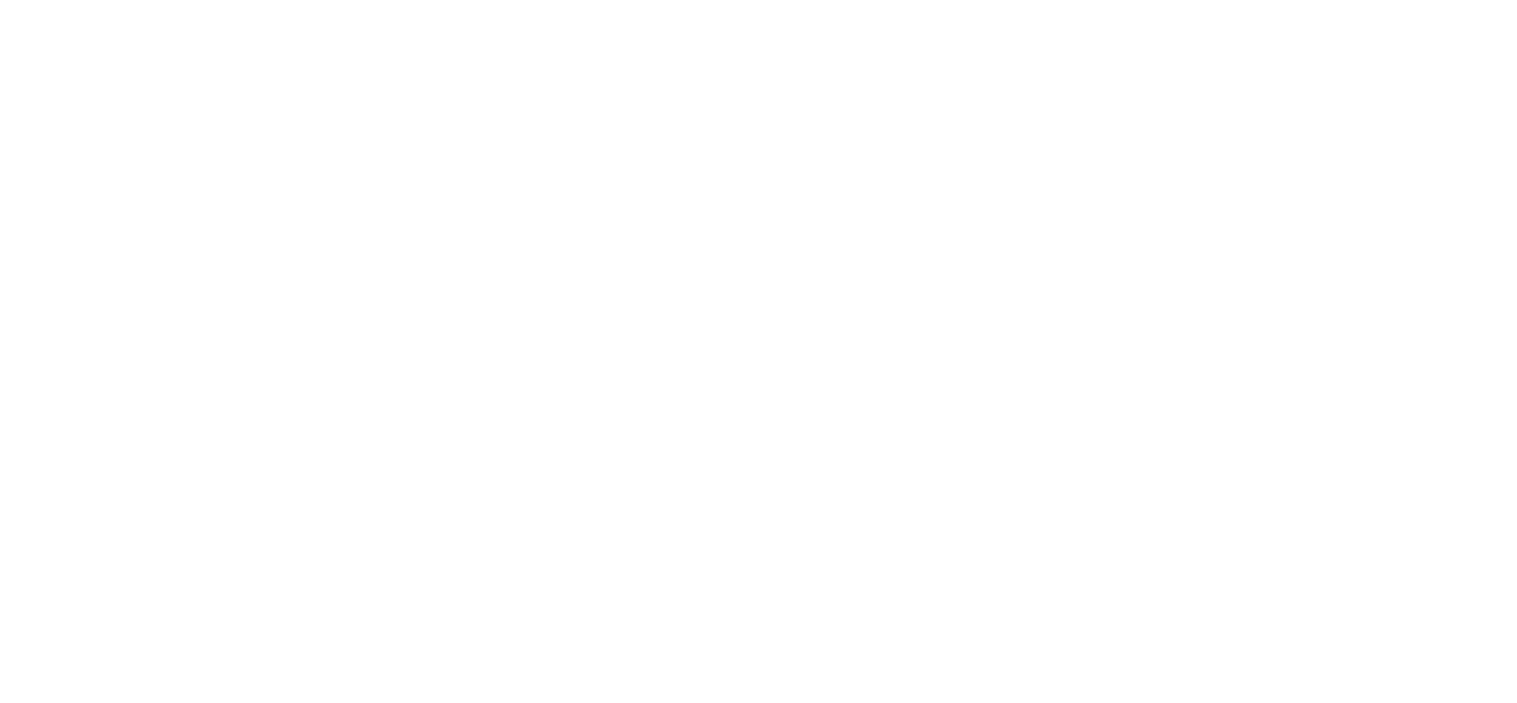 scroll, scrollTop: 0, scrollLeft: 0, axis: both 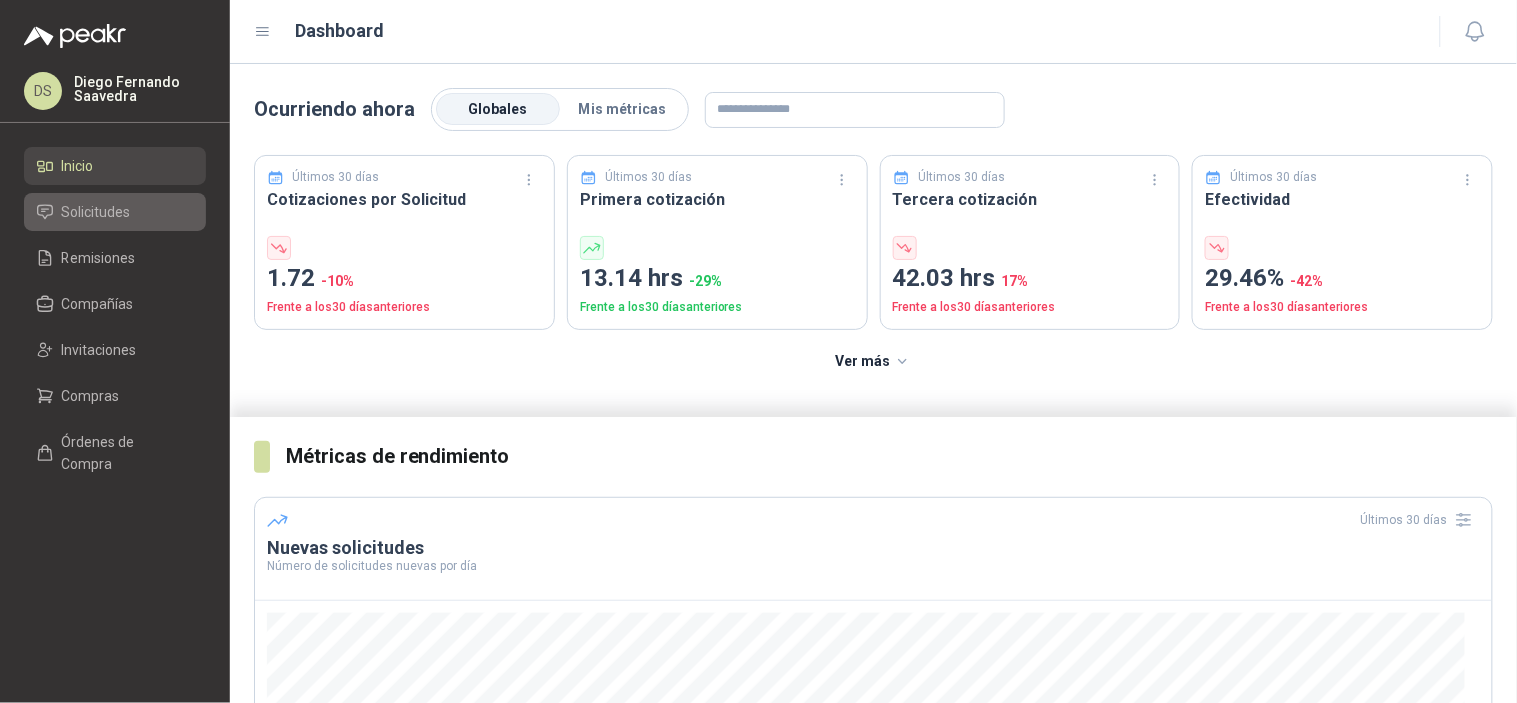 click on "Solicitudes" at bounding box center [96, 212] 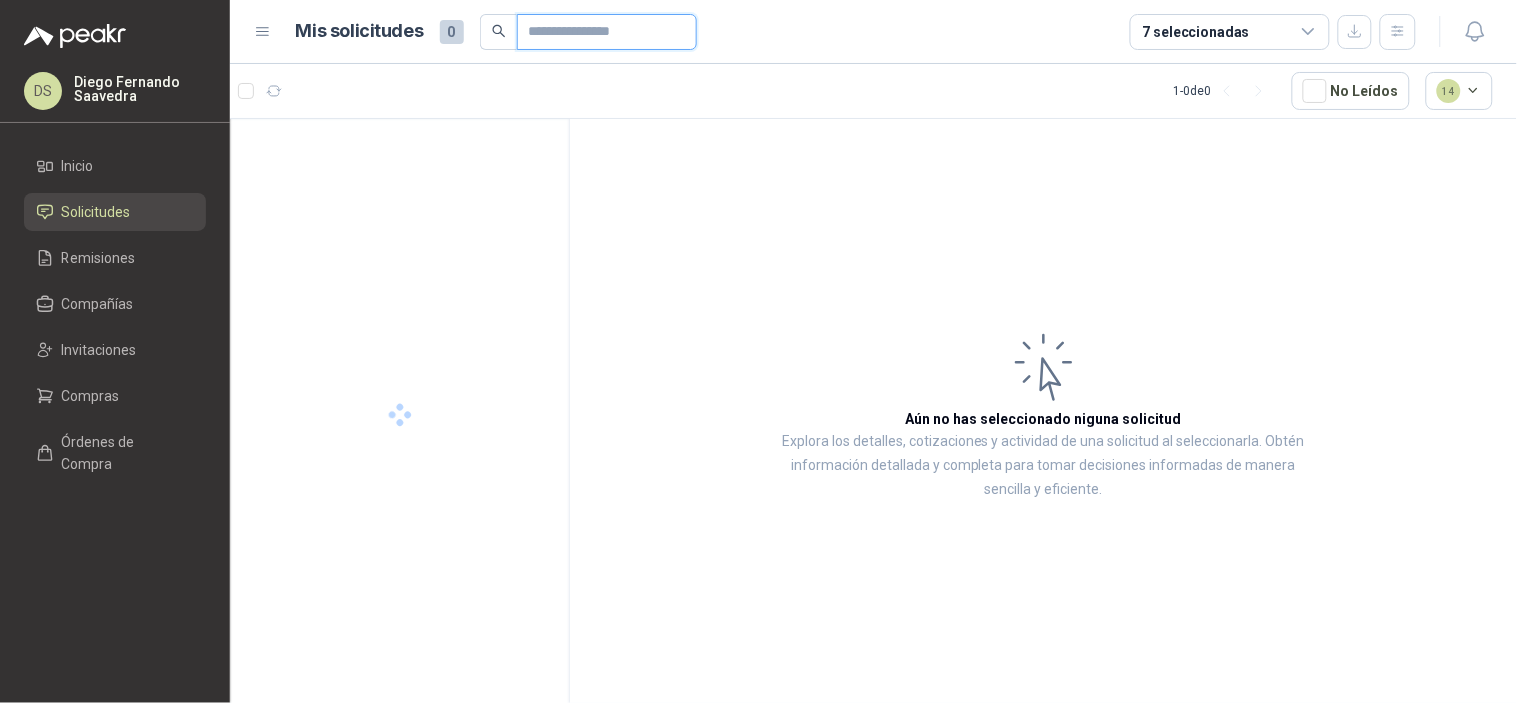 click at bounding box center (599, 32) 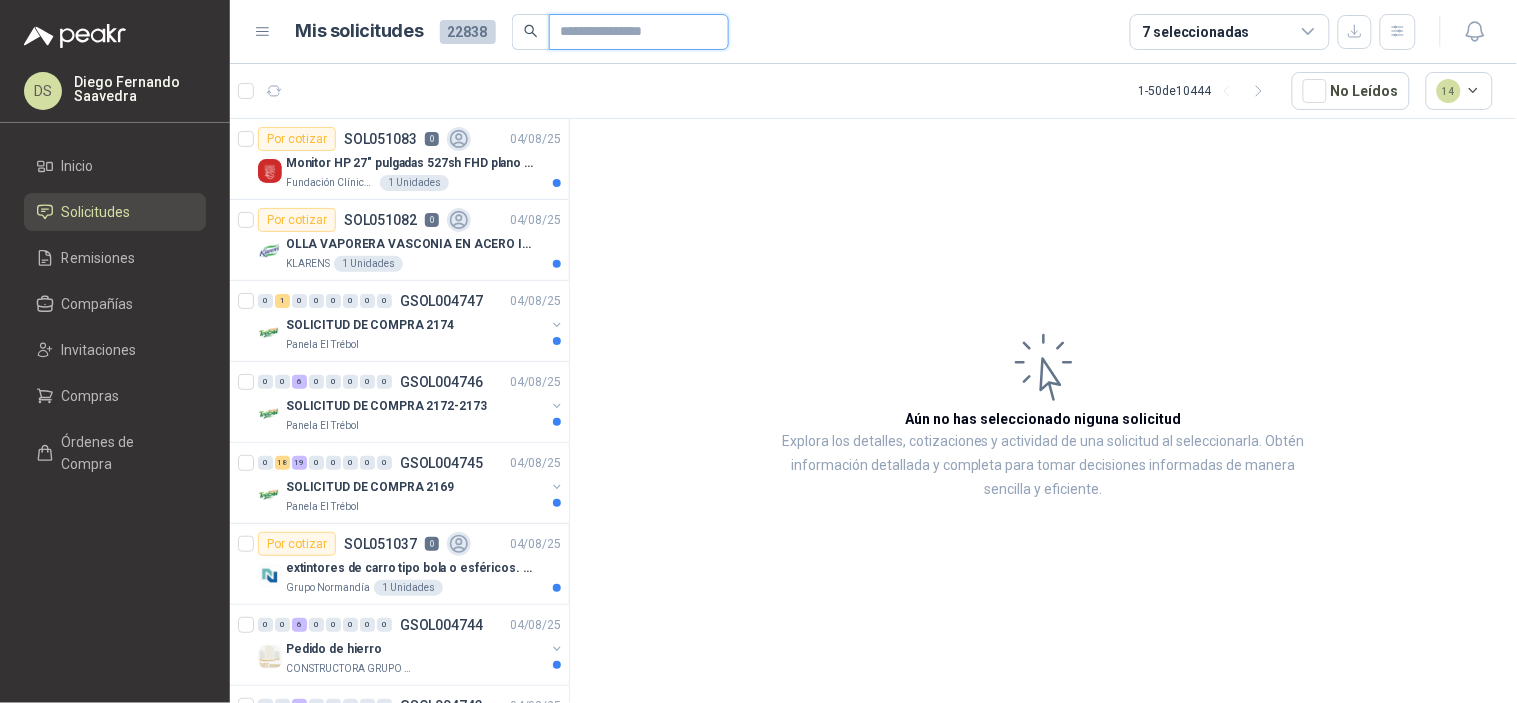paste on "*********" 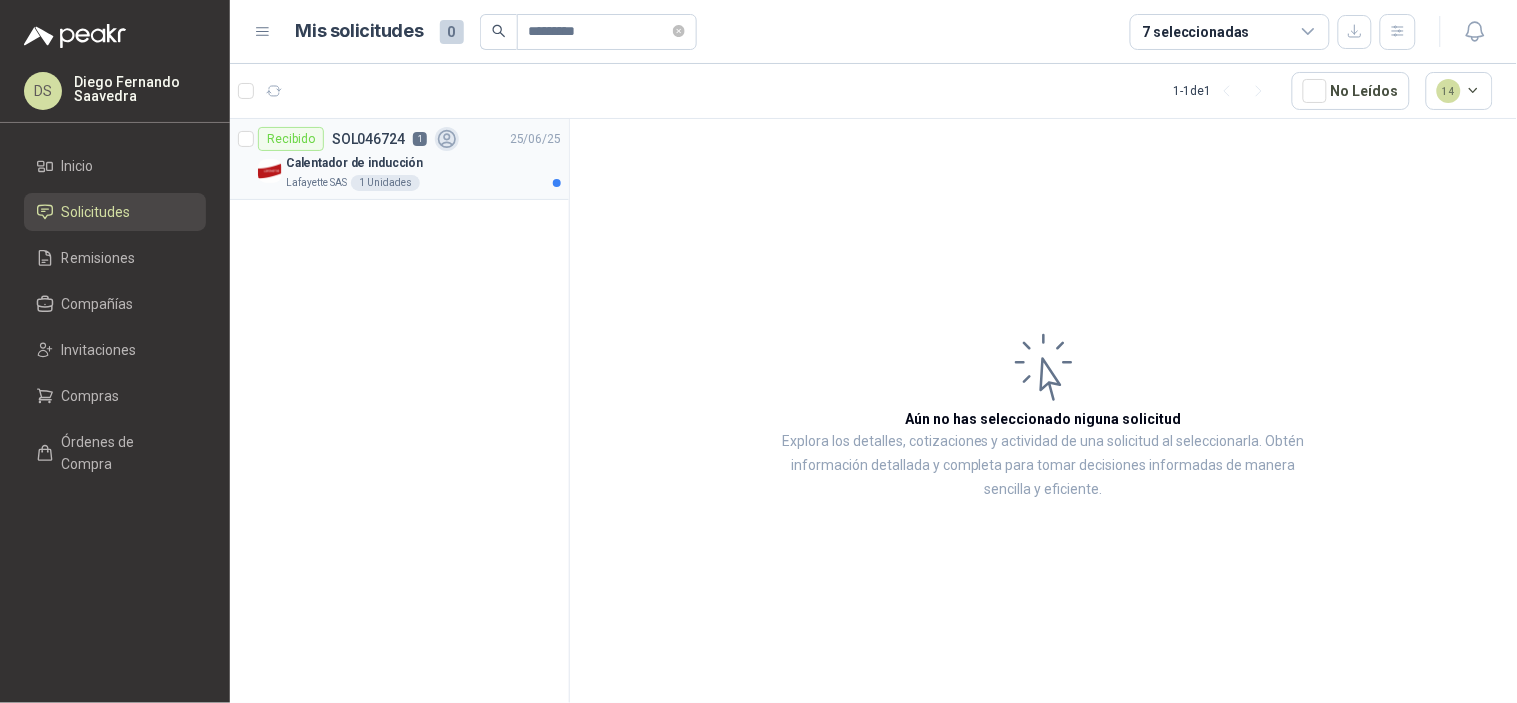 click on "Calentador de inducción" at bounding box center (423, 163) 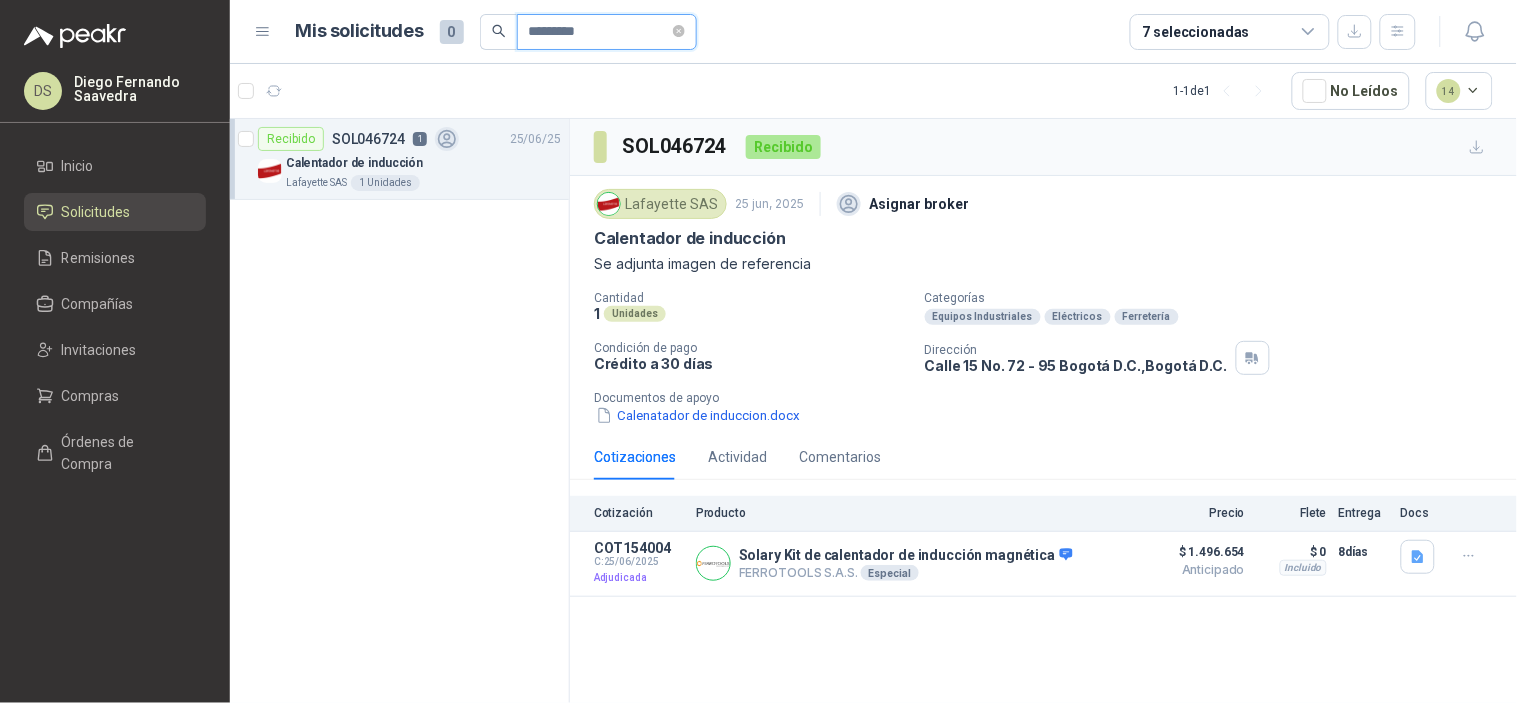 click on "*********" at bounding box center [599, 32] 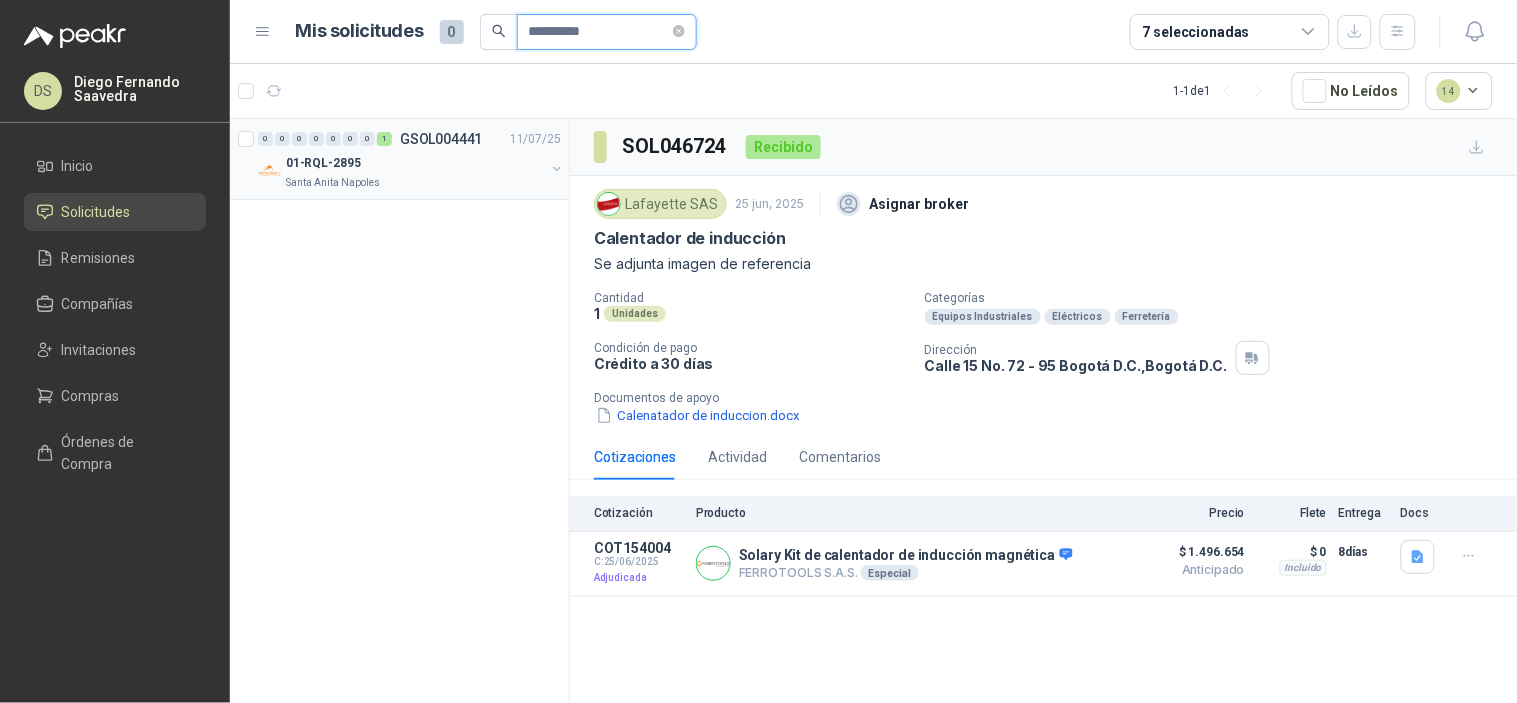 type on "*********" 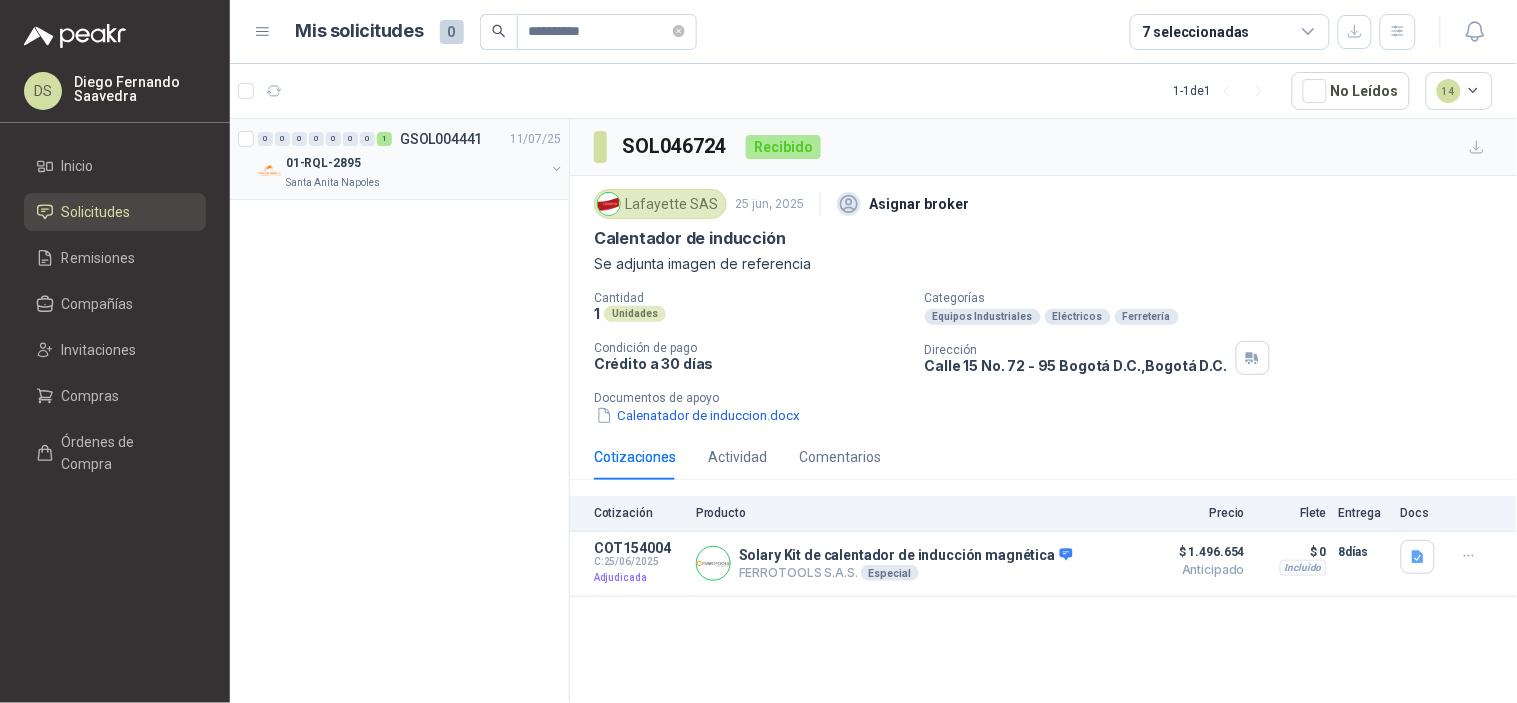 click on "01-RQL-2895" at bounding box center (415, 163) 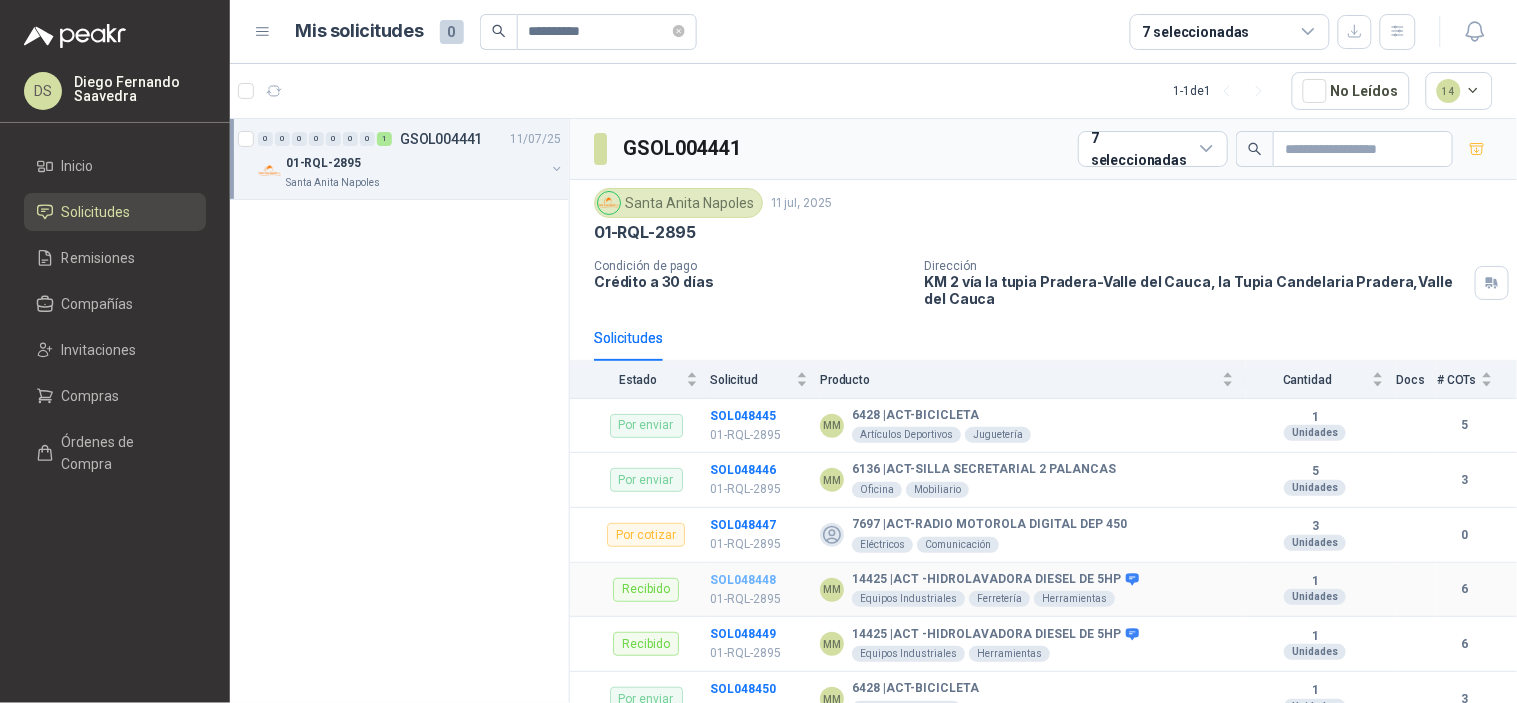 click on "SOL048448" at bounding box center [743, 580] 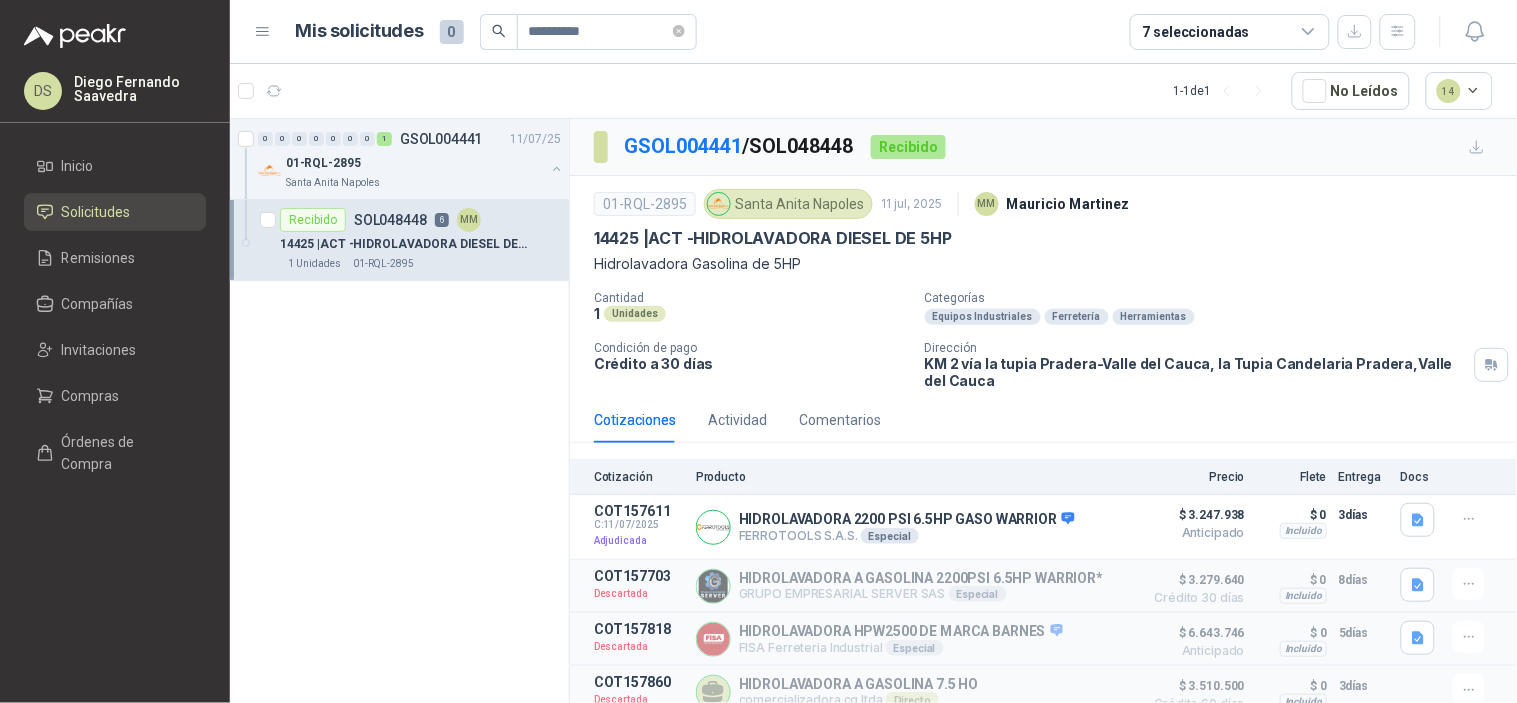 click on "GSOL004441  /  SOL048448" at bounding box center [739, 146] 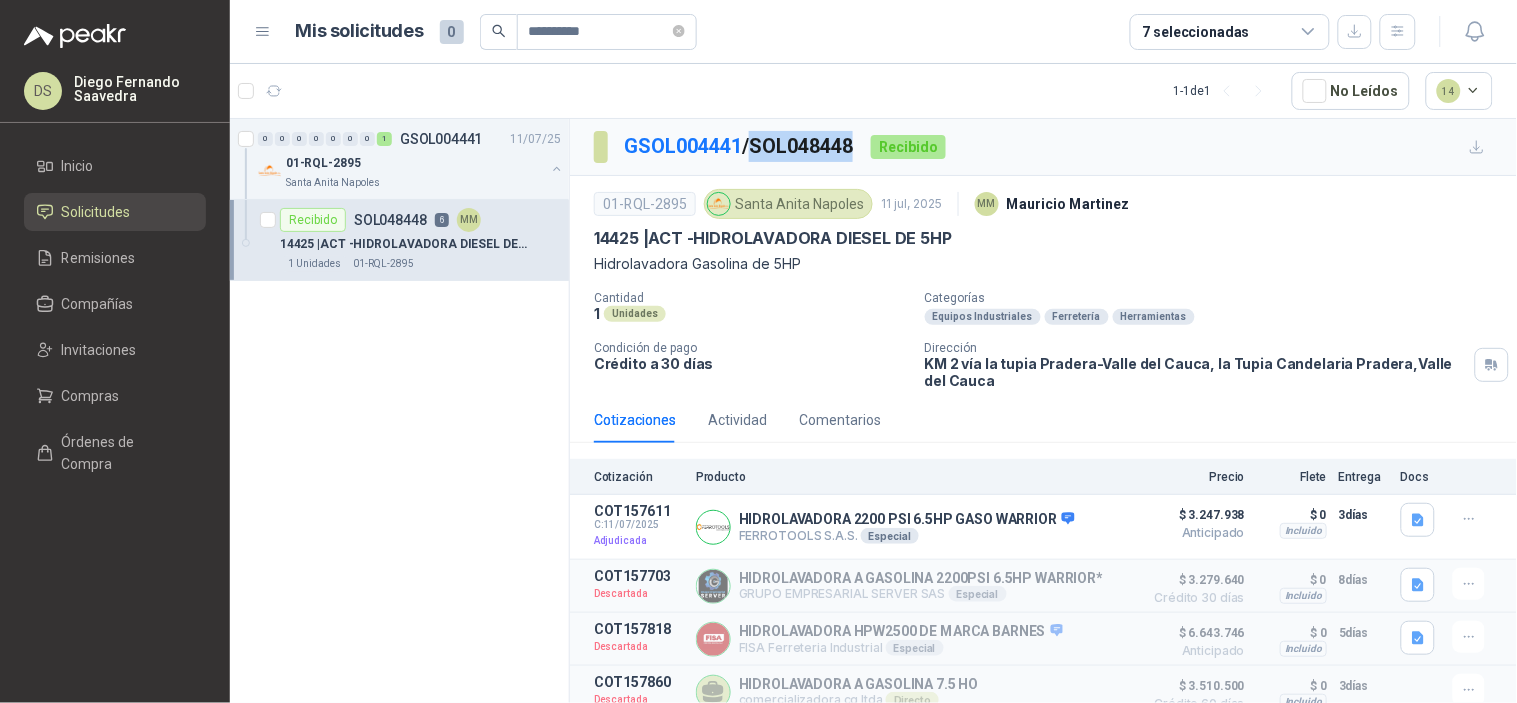 click on "GSOL004441  /  SOL048448" at bounding box center [739, 146] 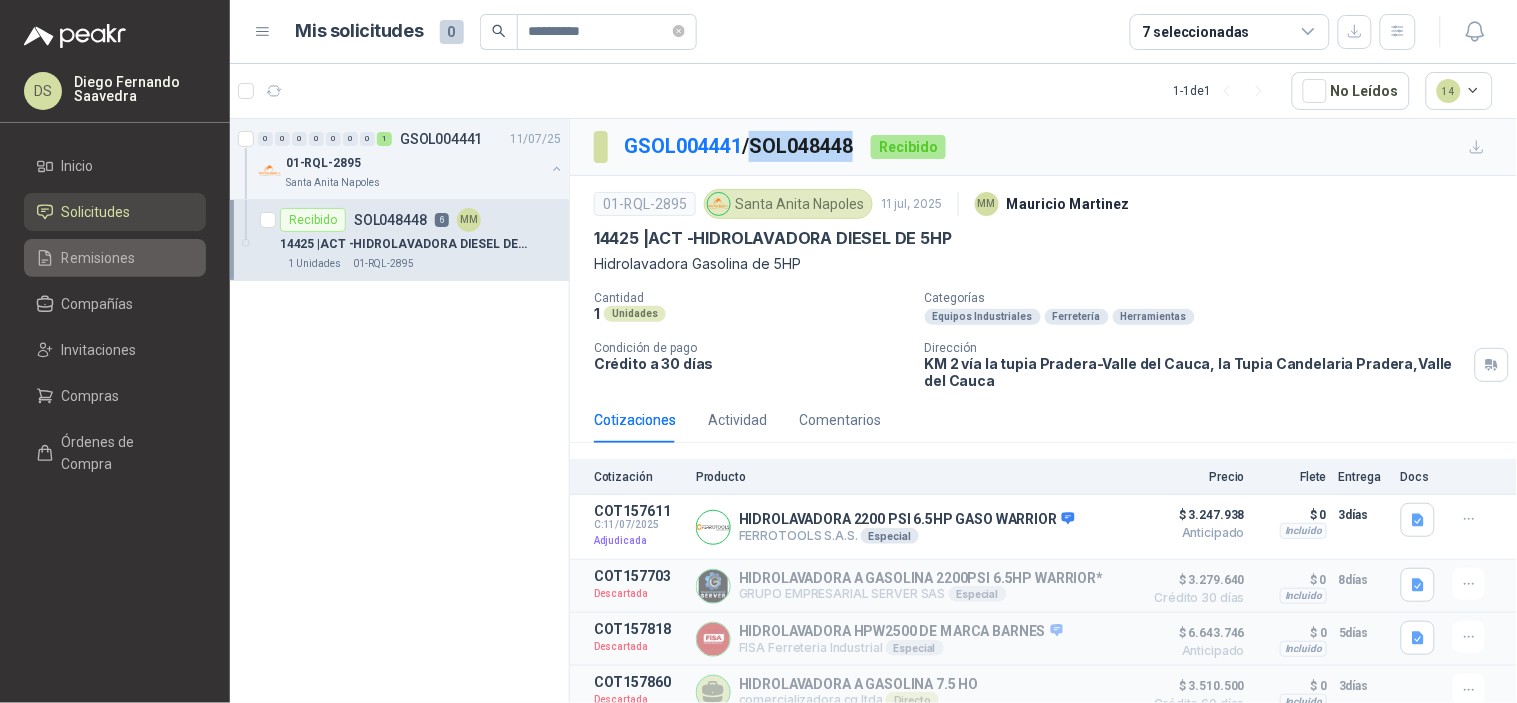 click on "Remisiones" at bounding box center (115, 258) 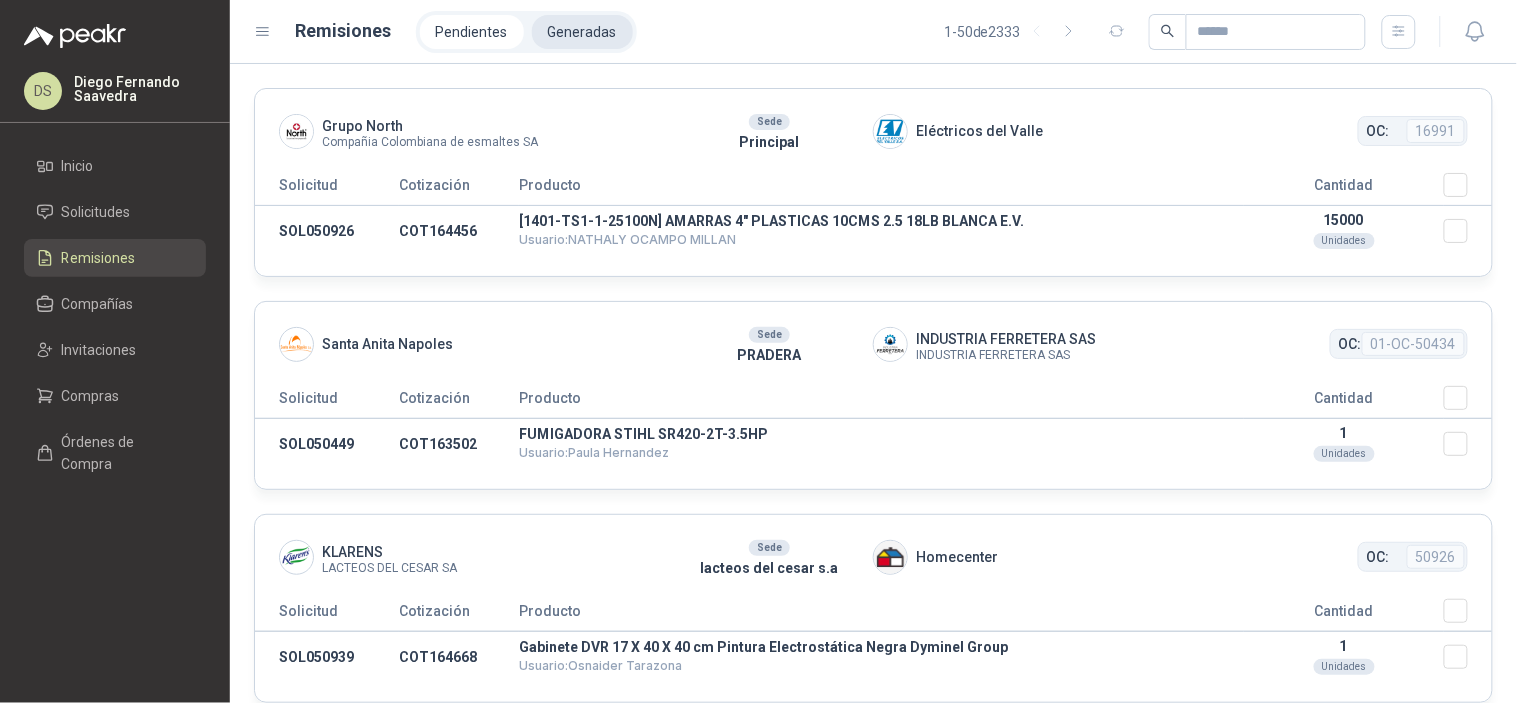 click on "Generadas" at bounding box center [582, 32] 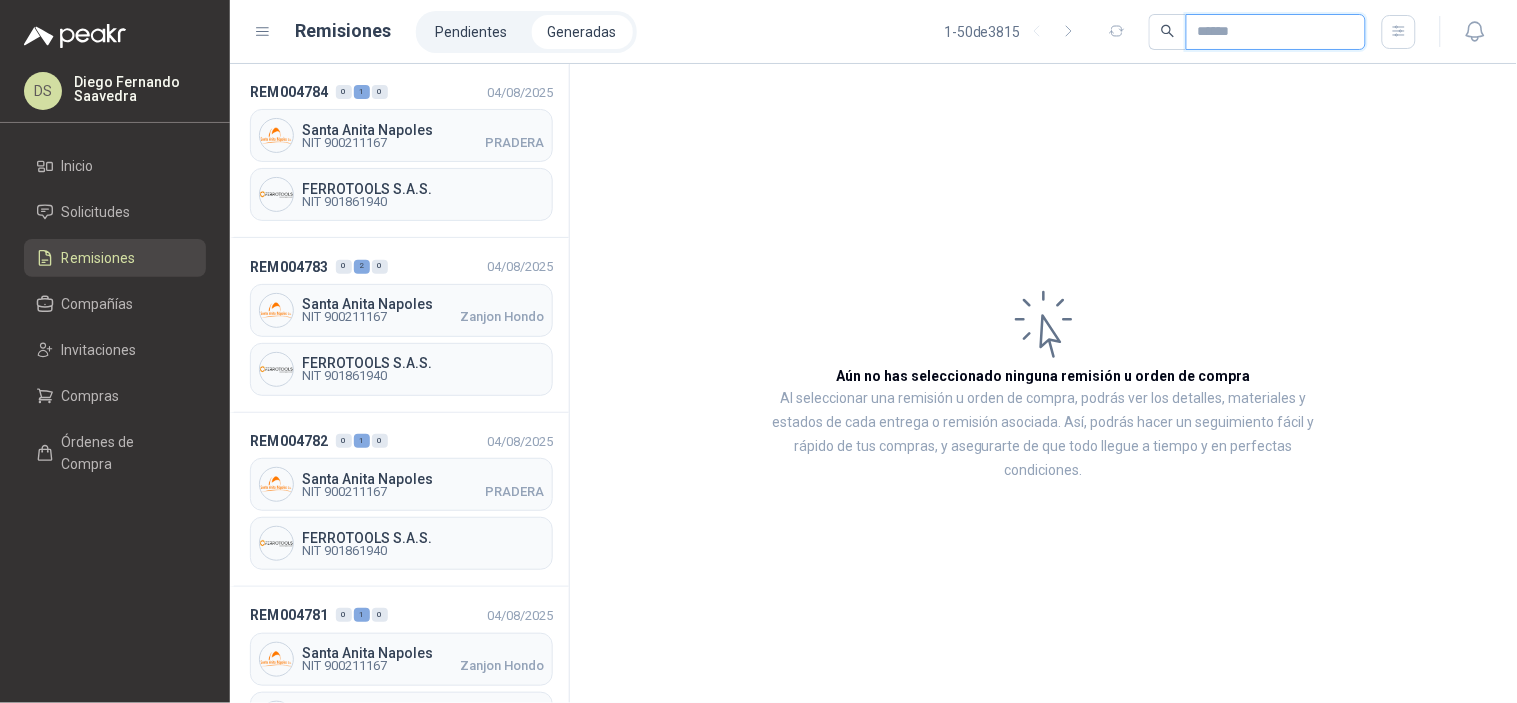 click at bounding box center [1268, 32] 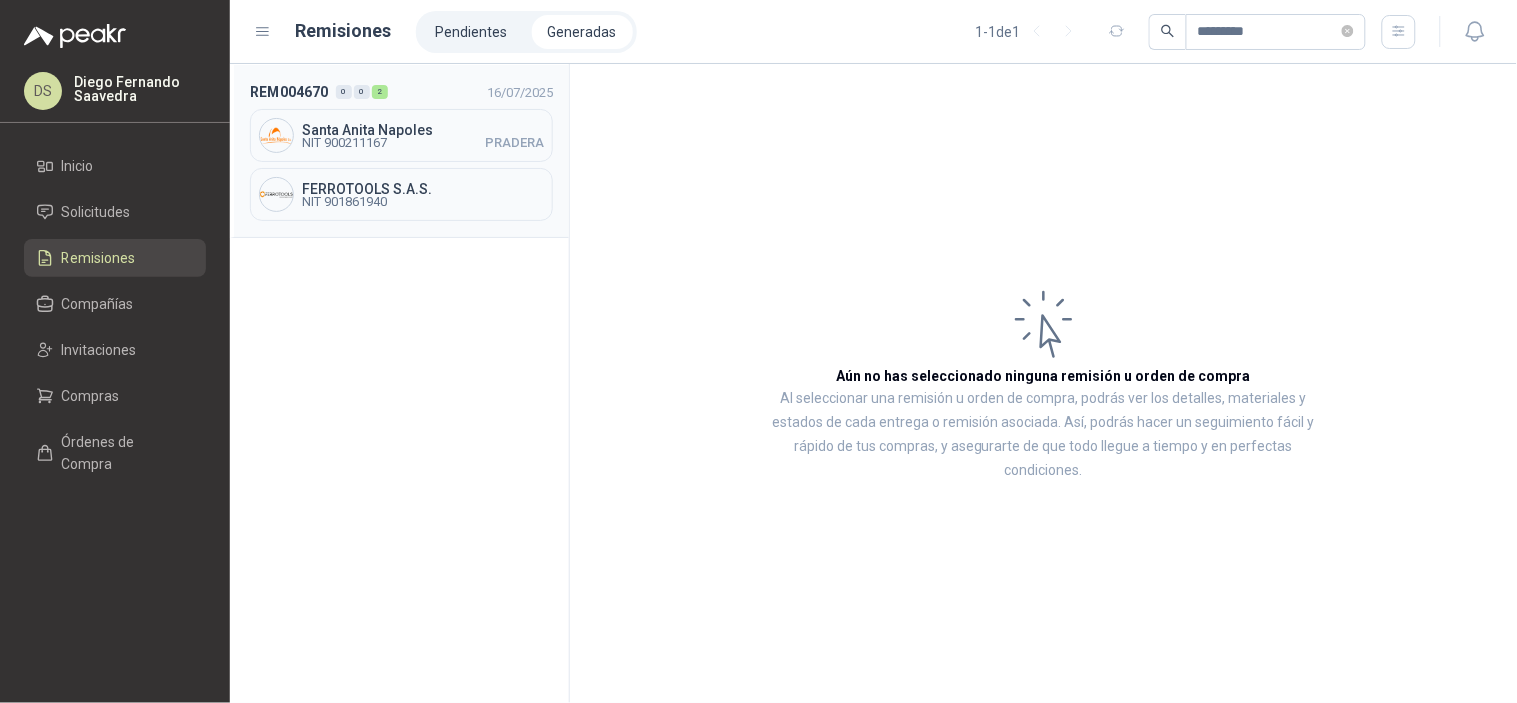 click on "[CITY] Napoles NIT   900211167 PRADERA" at bounding box center [401, 135] 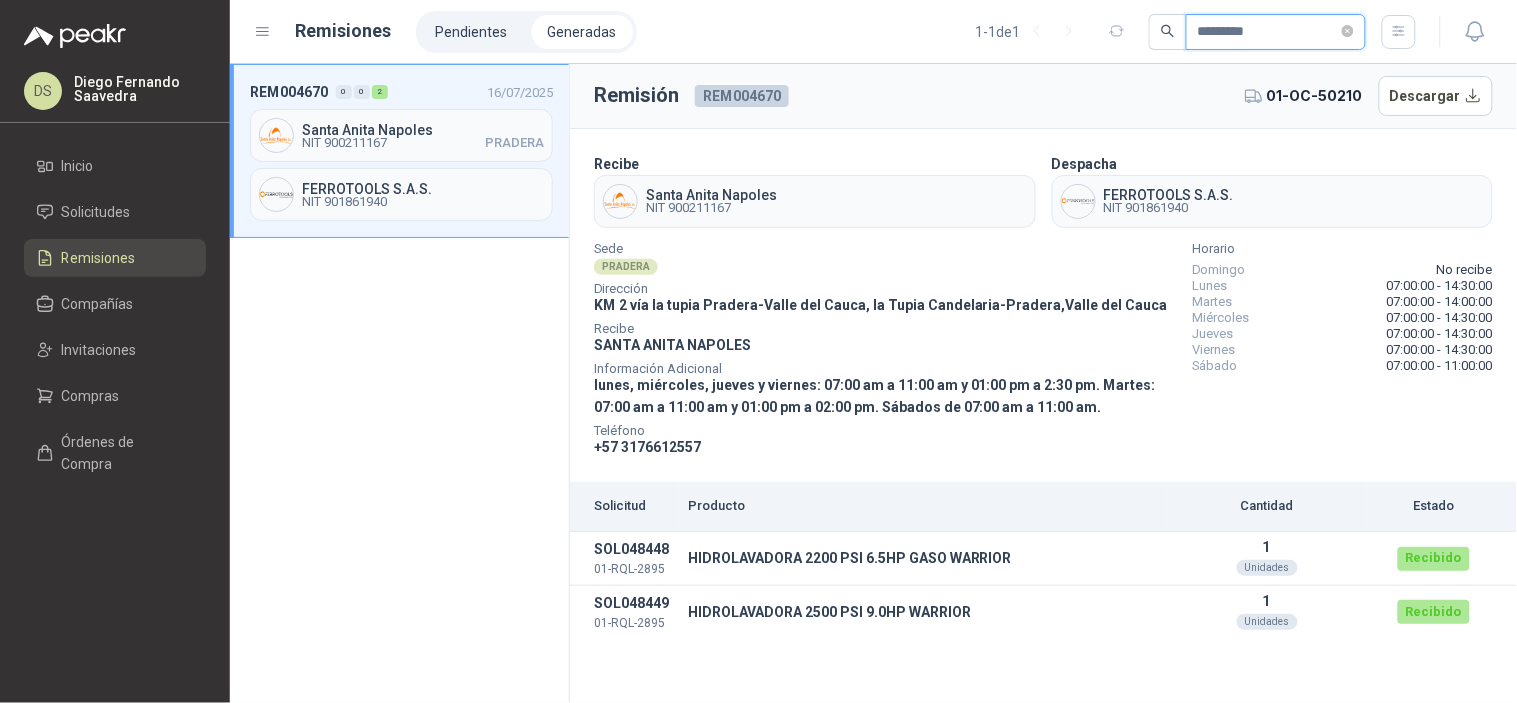 click on "*********" at bounding box center (1268, 32) 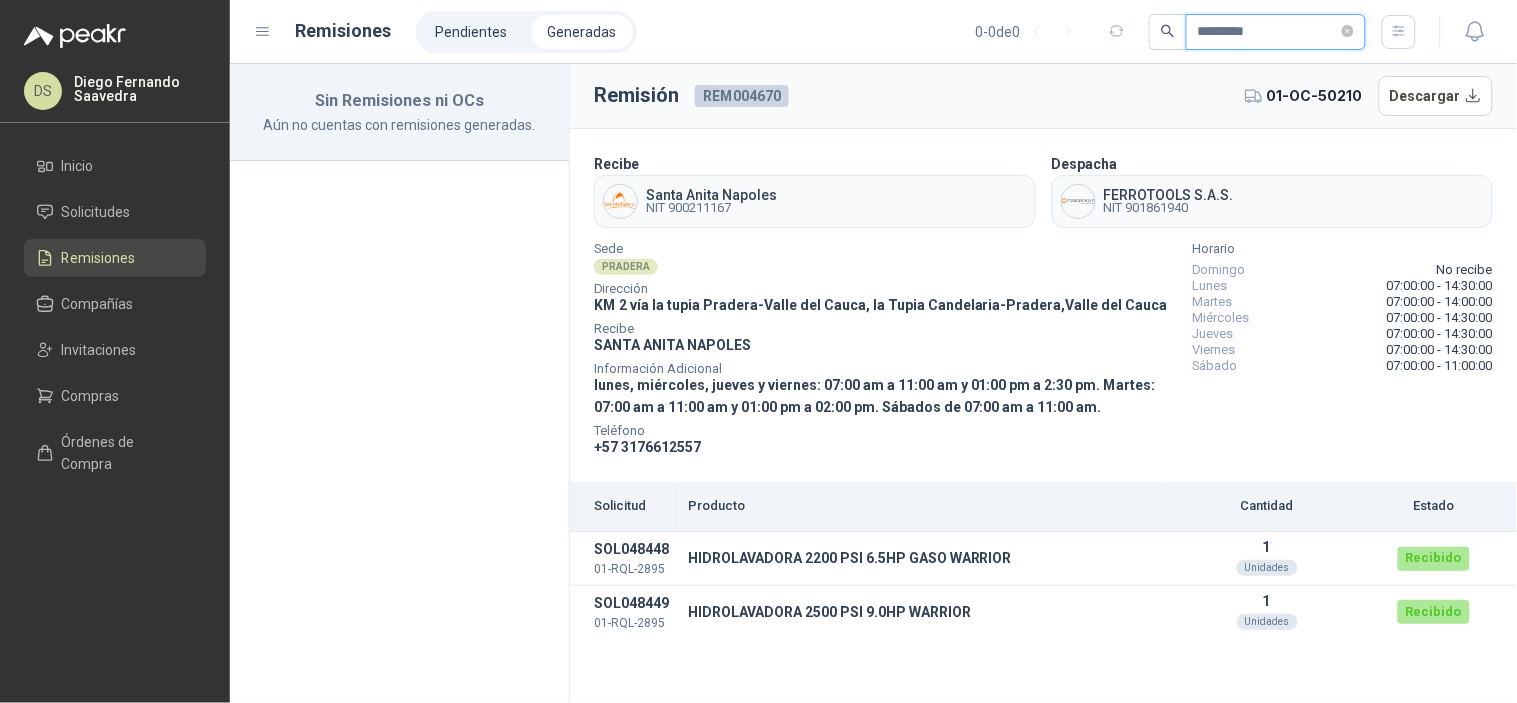 type on "*********" 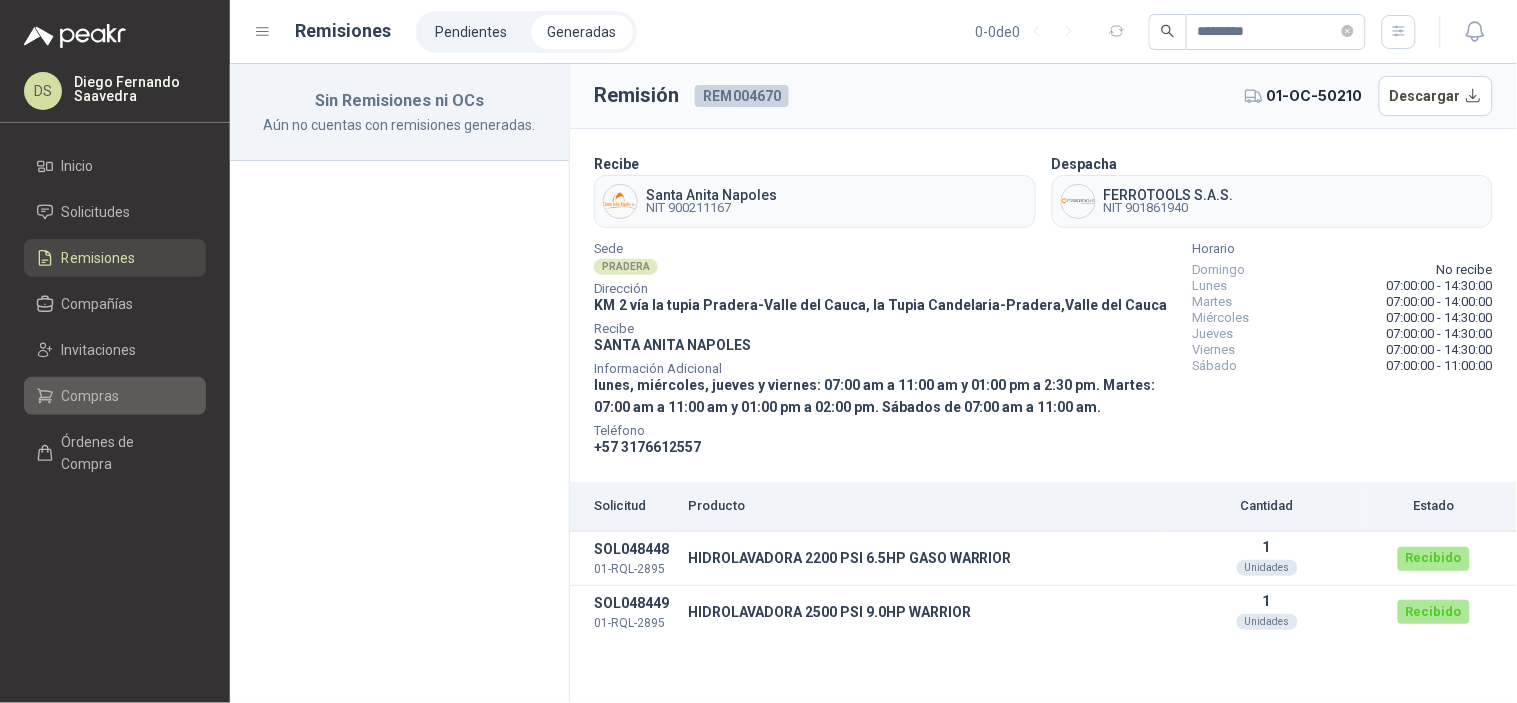 click on "Compras" at bounding box center [115, 396] 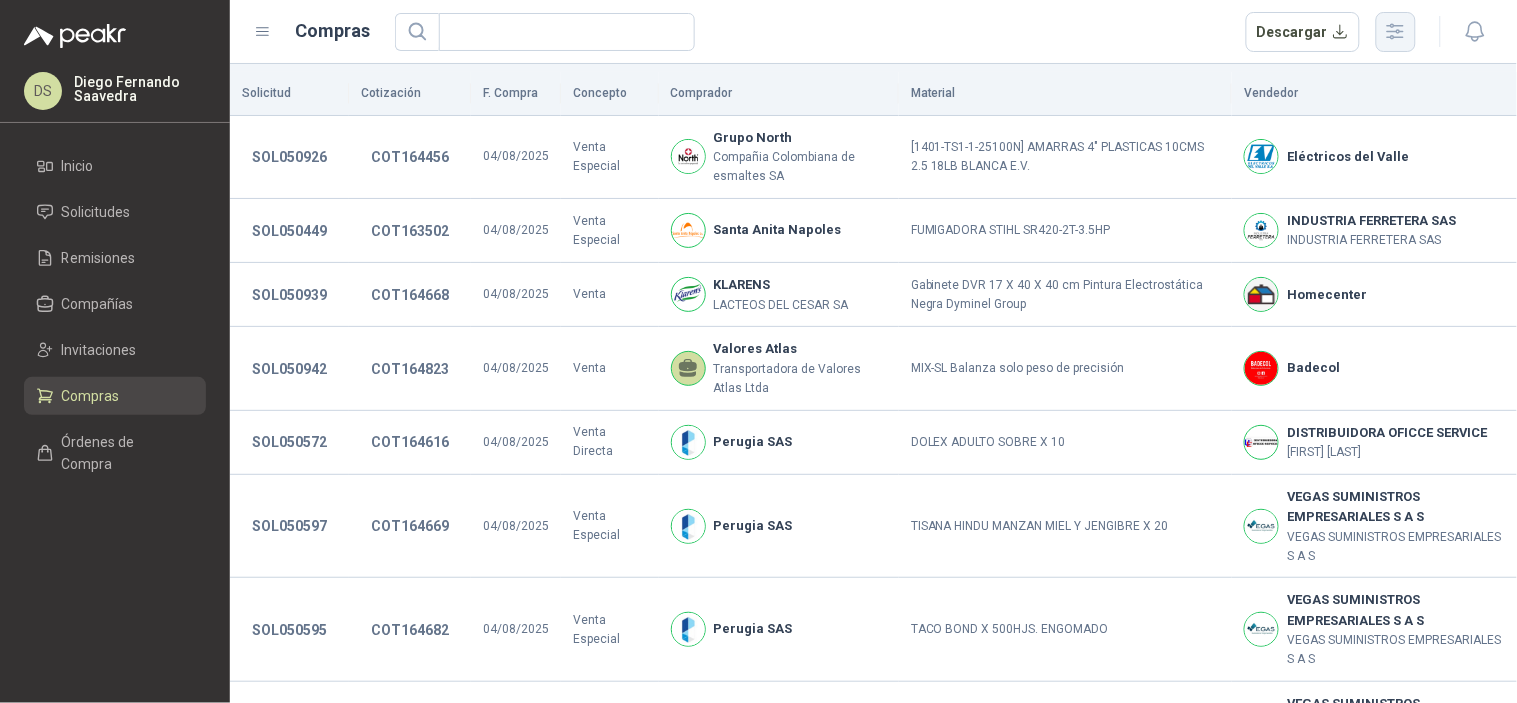 click at bounding box center [1396, 32] 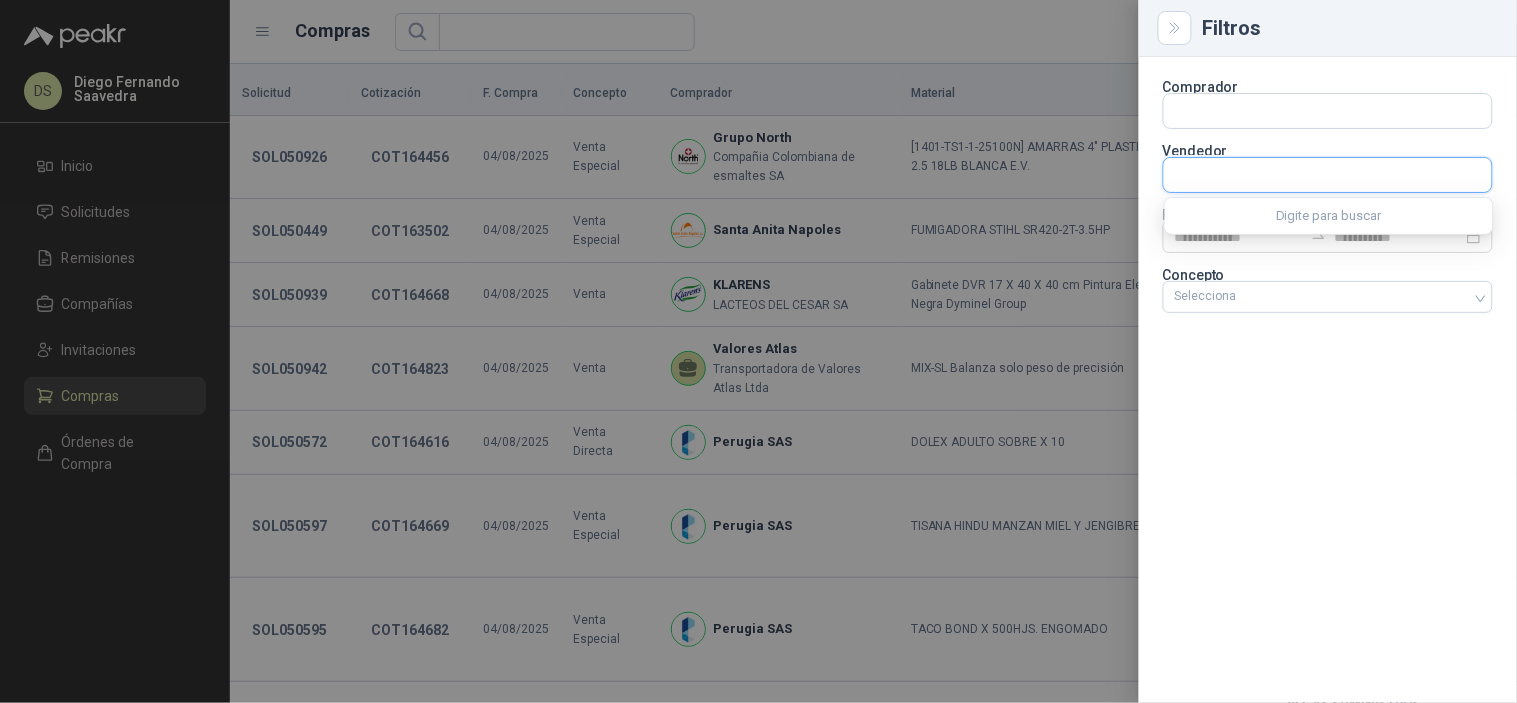 click at bounding box center [1328, 175] 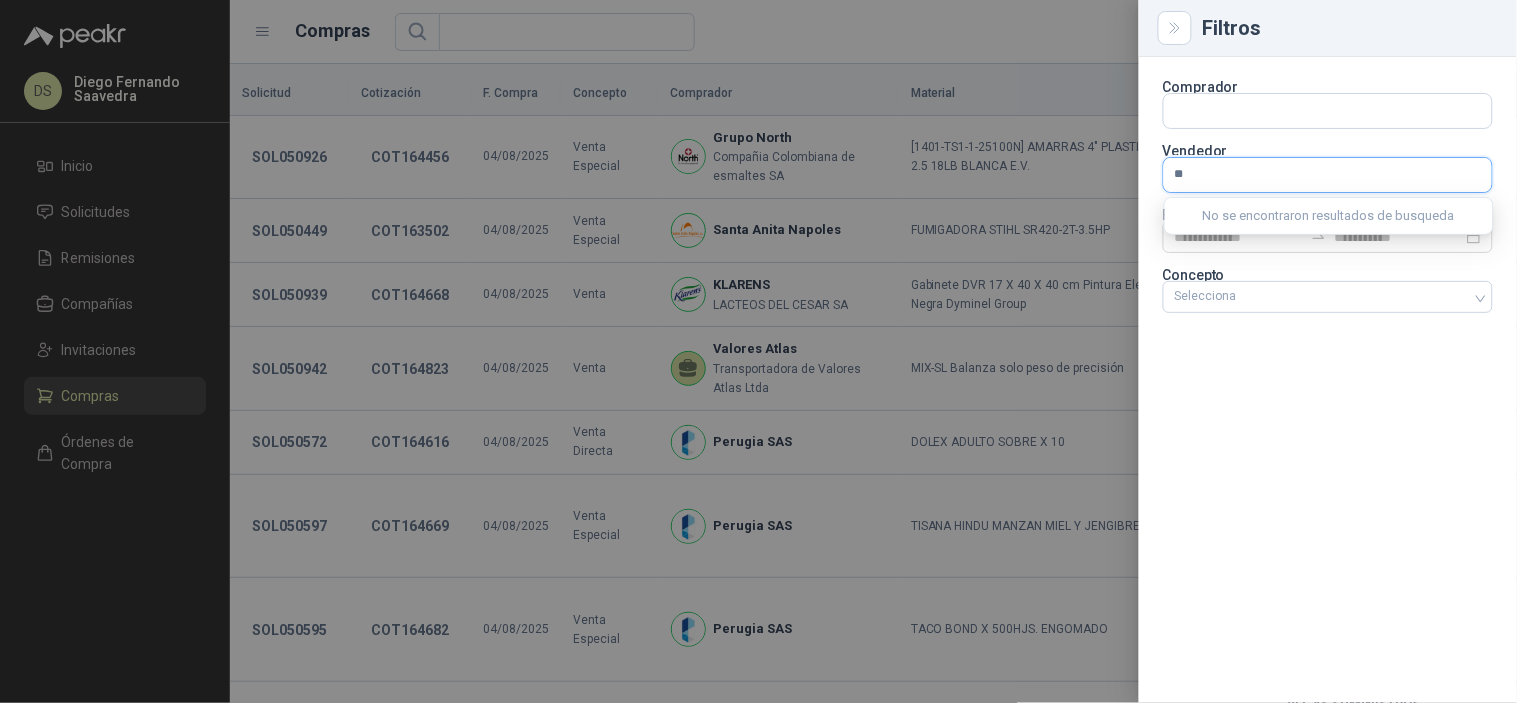 type on "*" 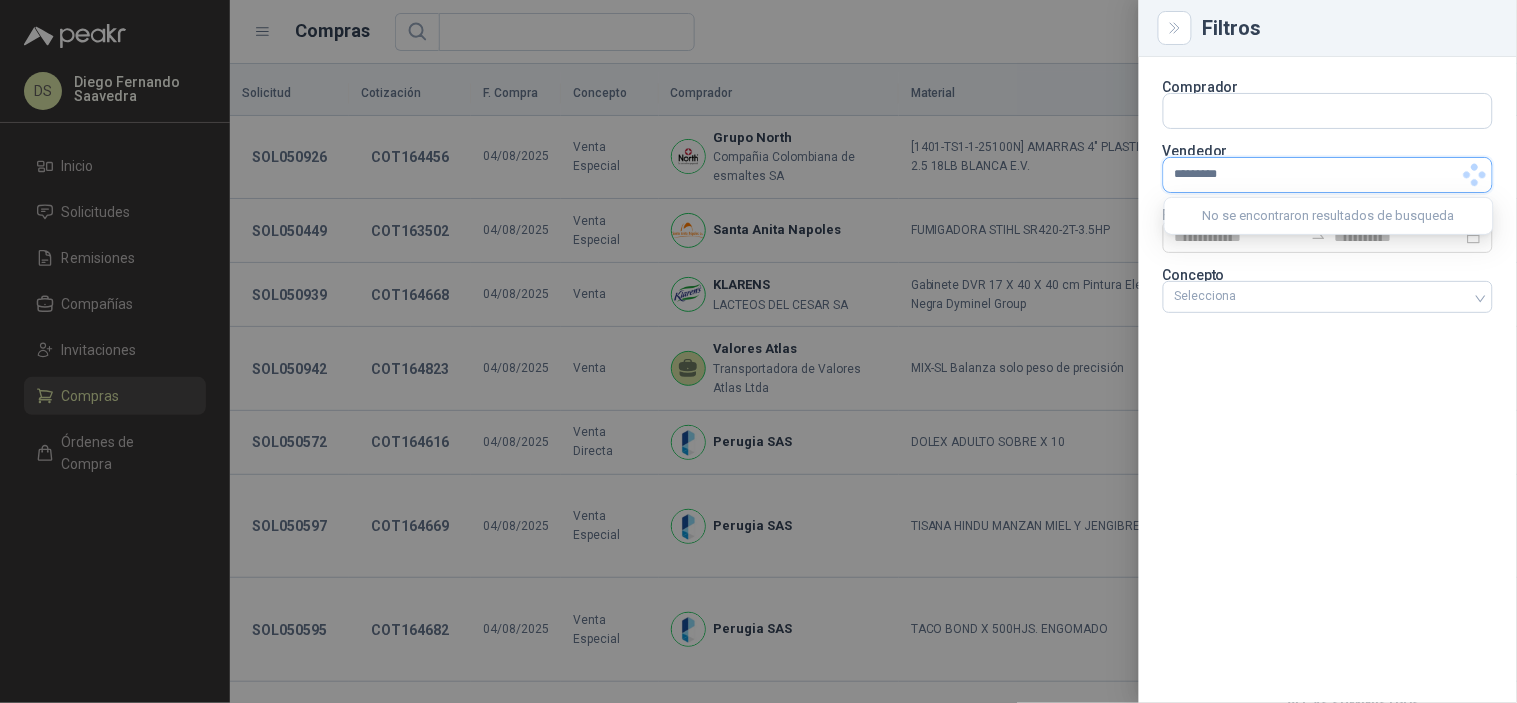 type on "**********" 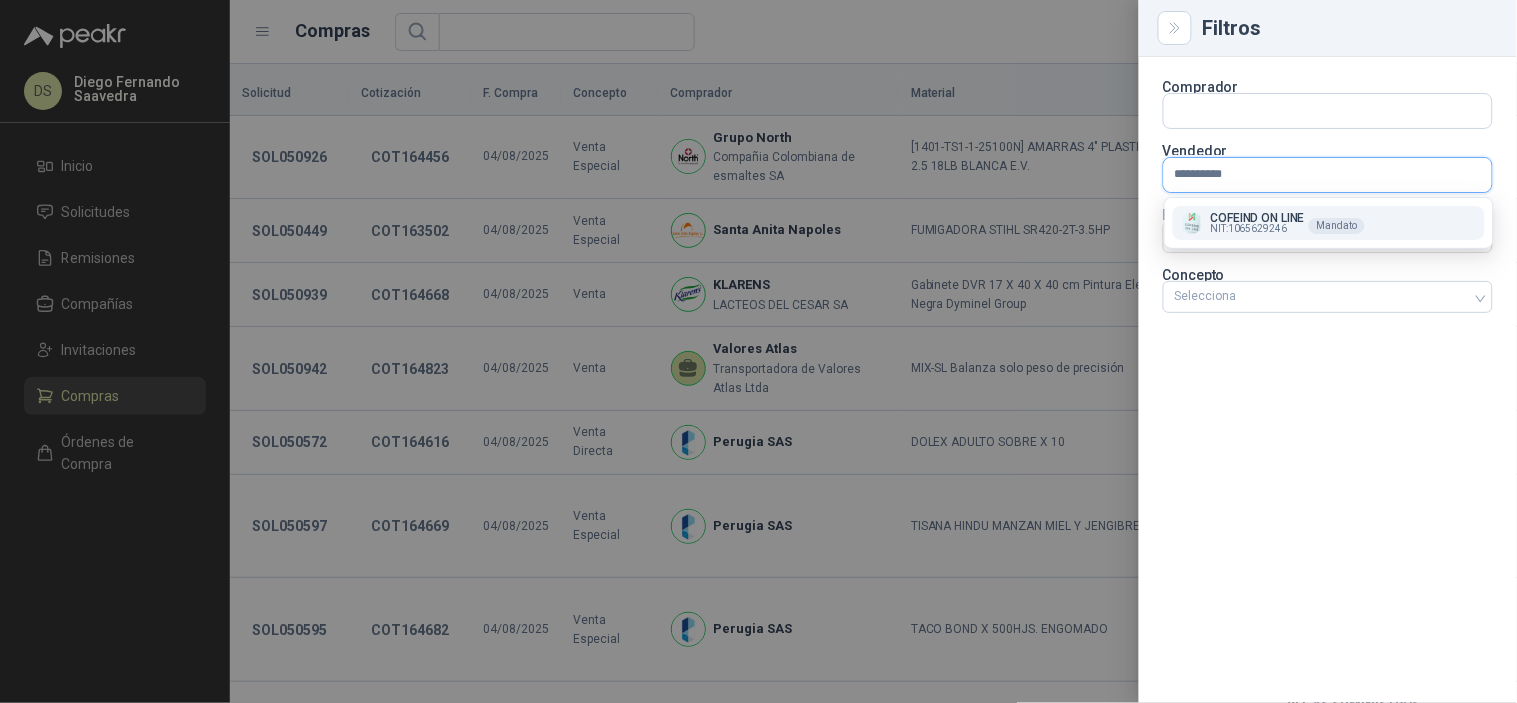 type 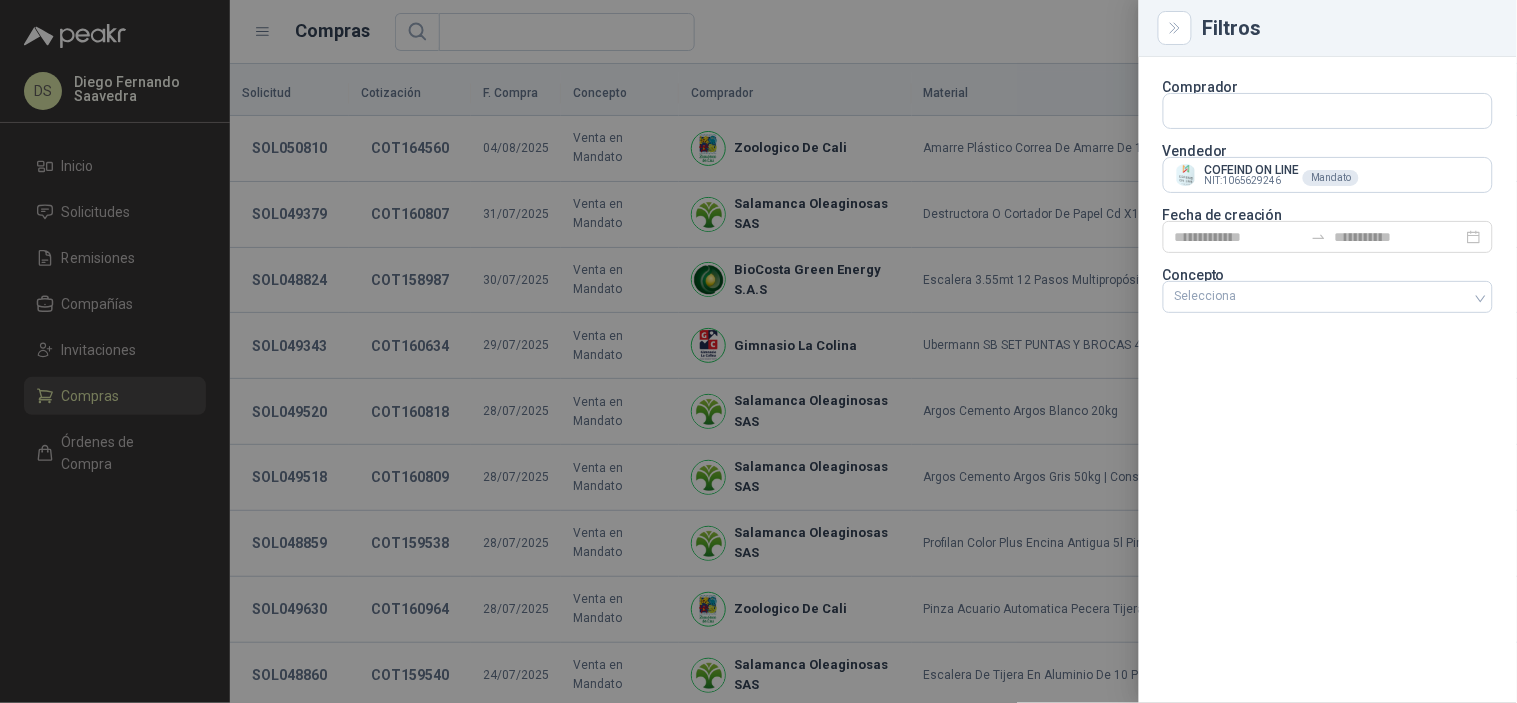 click at bounding box center (758, 351) 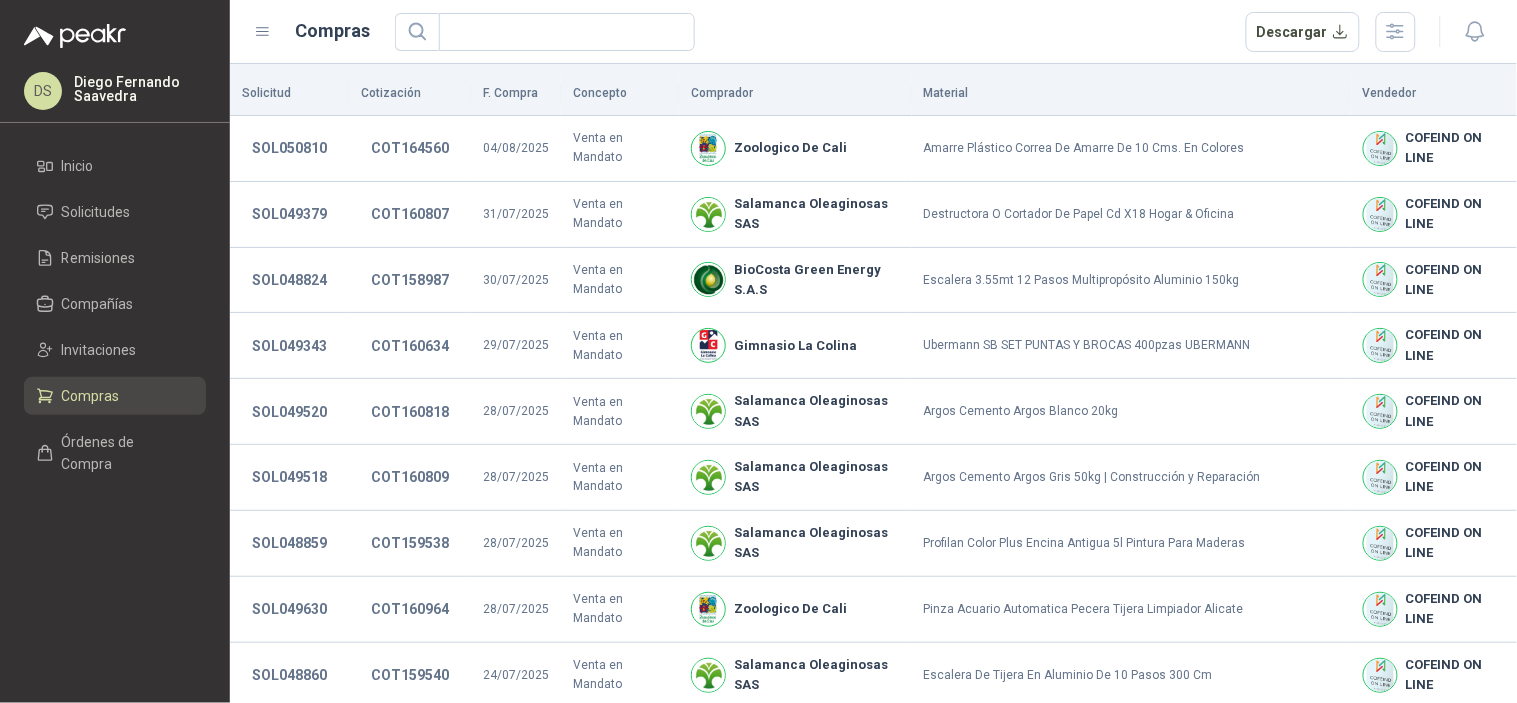 type 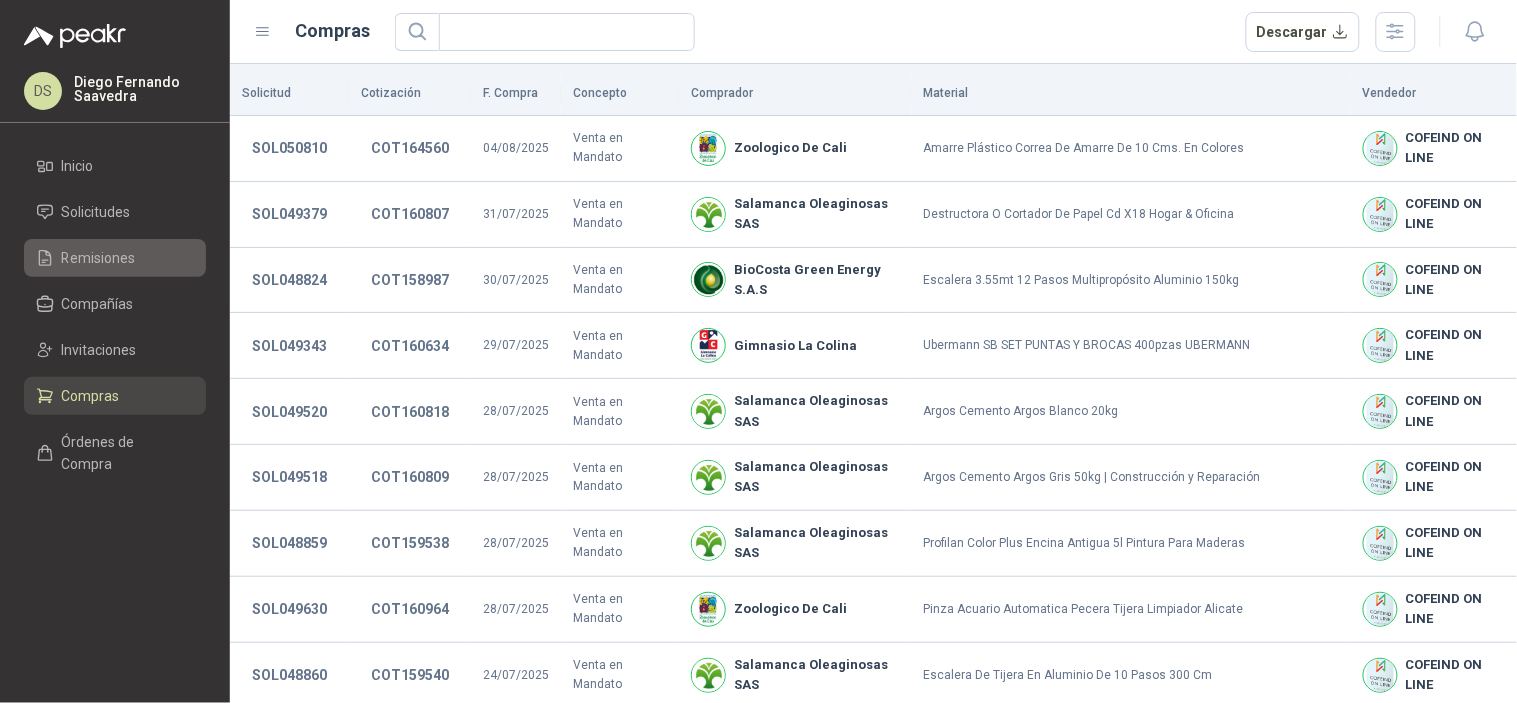 click on "Remisiones" at bounding box center [99, 258] 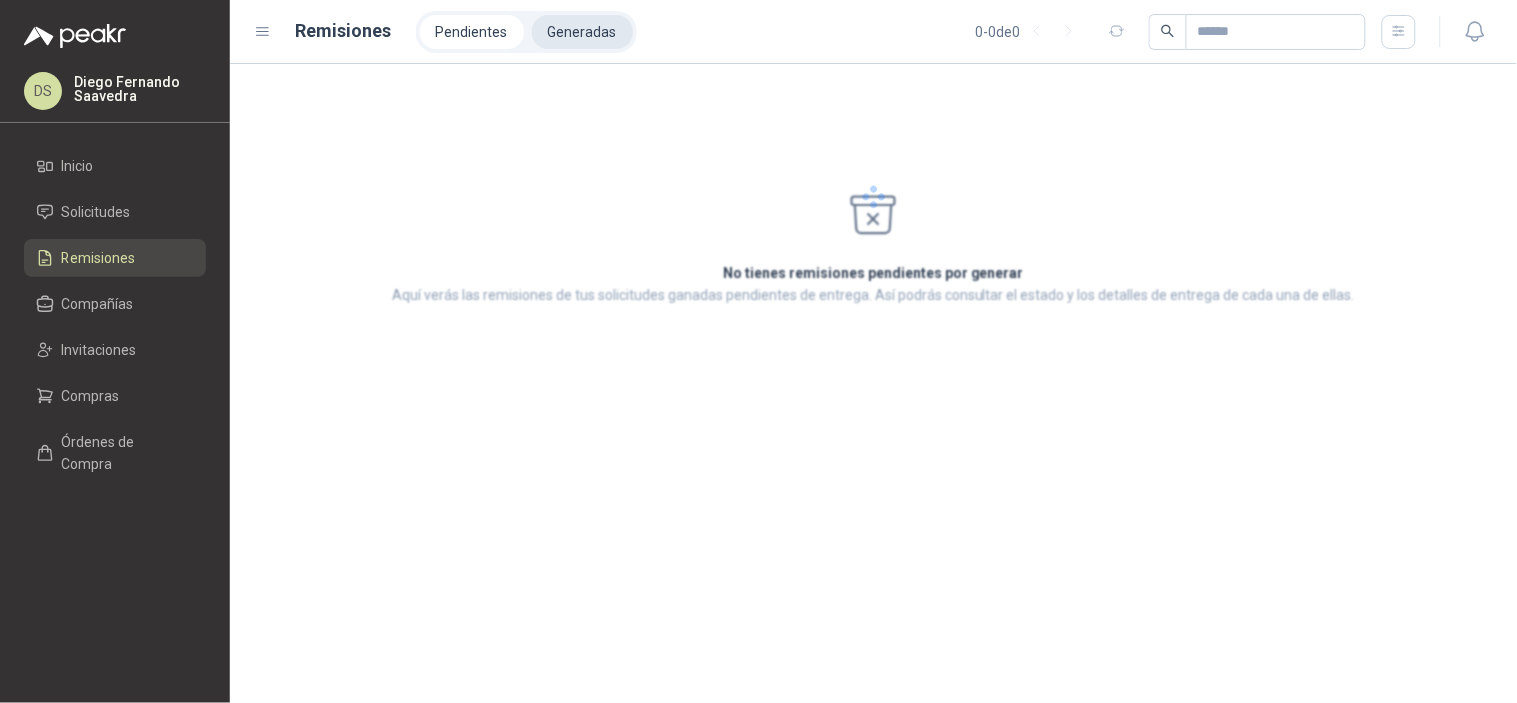 click on "Generadas" at bounding box center [582, 32] 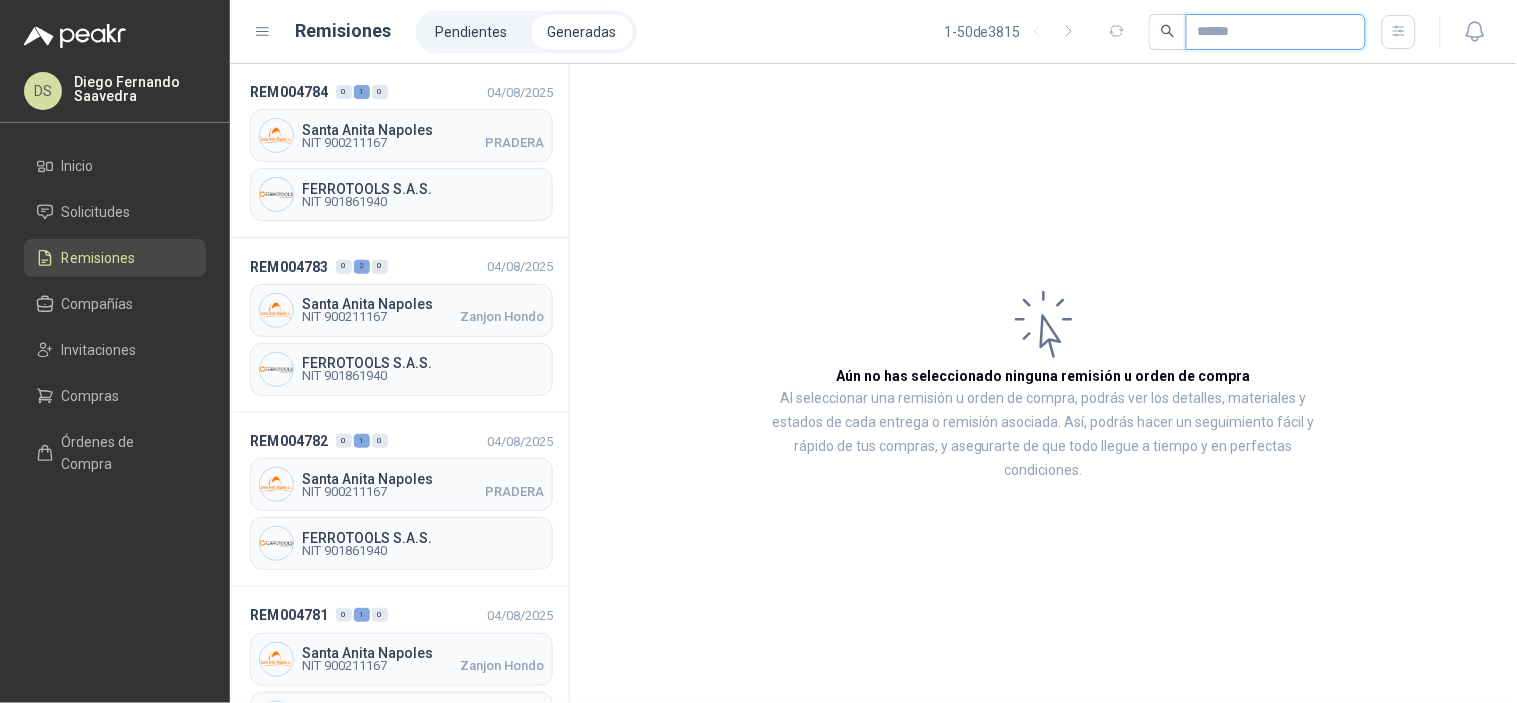 click at bounding box center [1268, 32] 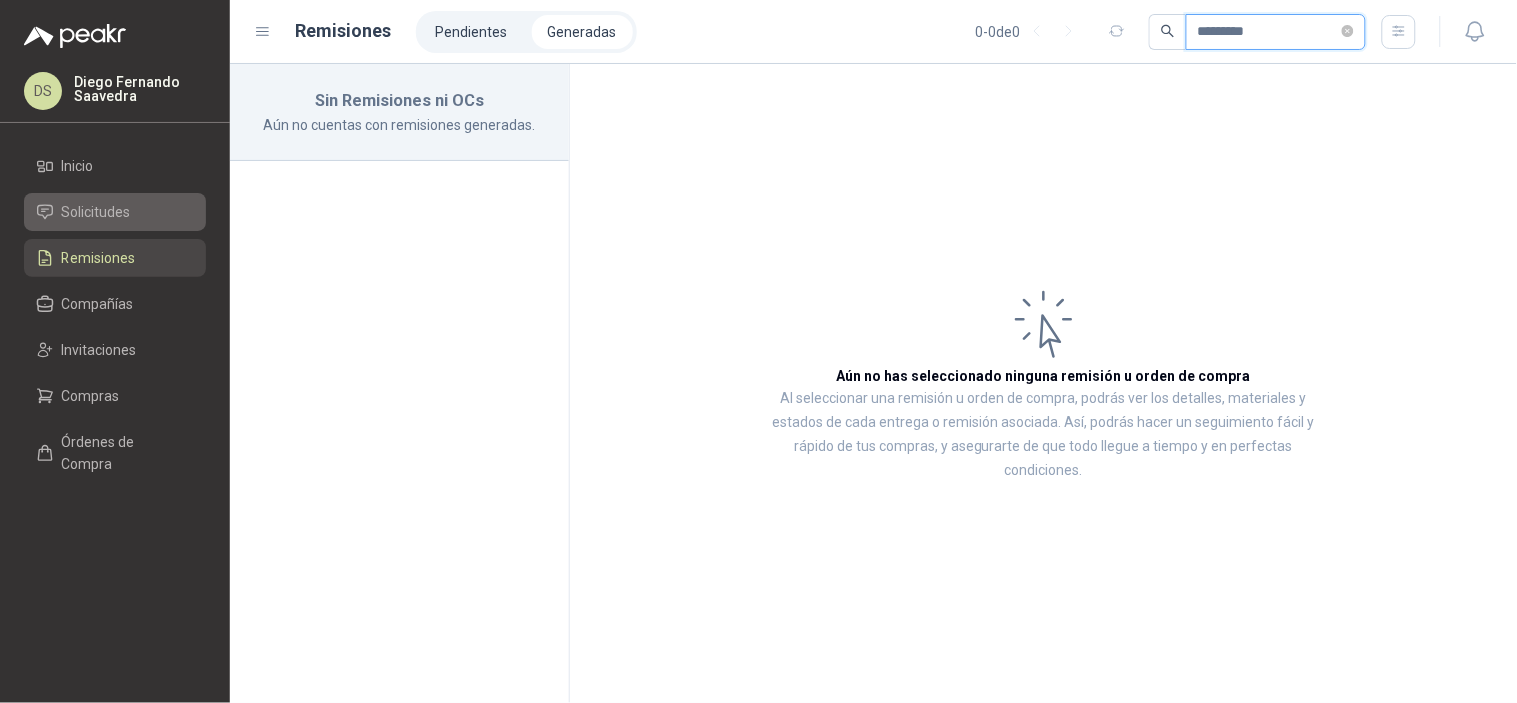 type on "*********" 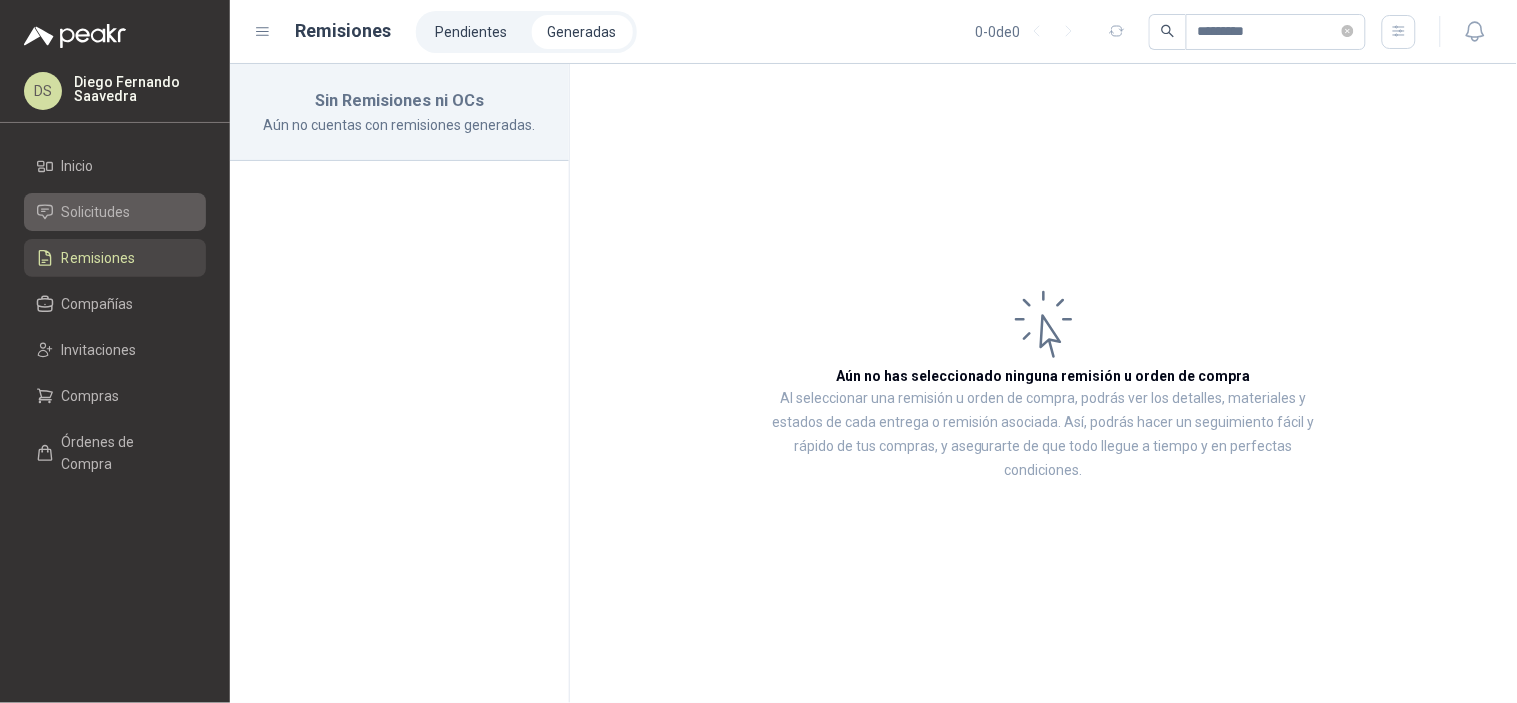 click on "Solicitudes" at bounding box center [96, 212] 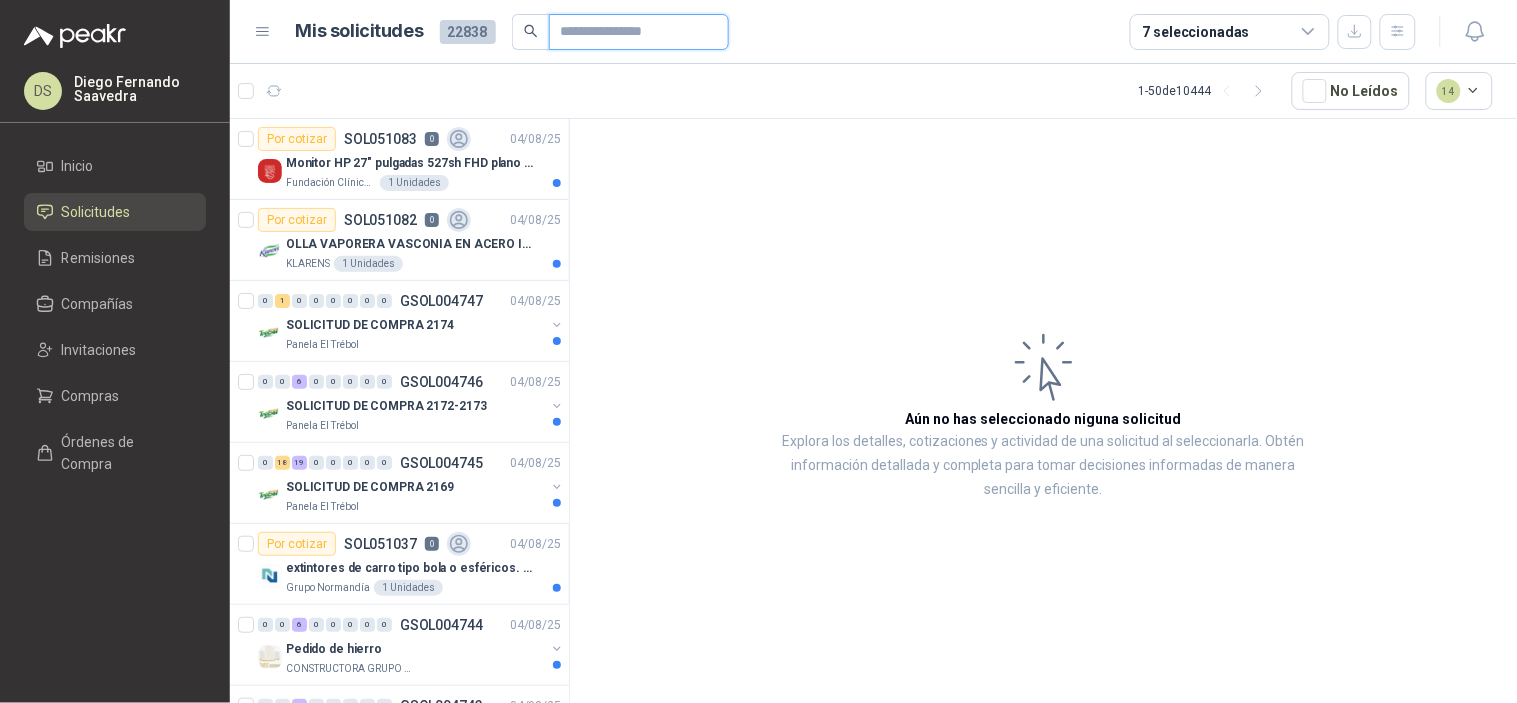 click at bounding box center (631, 32) 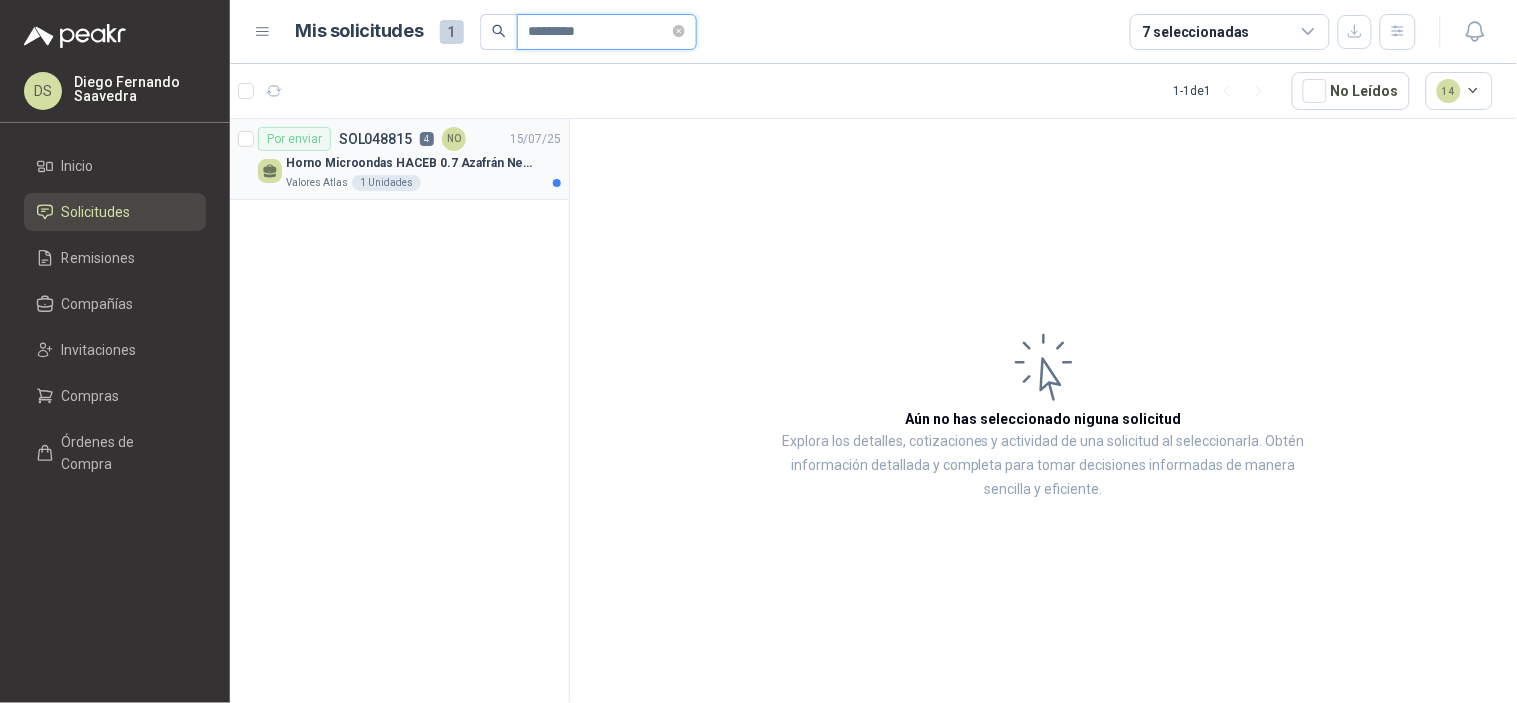 type on "*********" 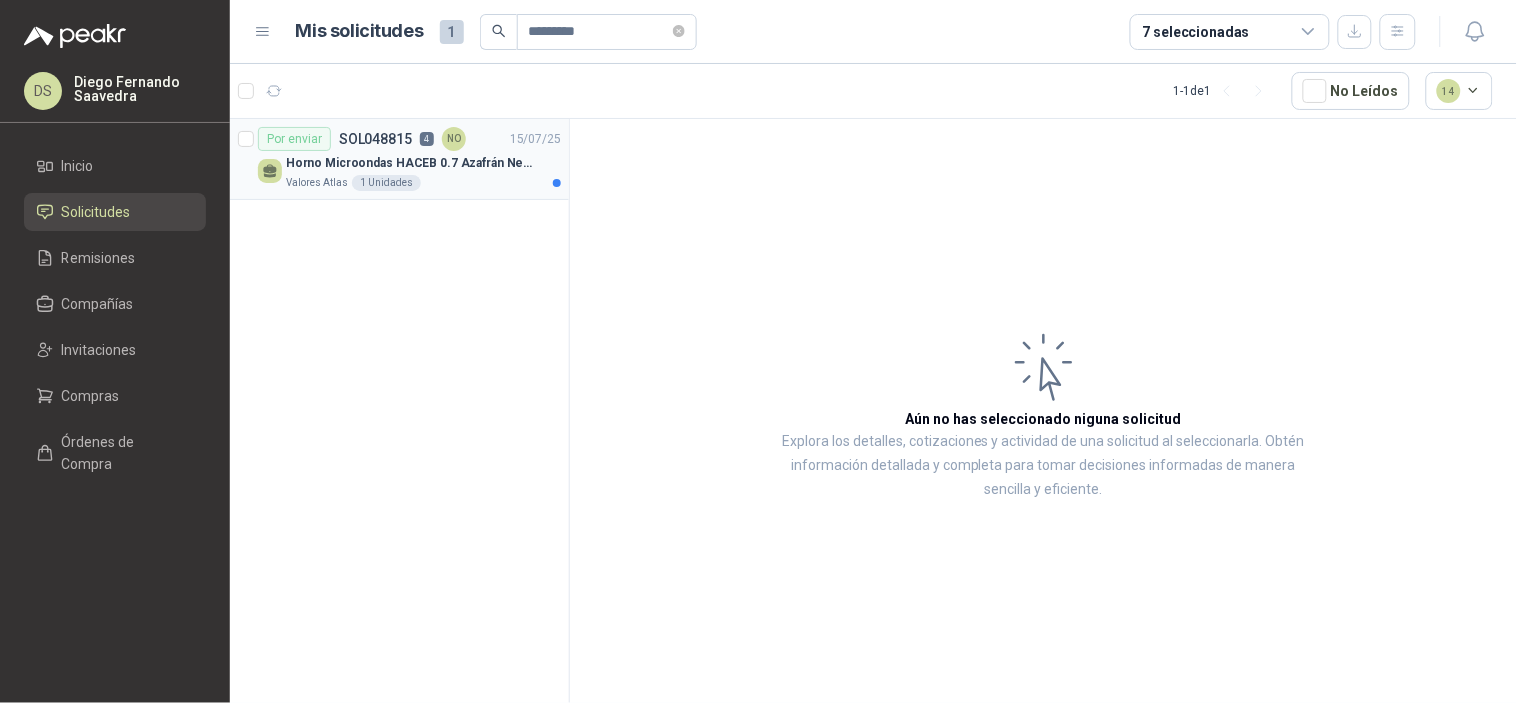click on "Horno Microondas HACEB 0.7 Azafrán Negro" at bounding box center (423, 163) 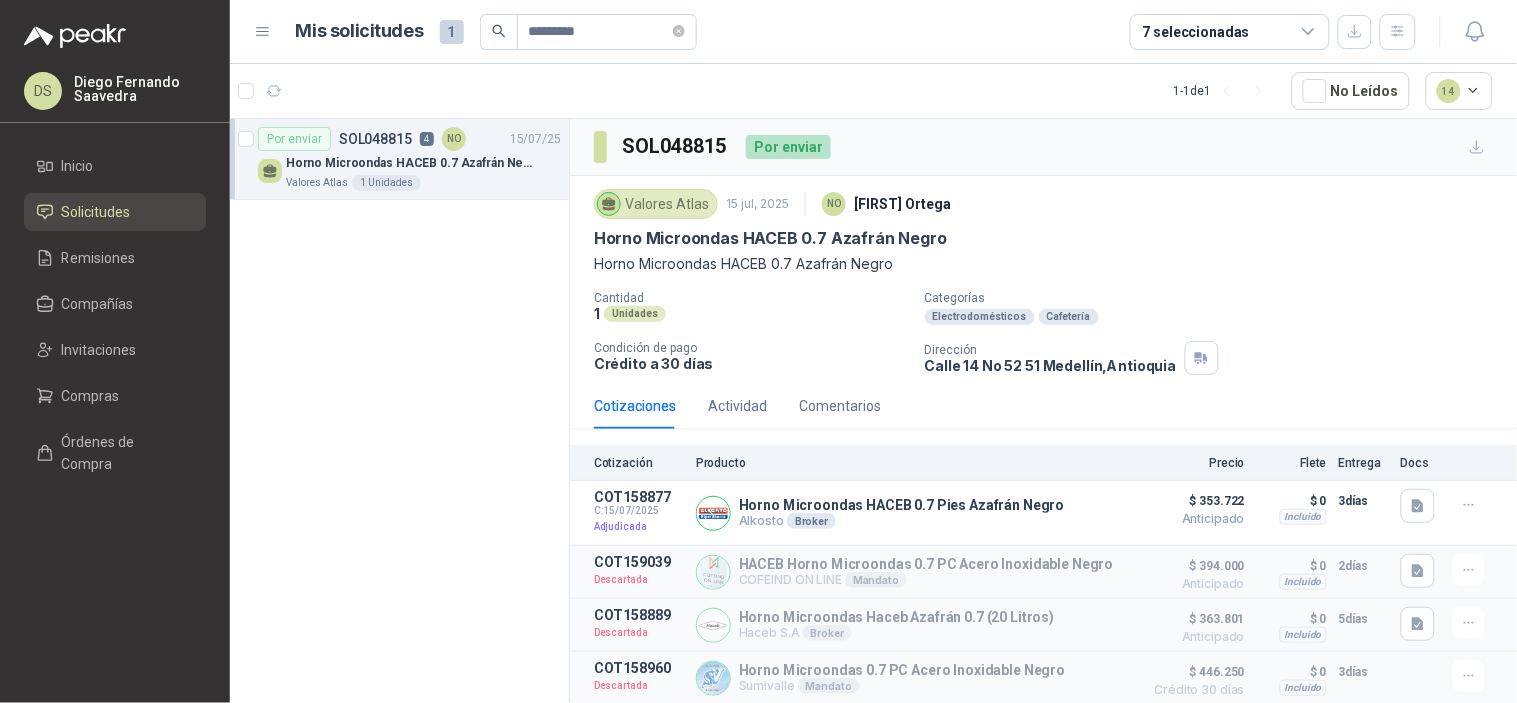 click on "Valores Atlas [DATE]   NO [FIRST] [LAST] Horno Microondas HACEB 0.7 Azafrán Negro Horno Microondas HACEB 0.7 Azafrán Negro Cantidad 1   Unidades Categorías Electrodomésticos Cafetería Condición de pago Crédito a 30 días Dirección [STREET]    [CITY] ,  [STATE]" at bounding box center (1043, 279) 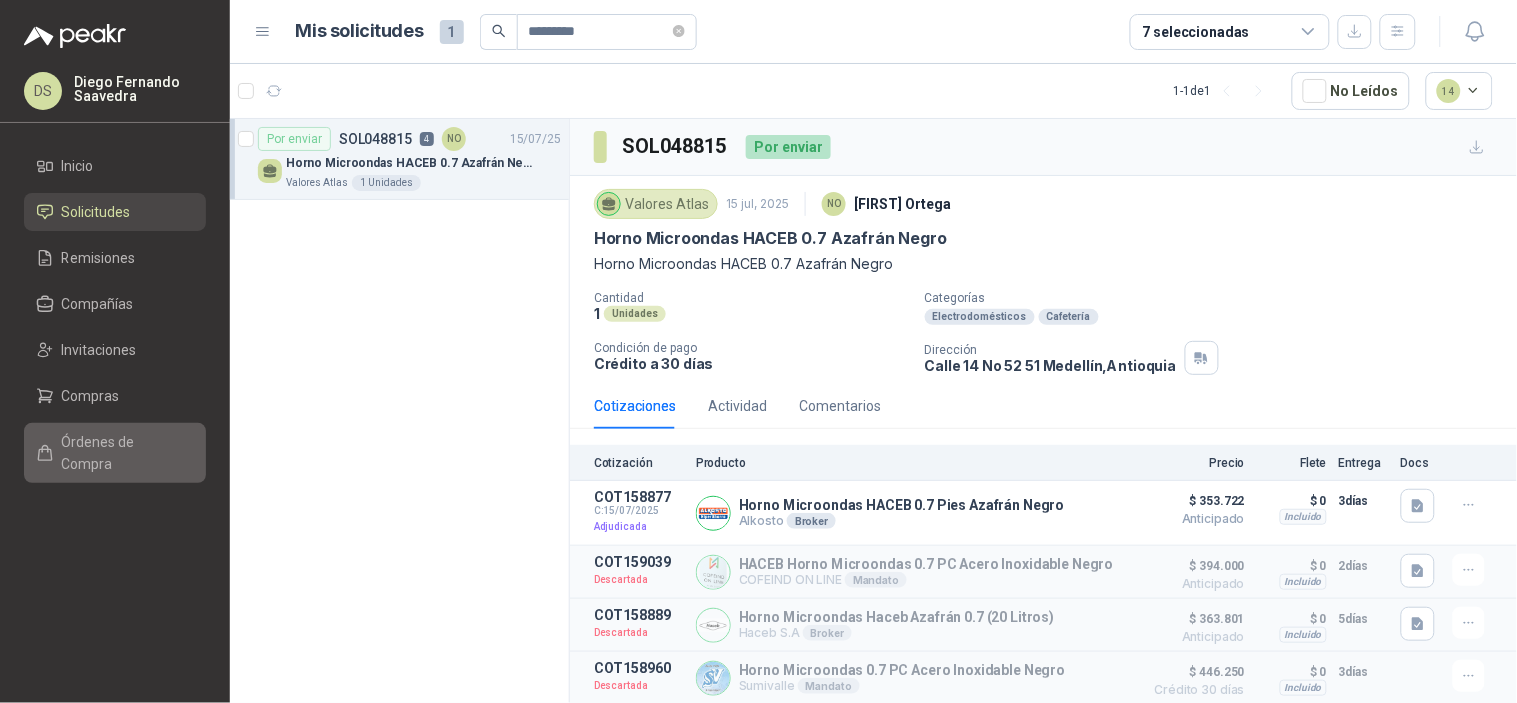 click on "Órdenes de Compra" at bounding box center [124, 453] 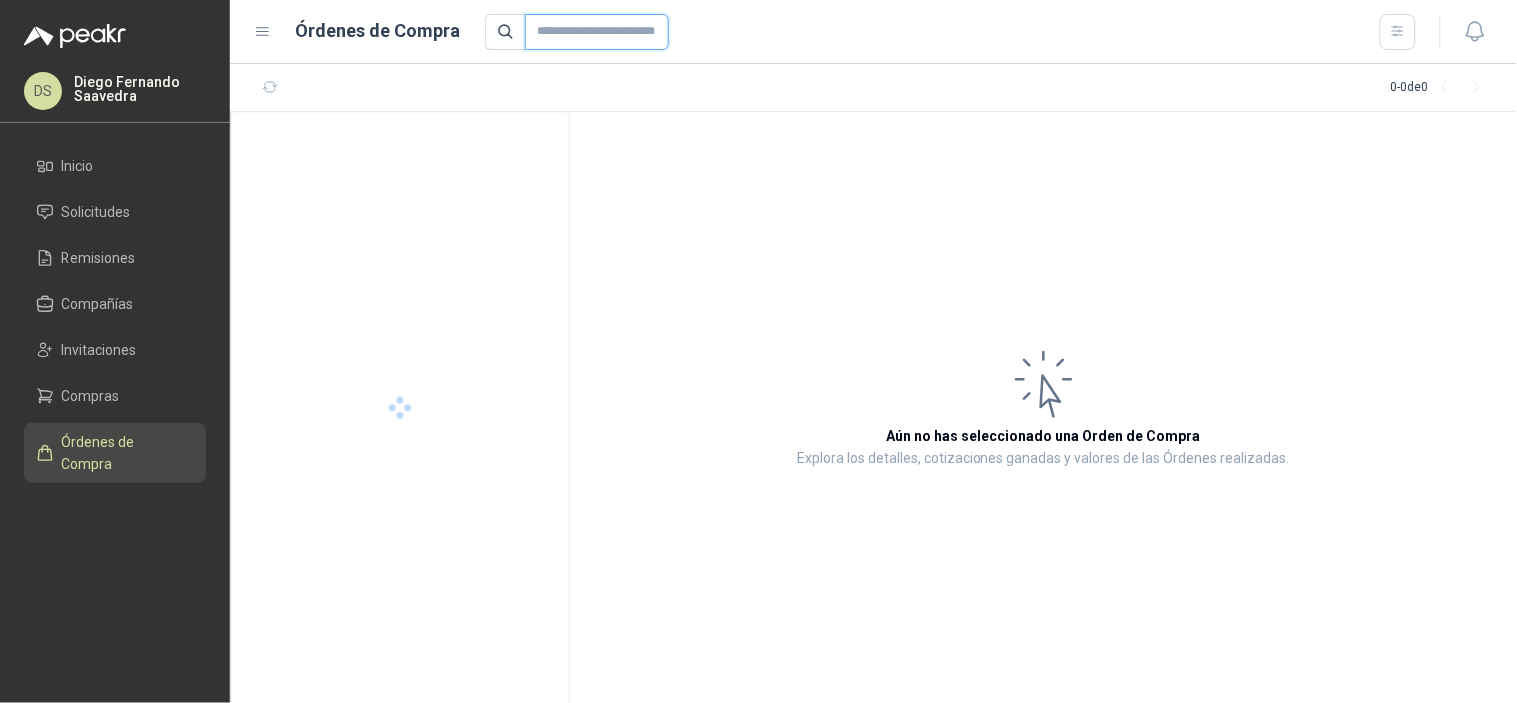 click at bounding box center (597, 32) 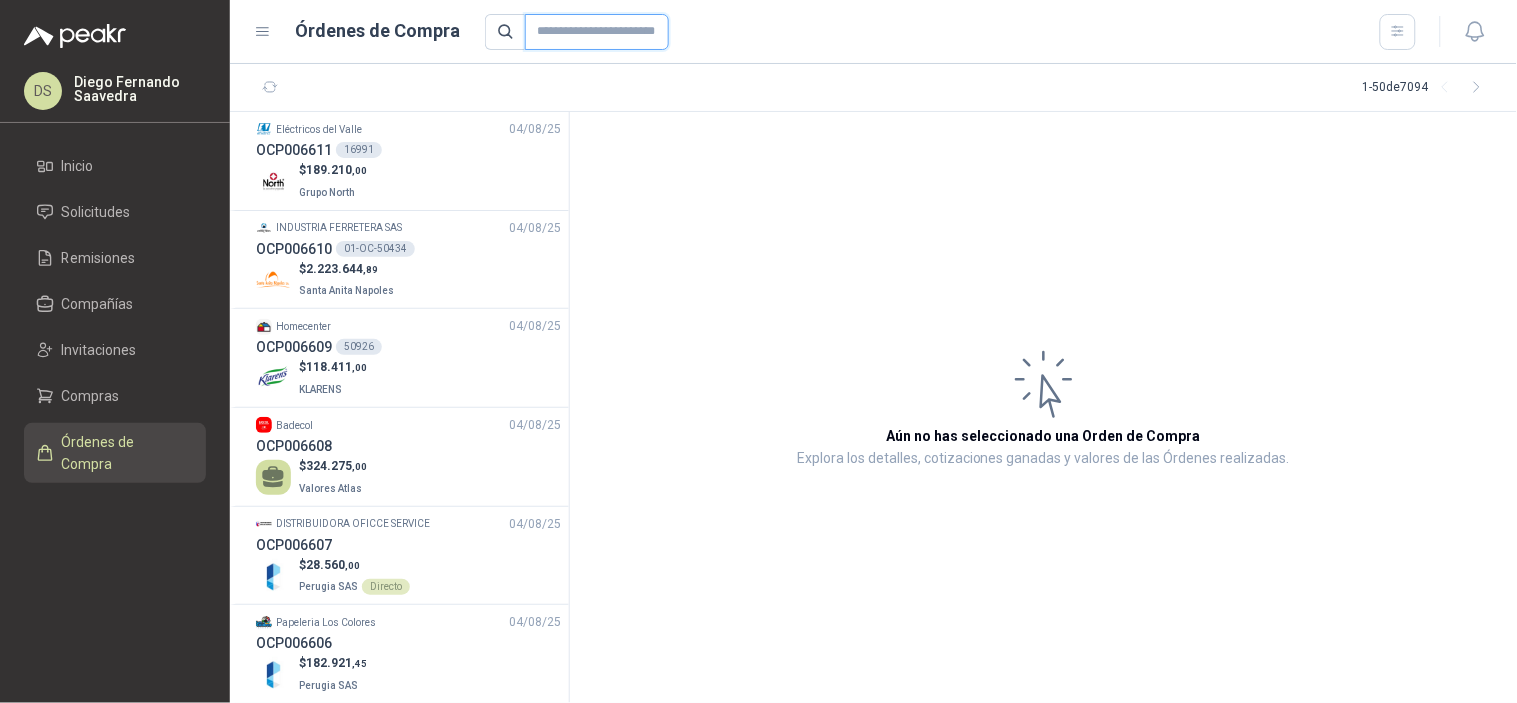 paste on "*****" 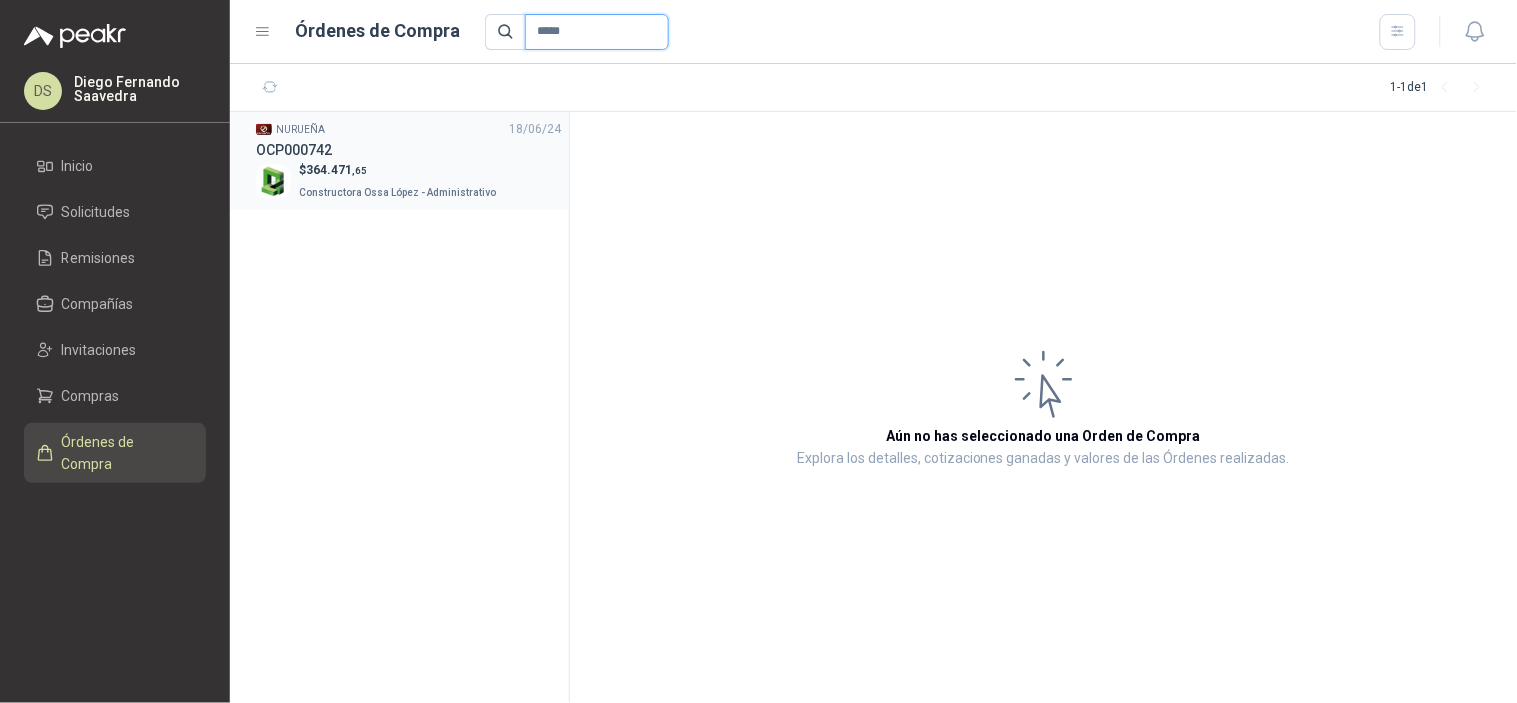 type on "*****" 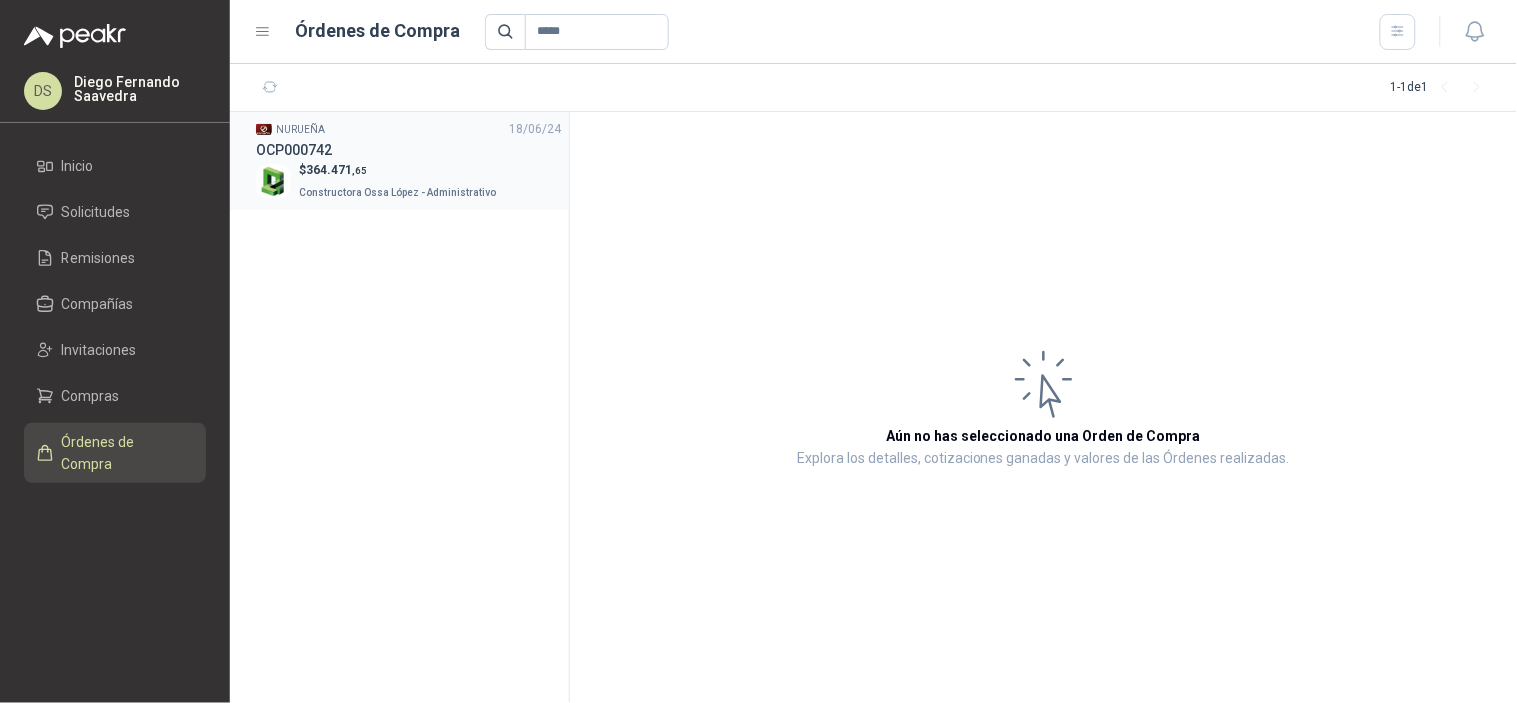 click on "OCP000742" at bounding box center [408, 150] 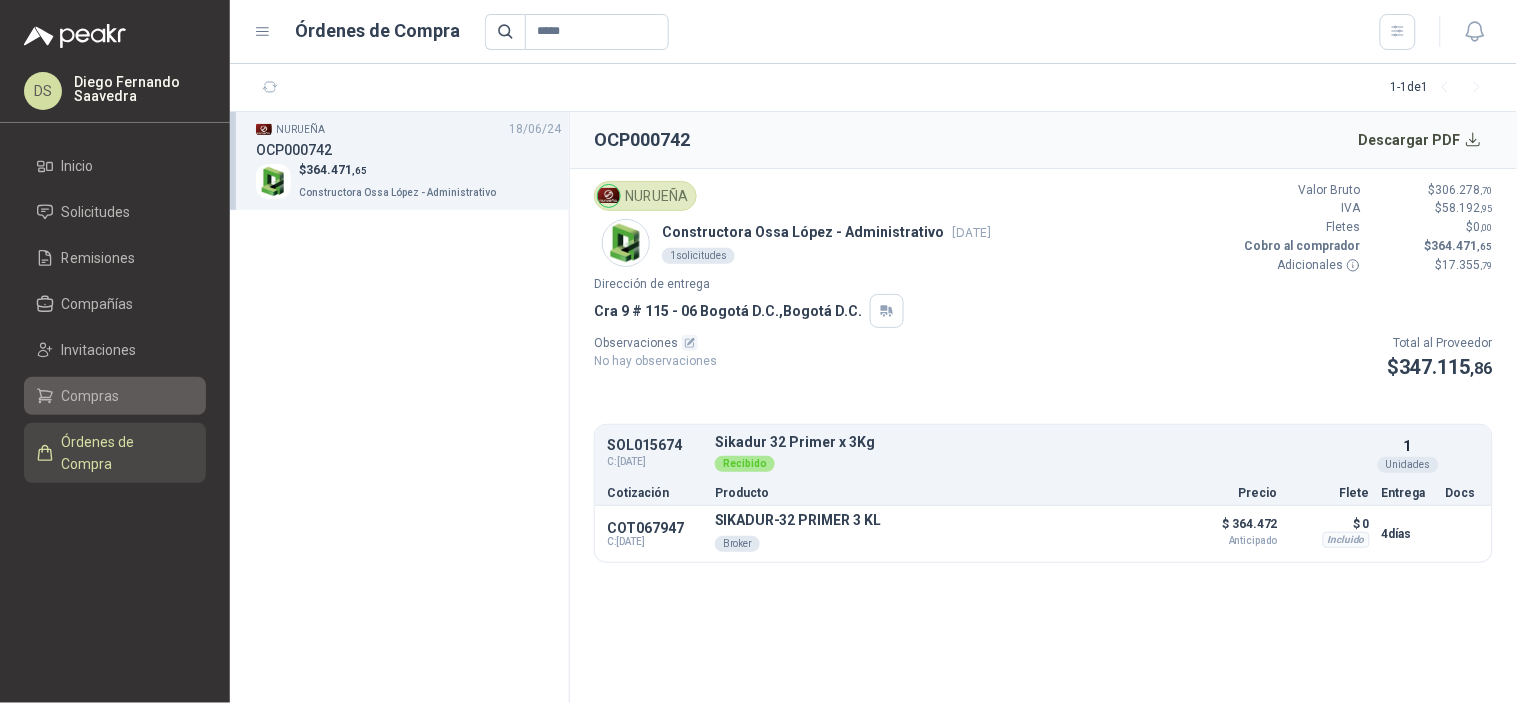 click on "Compras" at bounding box center [91, 396] 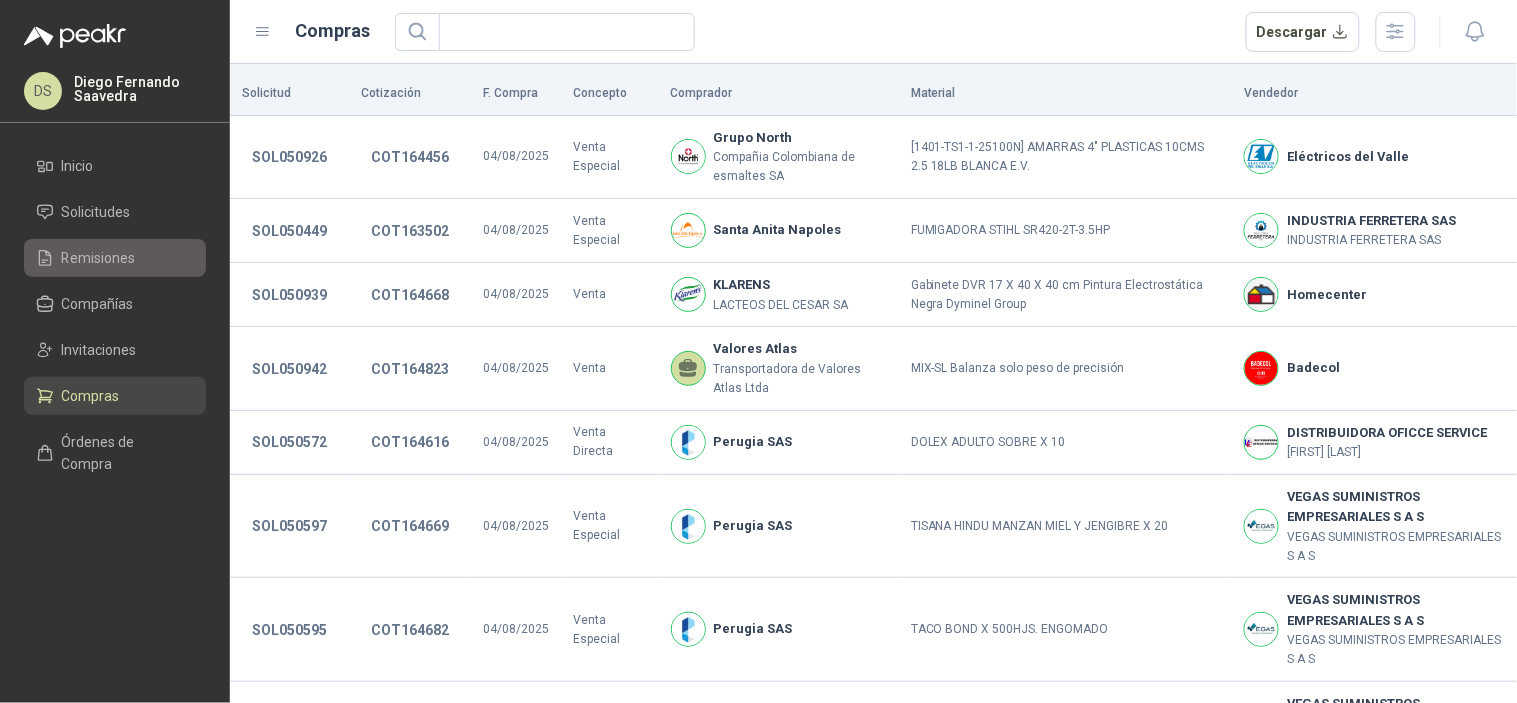 click on "Remisiones" at bounding box center (99, 258) 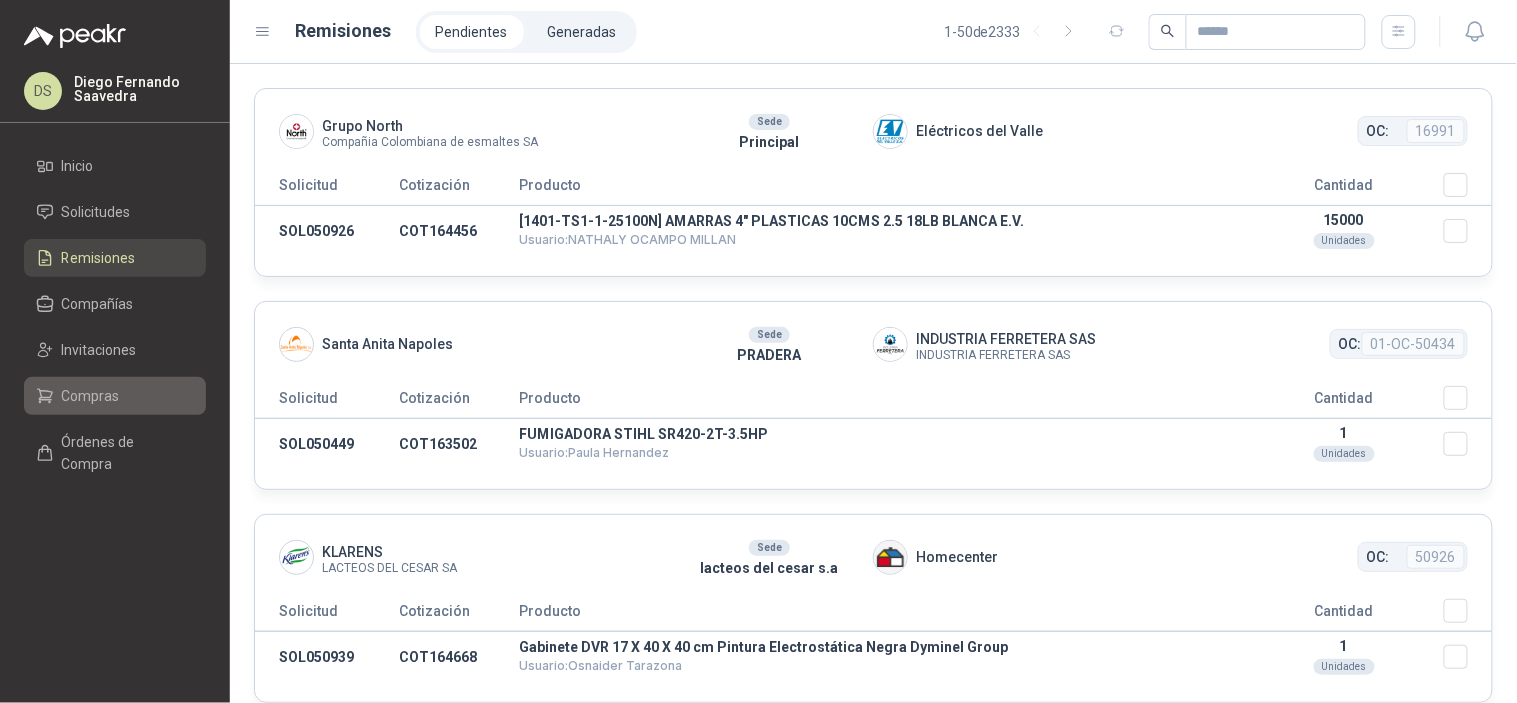click on "Compras" at bounding box center [91, 396] 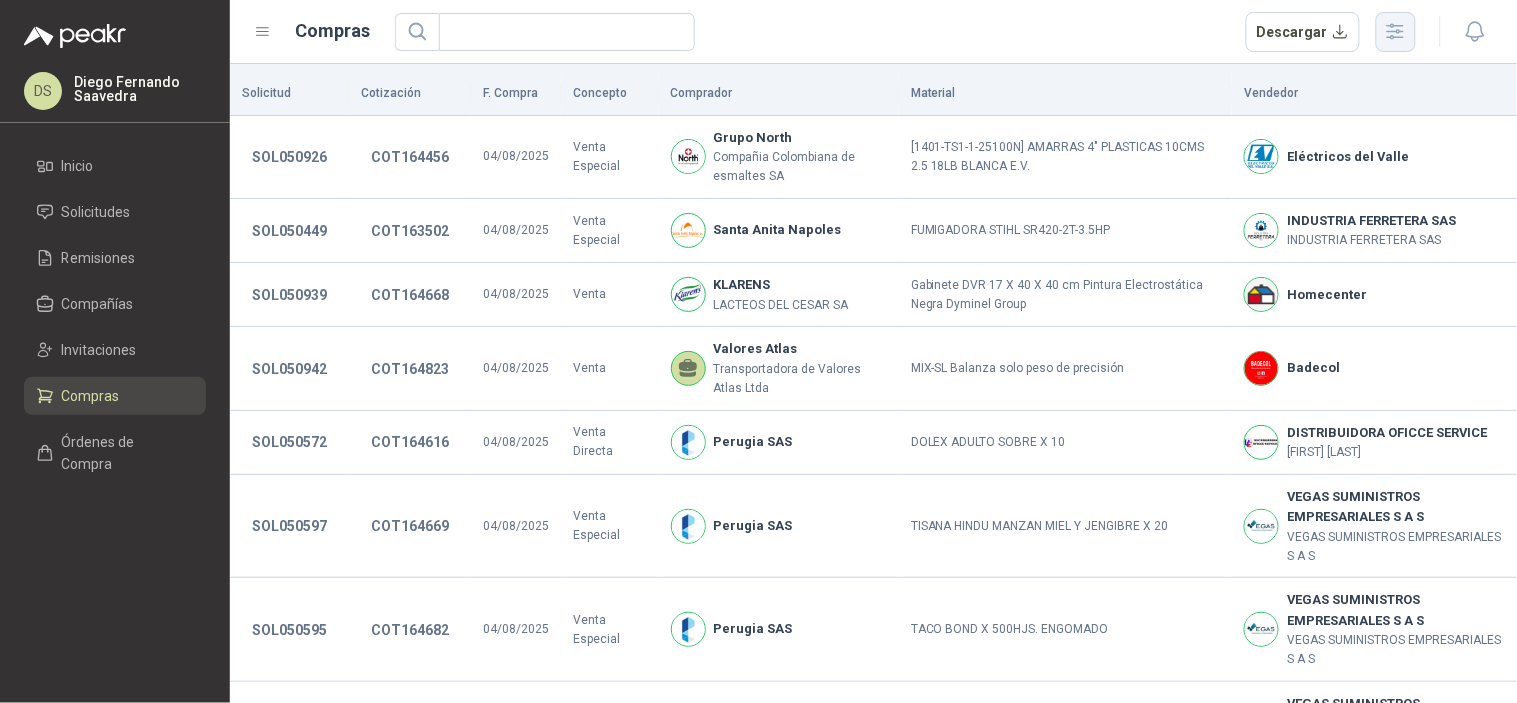 click 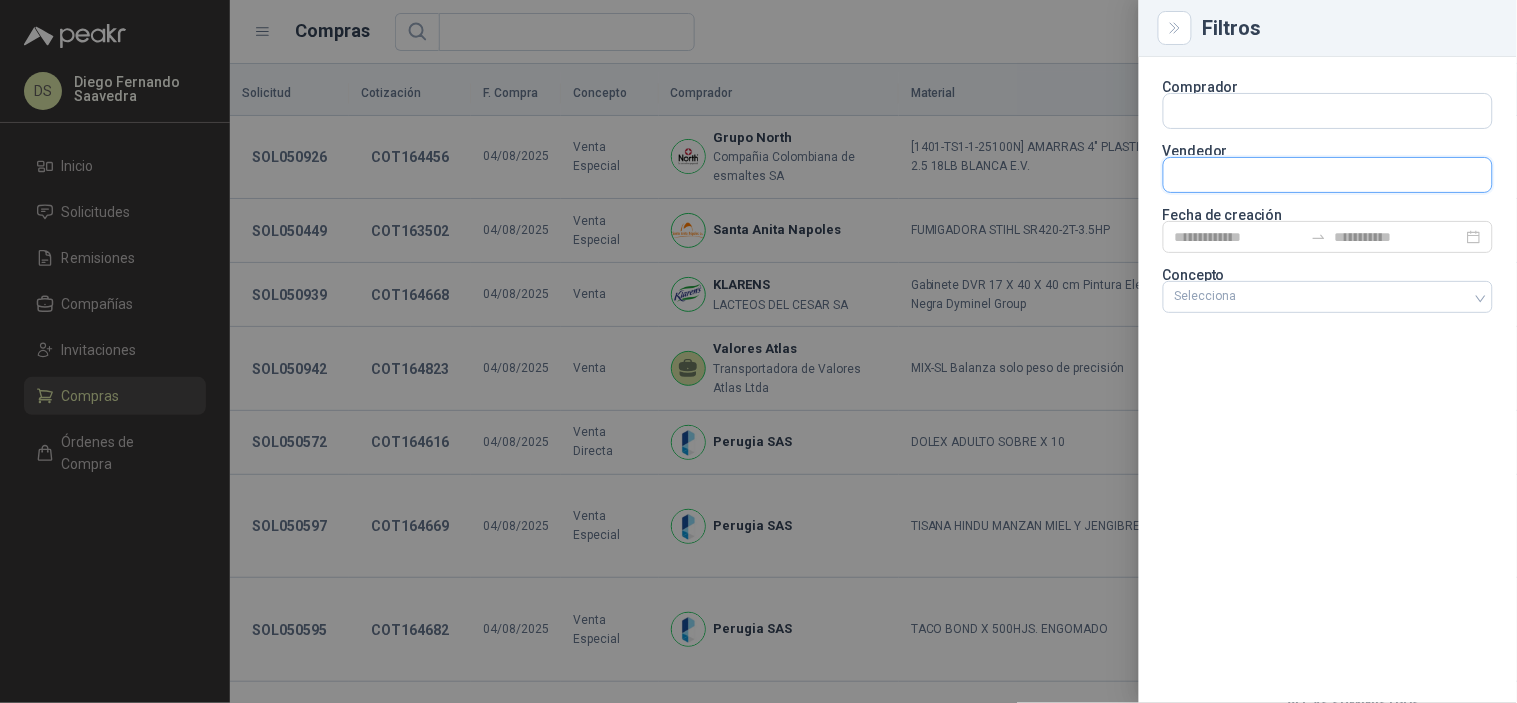 click at bounding box center [1328, 111] 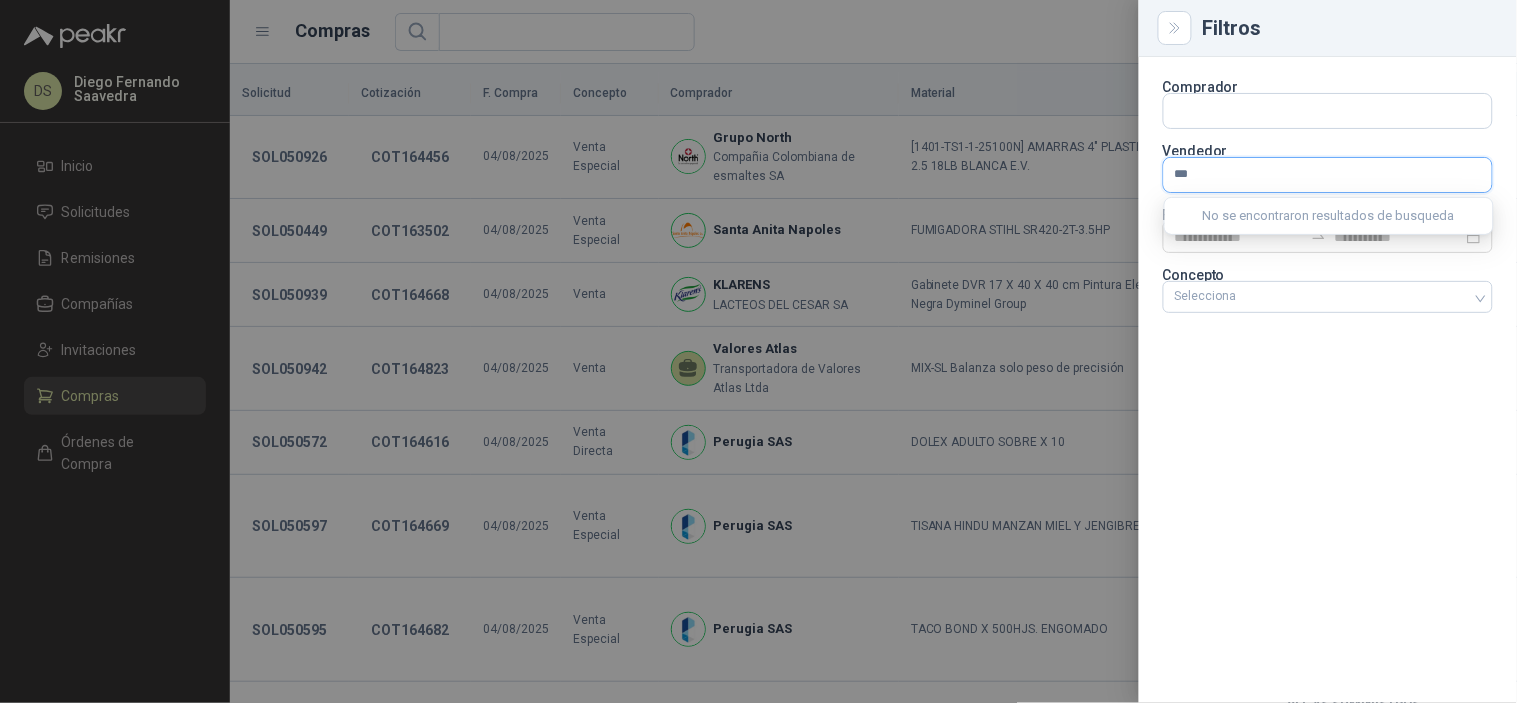 type on "****" 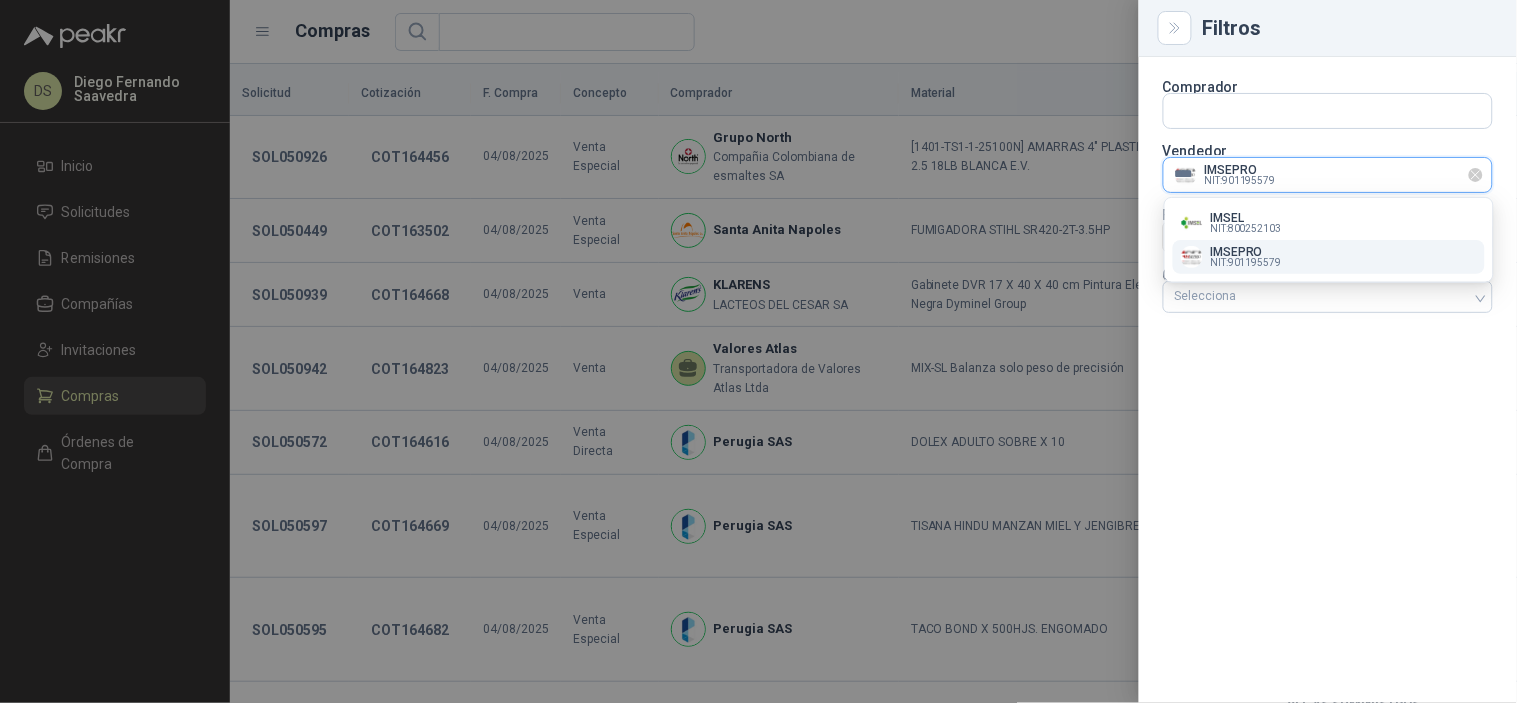 type 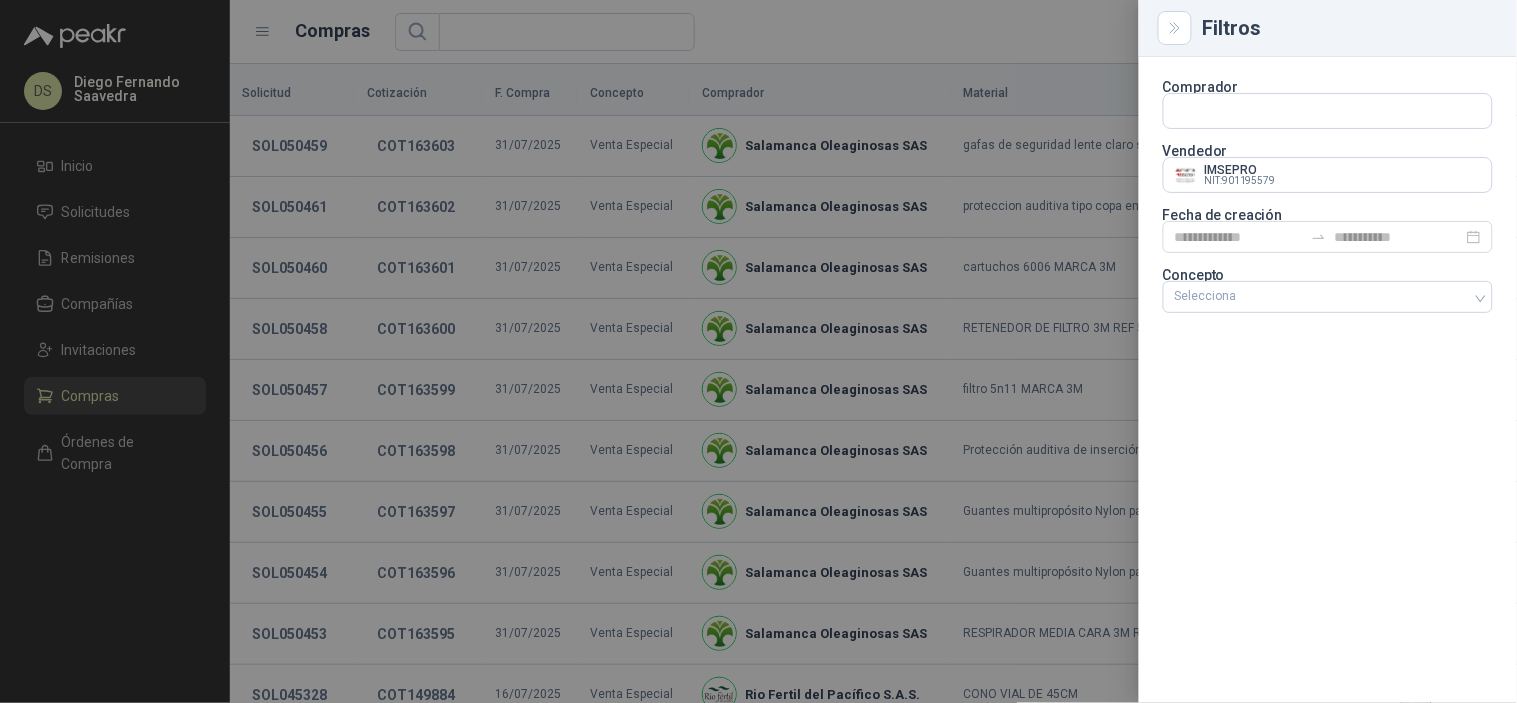 click at bounding box center (758, 351) 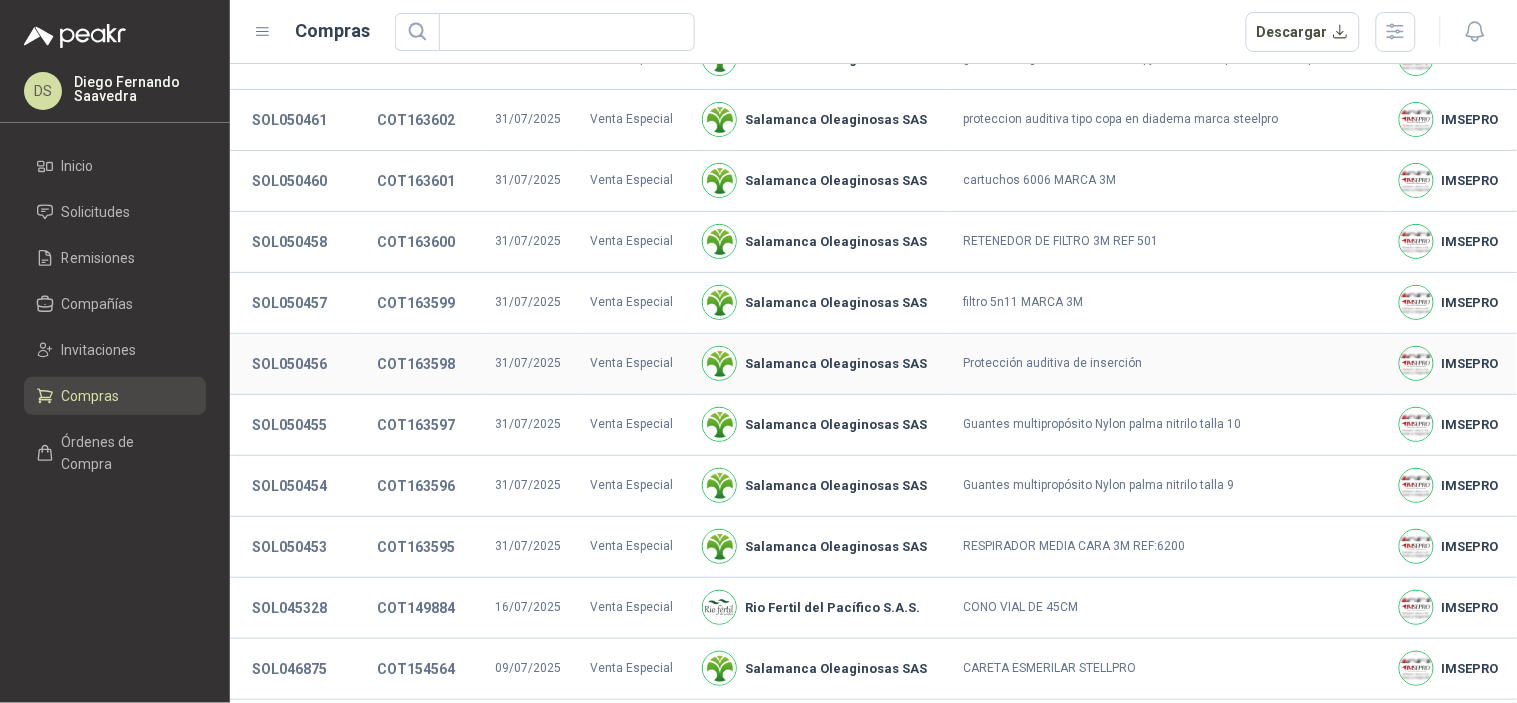 scroll, scrollTop: 0, scrollLeft: 0, axis: both 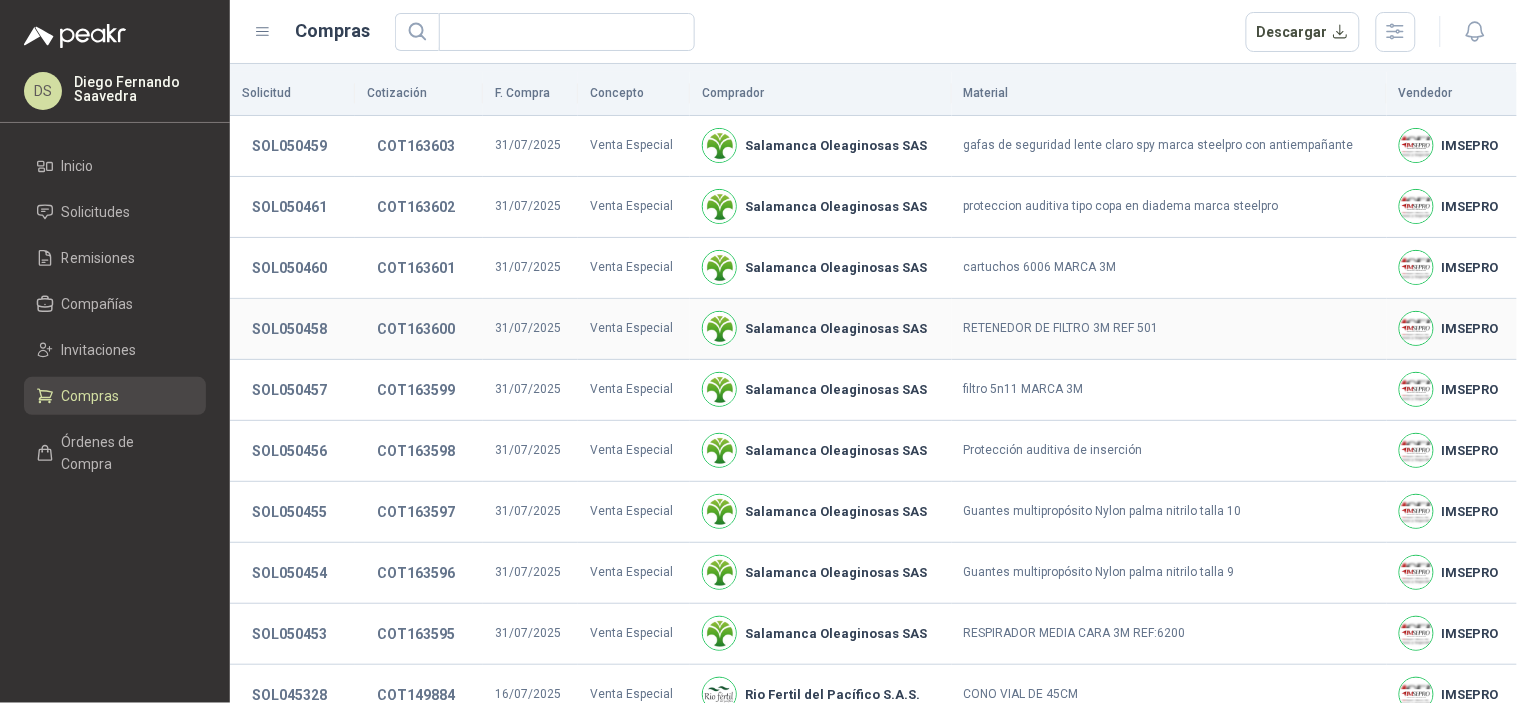 type 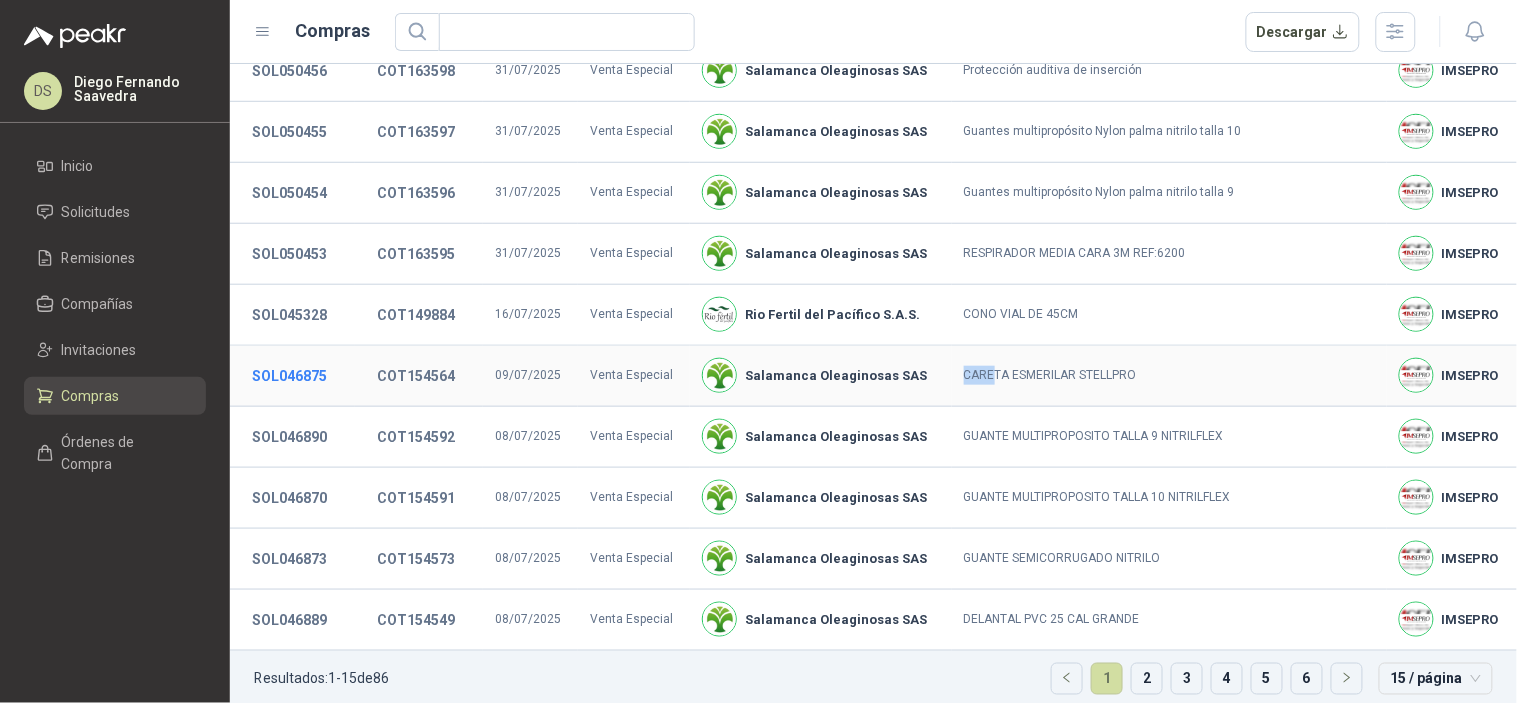 click on "SOL046875" at bounding box center [289, 376] 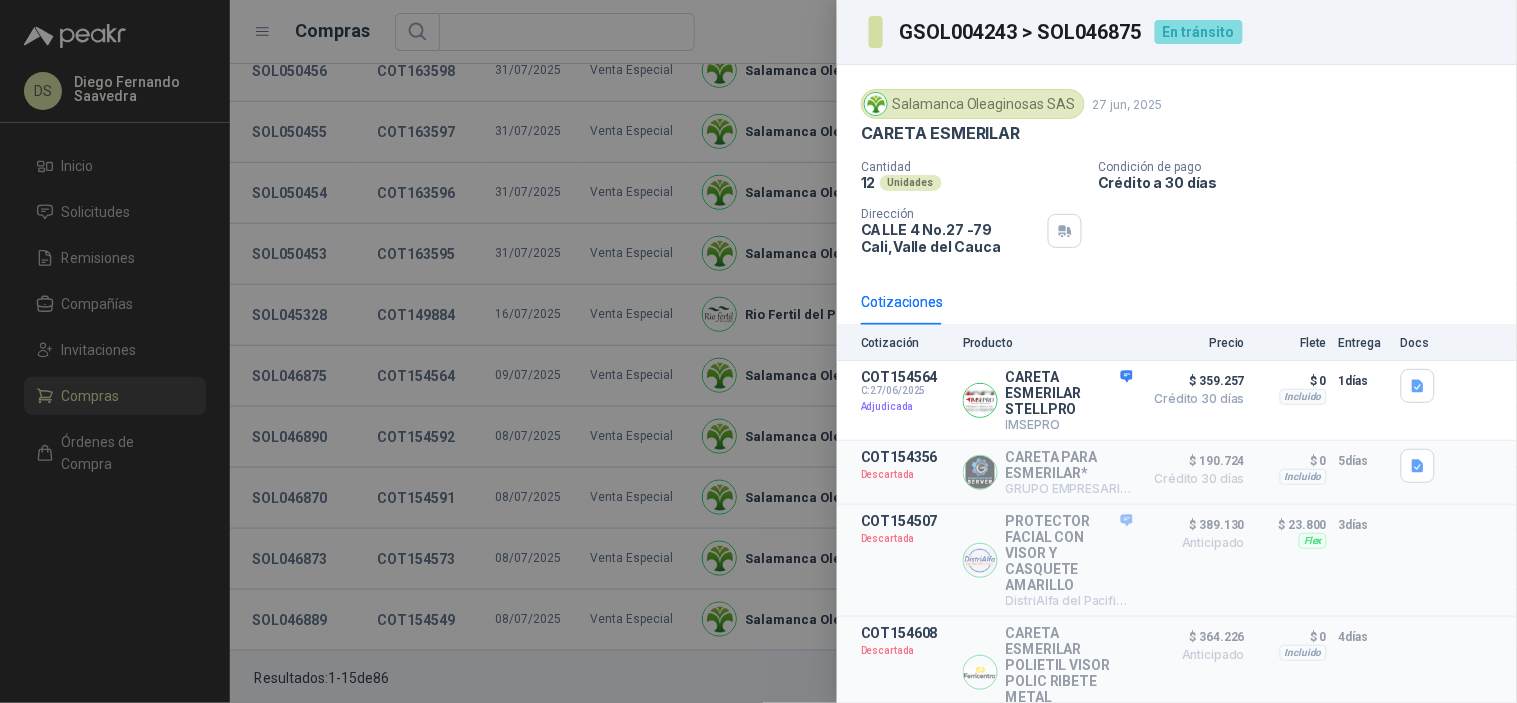 click on "GSOL004243 > SOL046875" at bounding box center [1021, 32] 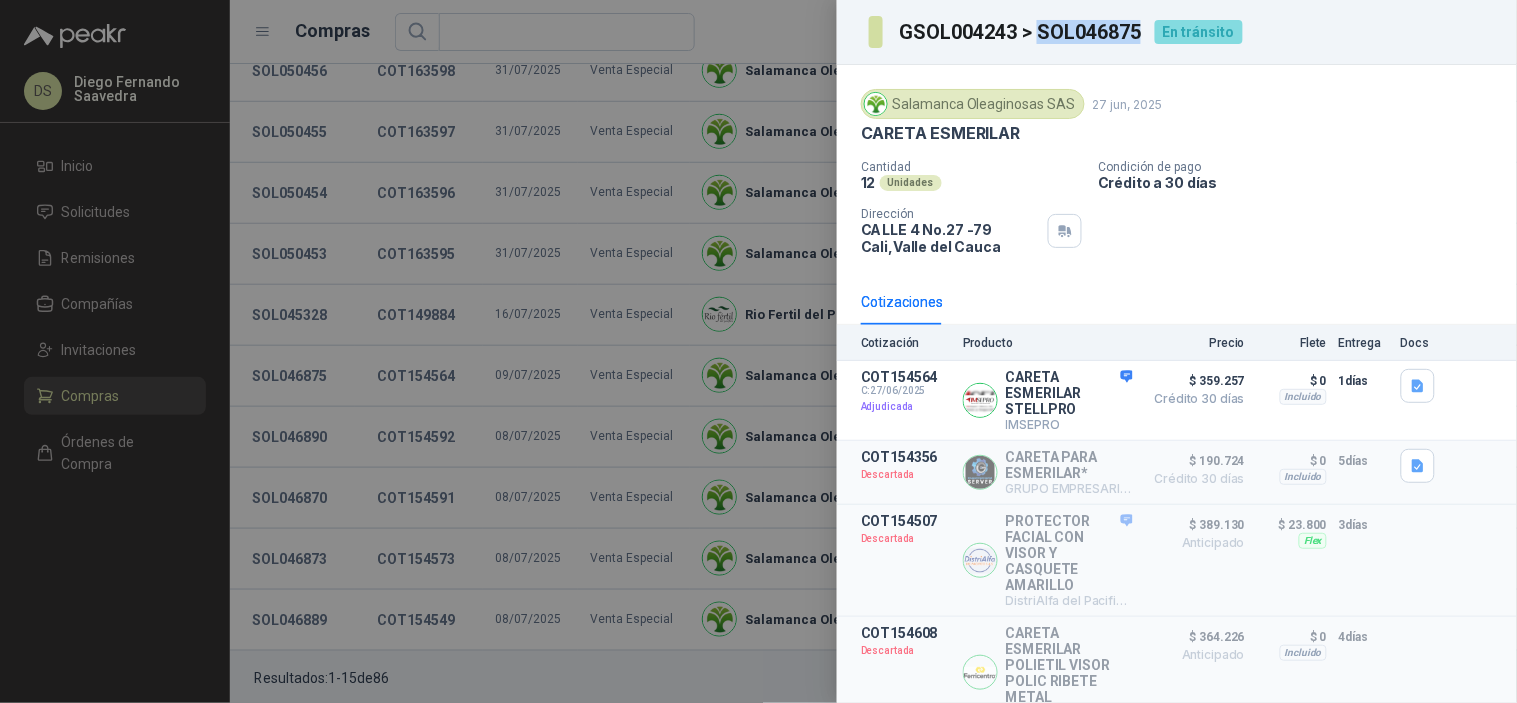 click on "GSOL004243 > SOL046875" at bounding box center (1021, 32) 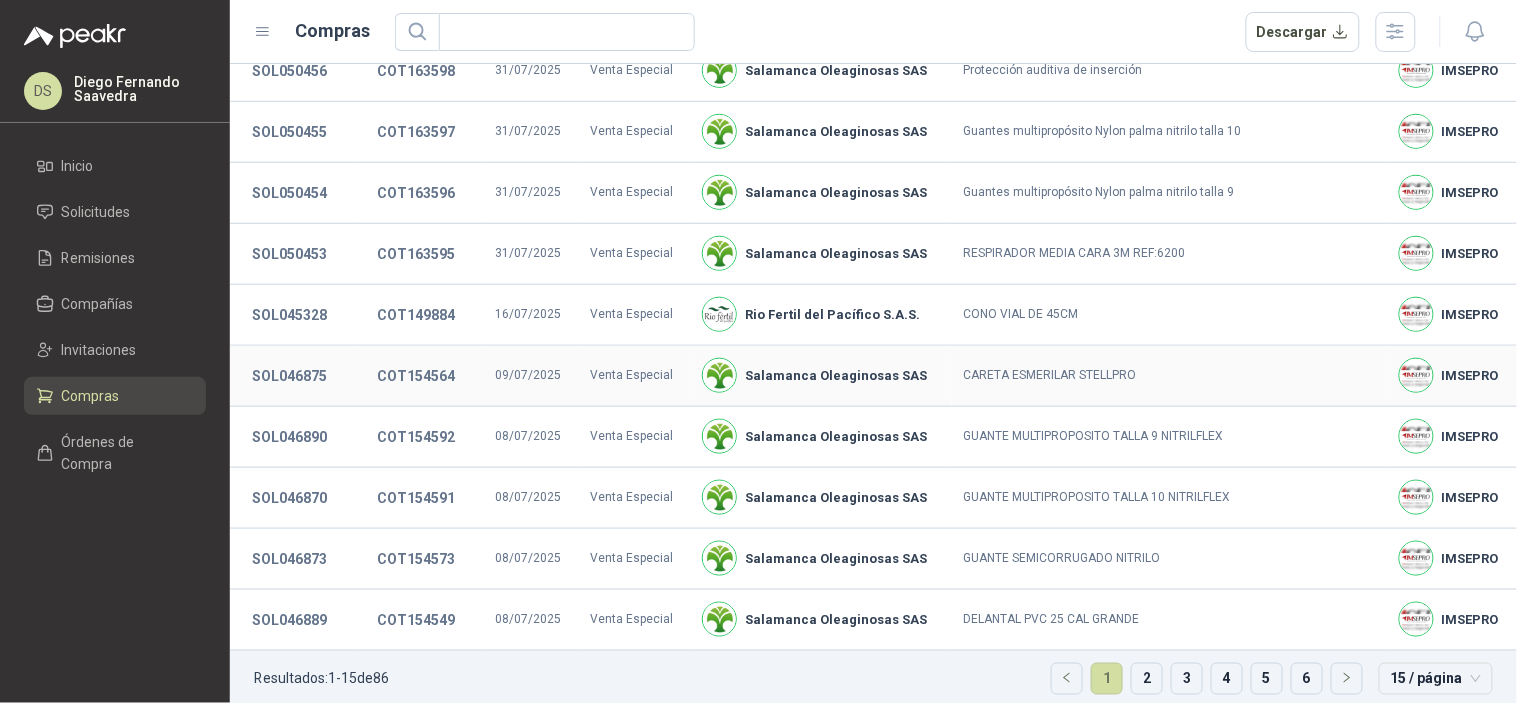 type 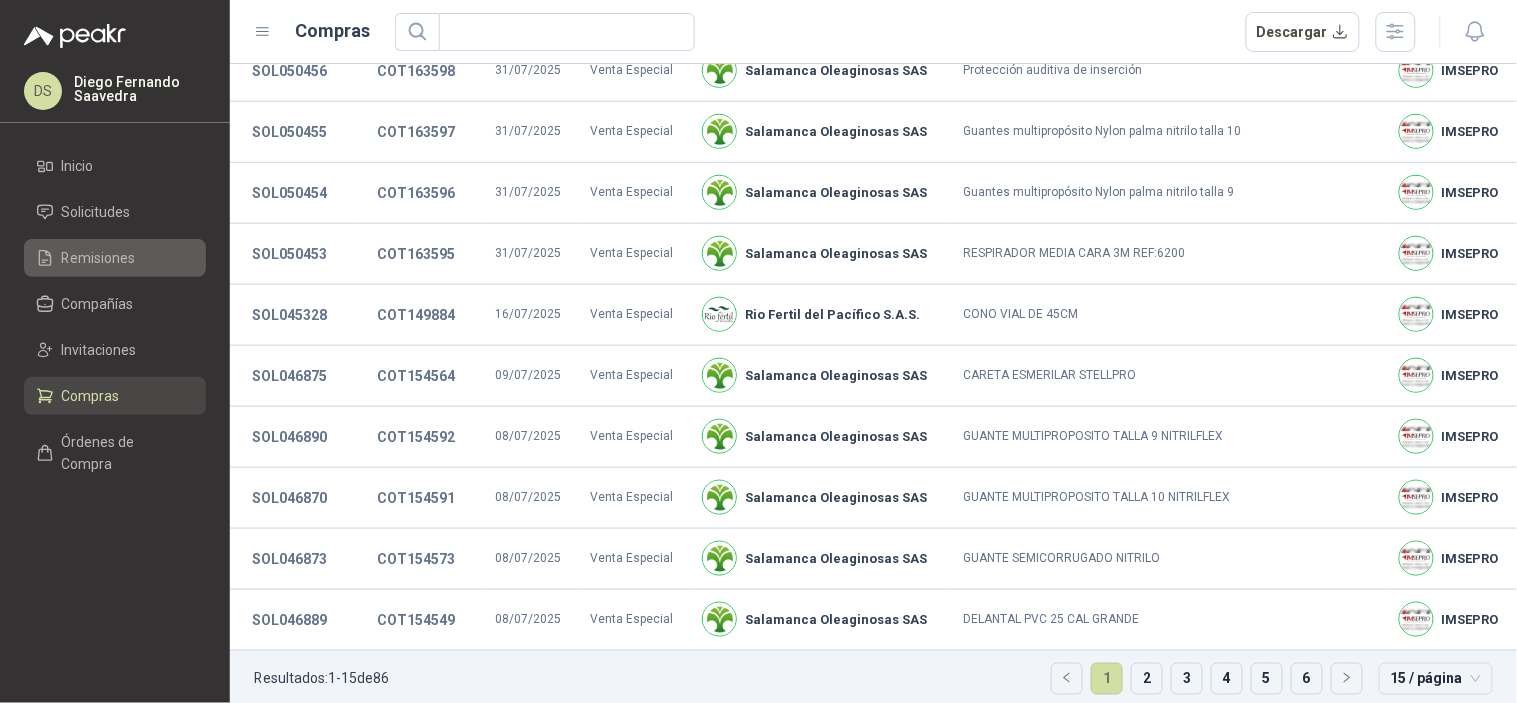 click on "Remisiones" at bounding box center [115, 258] 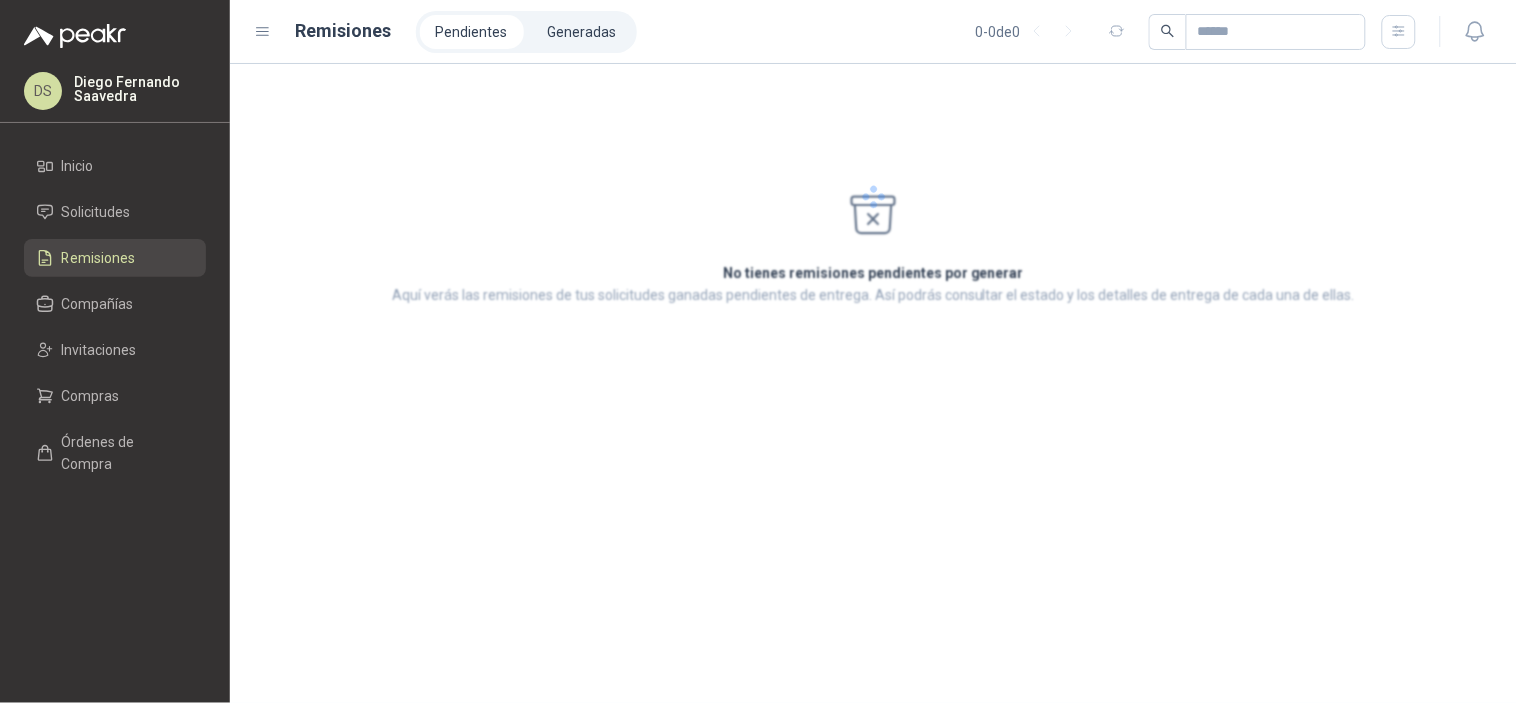click on "Pendientes Generadas 0  -  0  de  0" at bounding box center (916, 32) 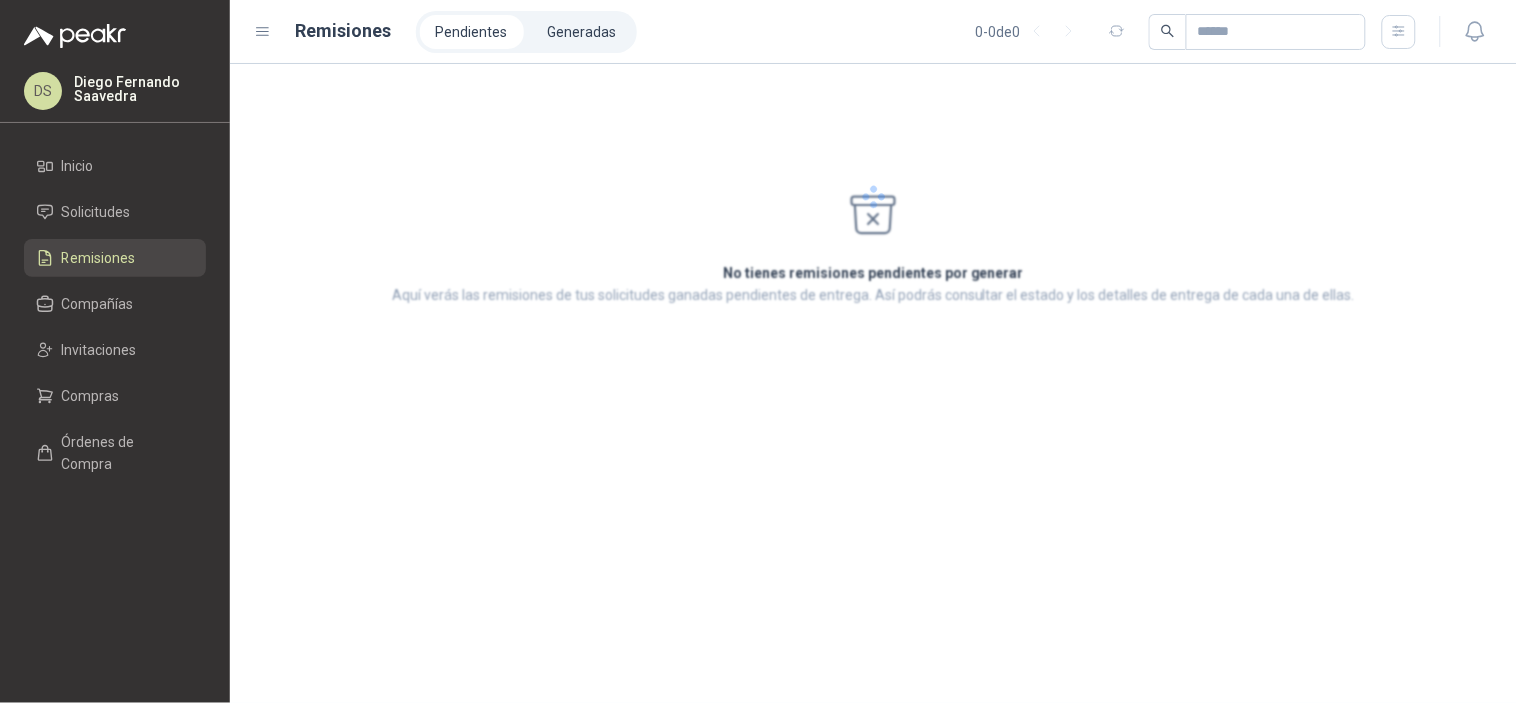 click on "Generadas" at bounding box center [582, 32] 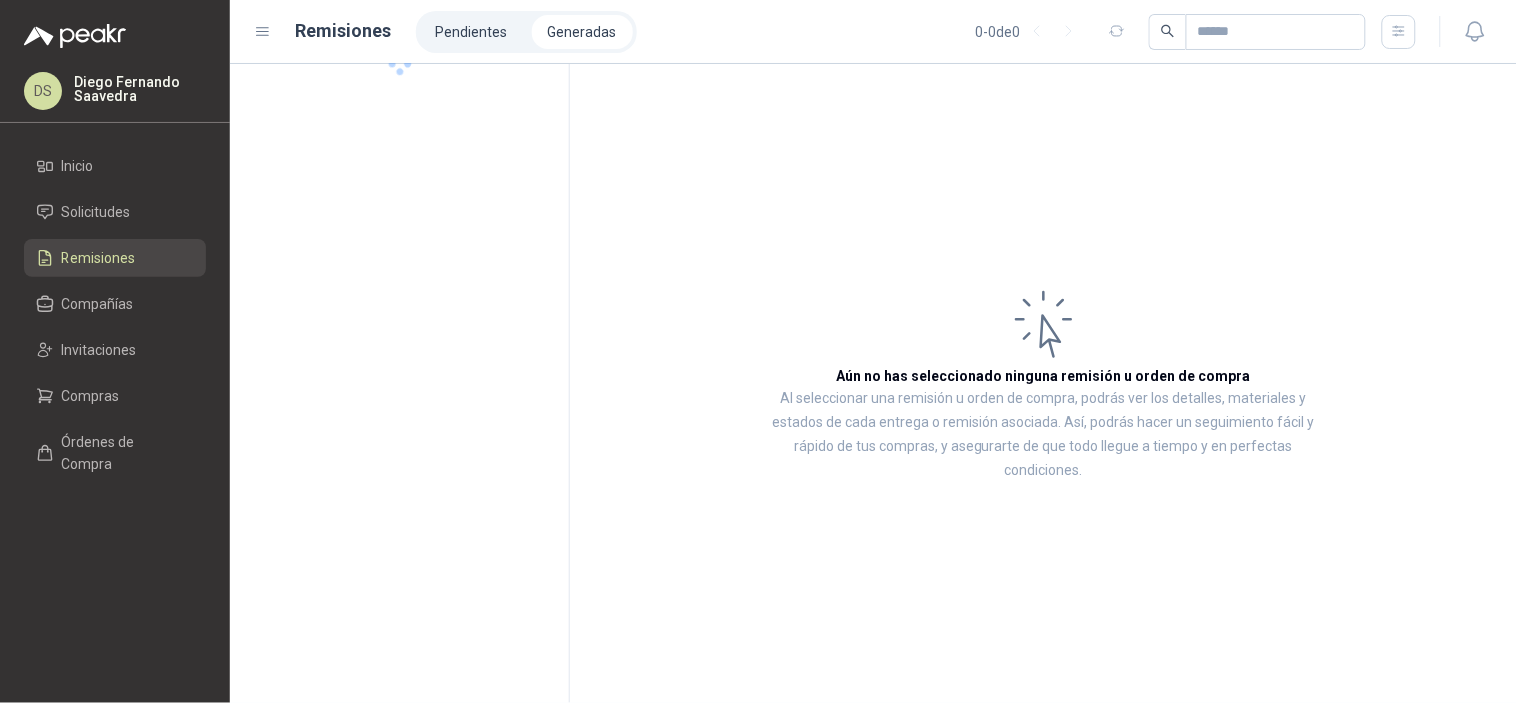 click on "Generadas" at bounding box center (582, 32) 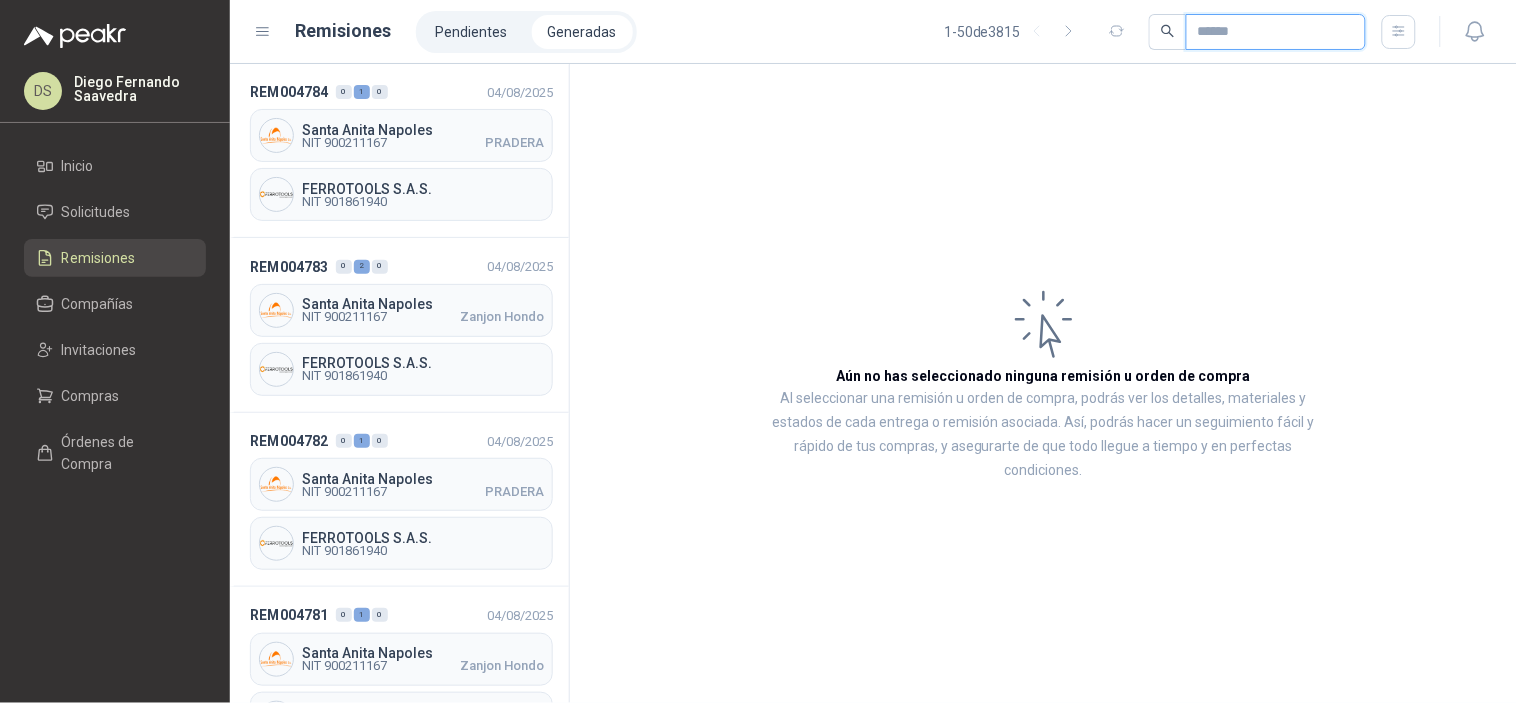 click at bounding box center (1268, 32) 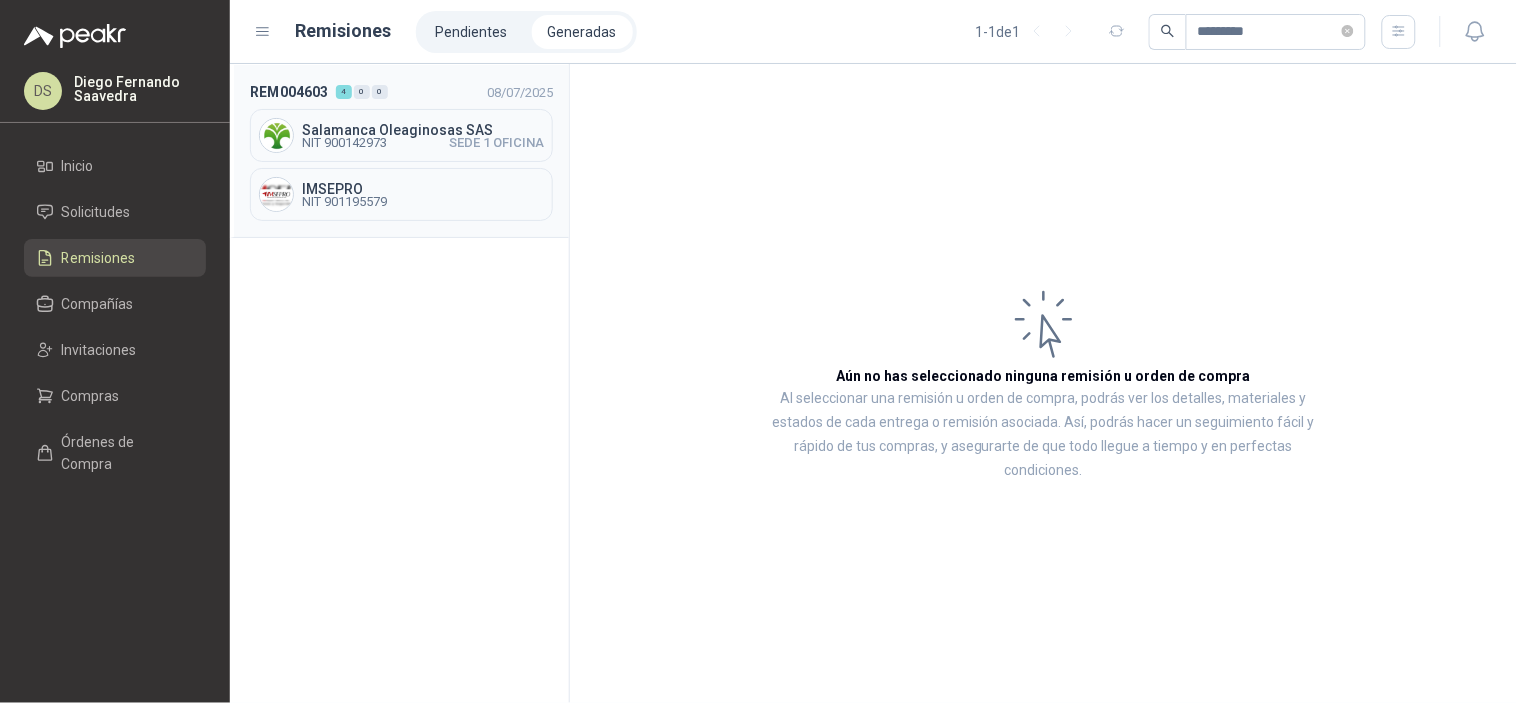 click on "[CITY] Oleaginosas SAS NIT   900142973 SEDE 1 OFICINA" at bounding box center [401, 135] 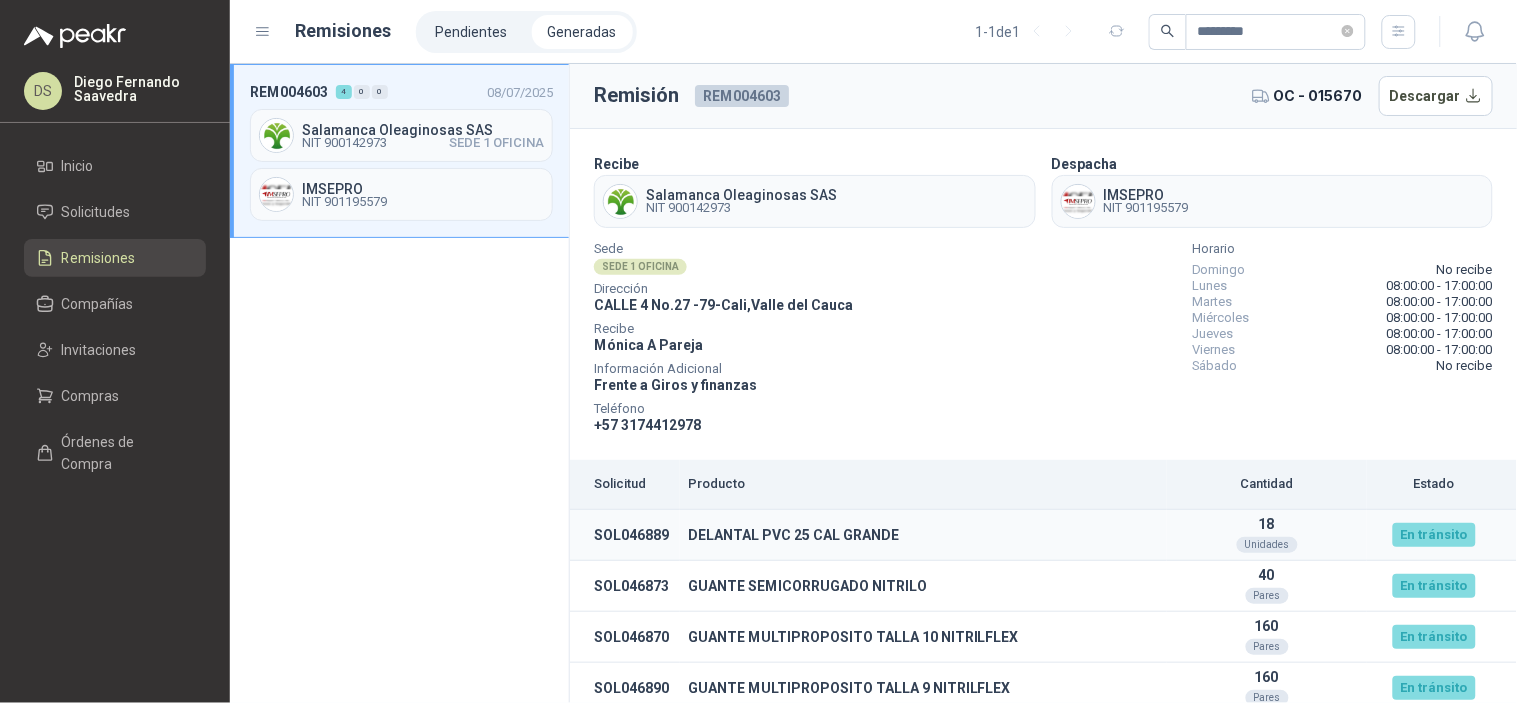 scroll, scrollTop: 11, scrollLeft: 0, axis: vertical 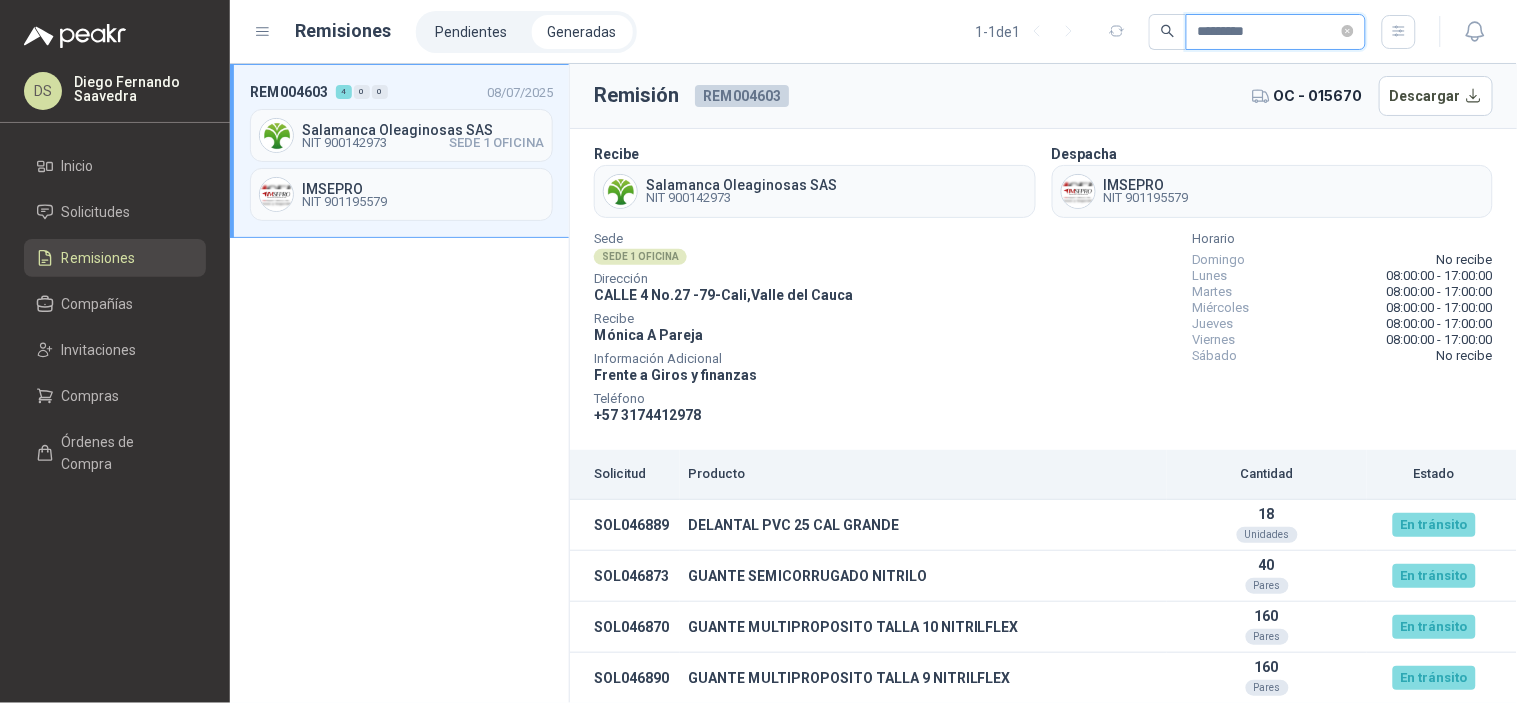 click on "*********" at bounding box center (1268, 32) 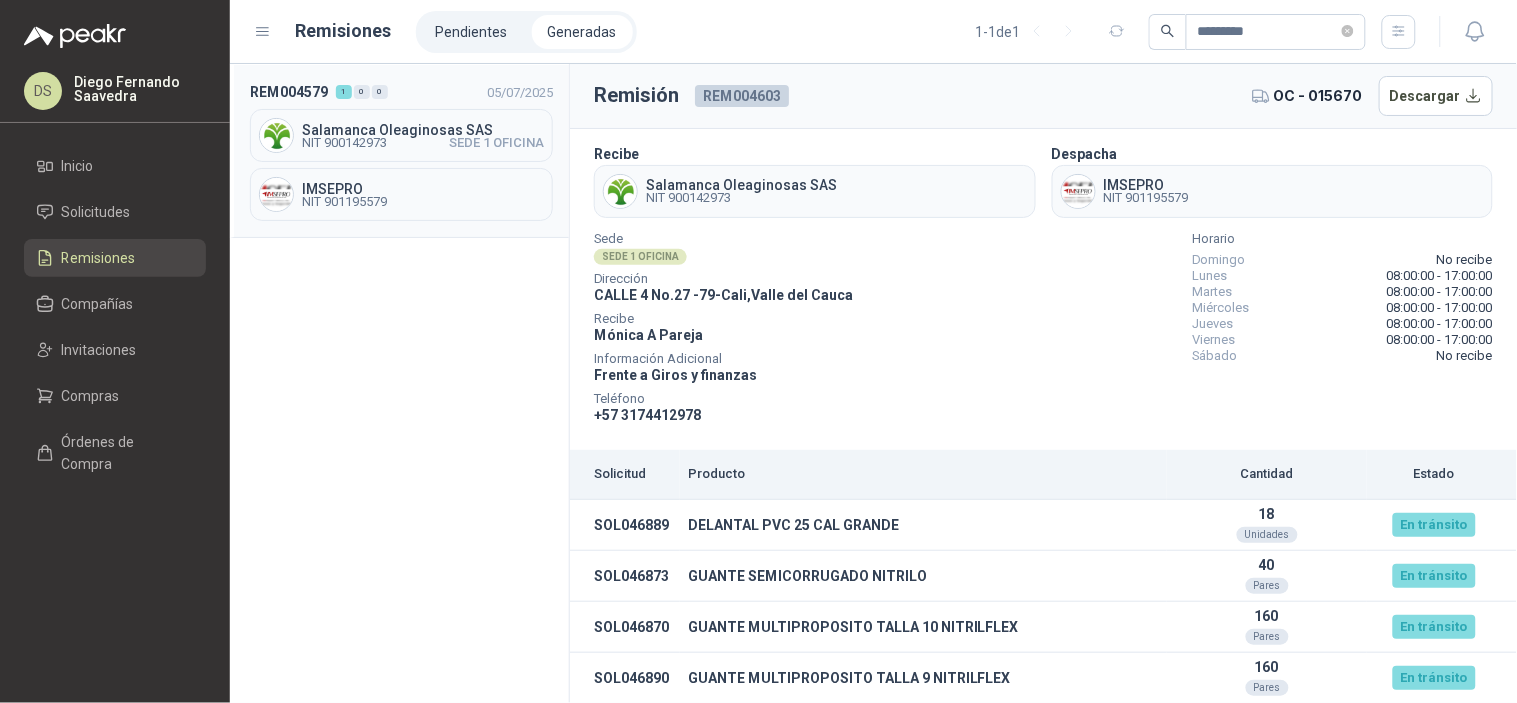 click on "SEDE 1 OFICINA" at bounding box center (496, 143) 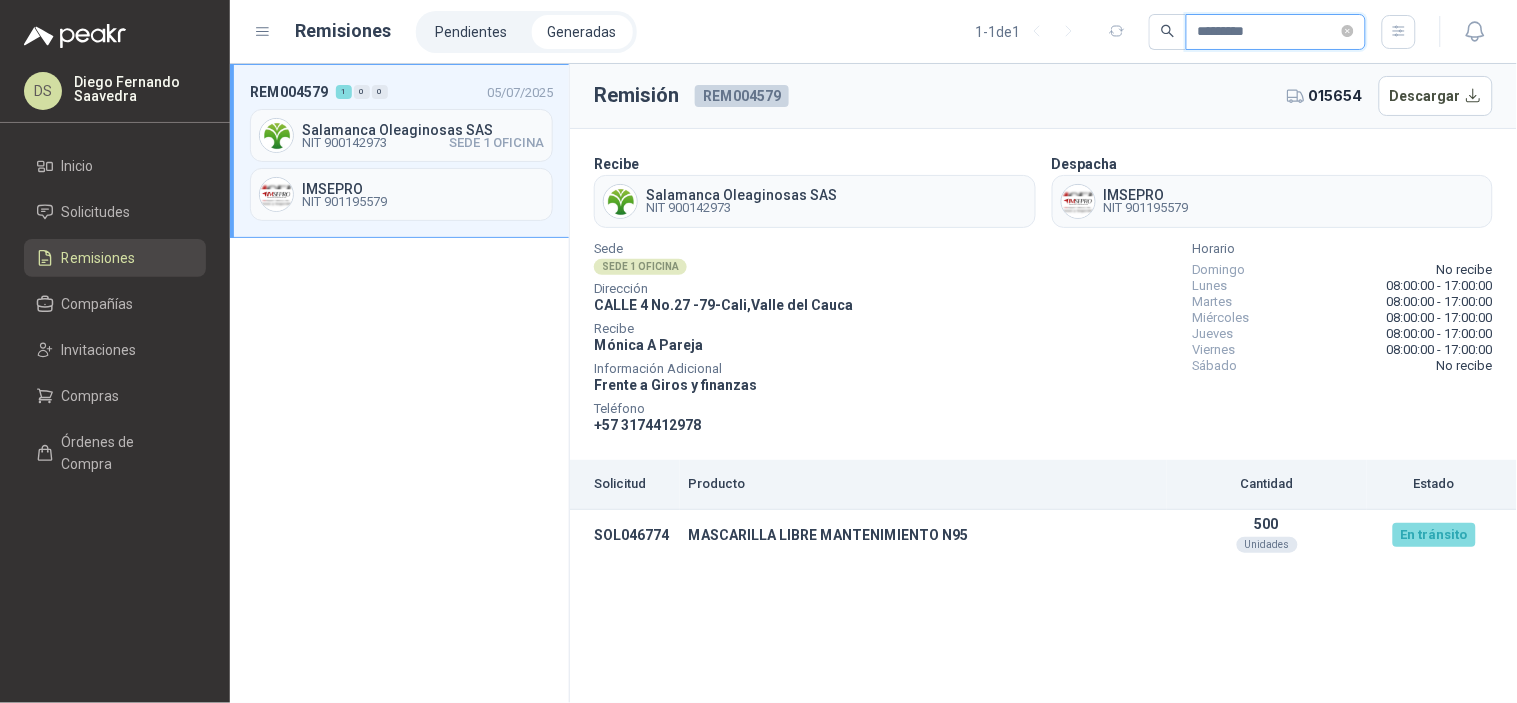 click on "*********" at bounding box center (1268, 32) 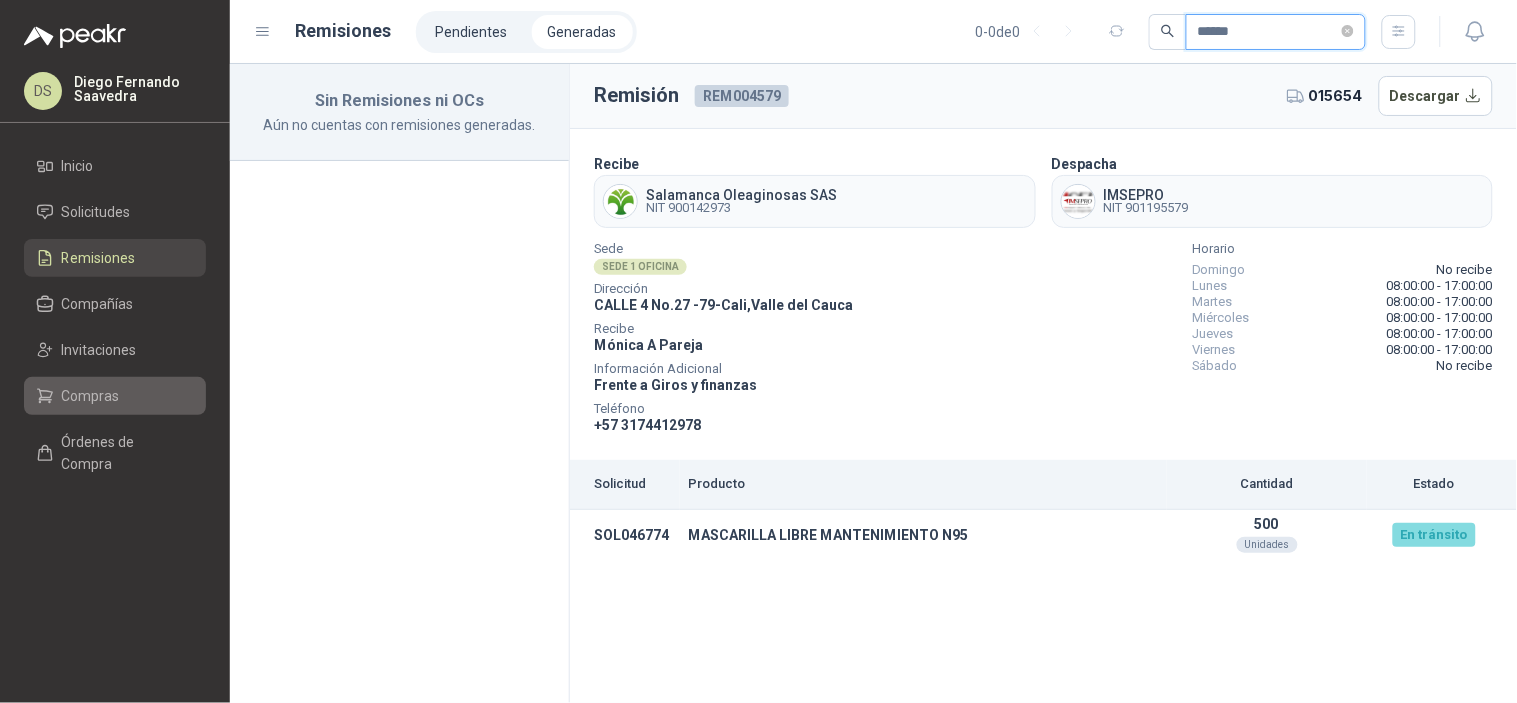 type on "******" 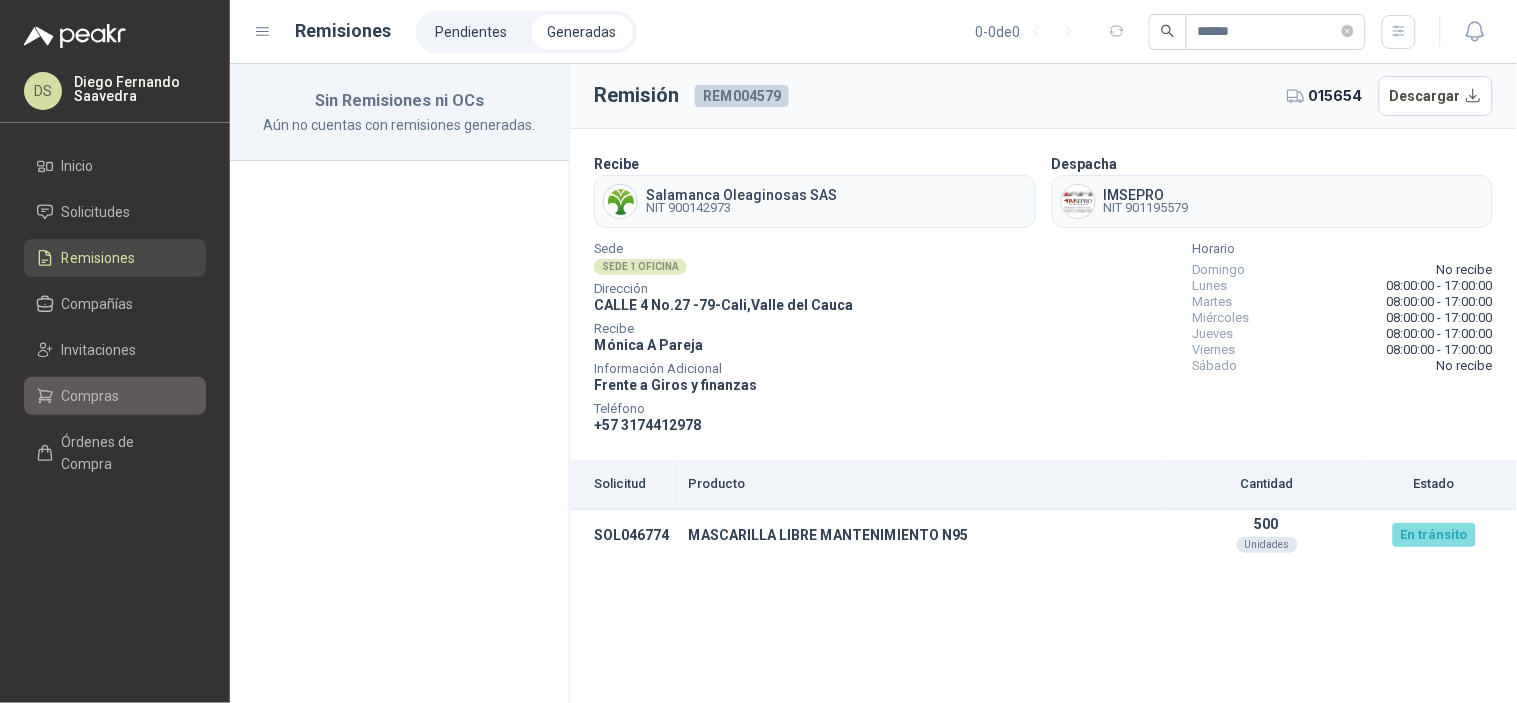 click on "Compras" at bounding box center (115, 396) 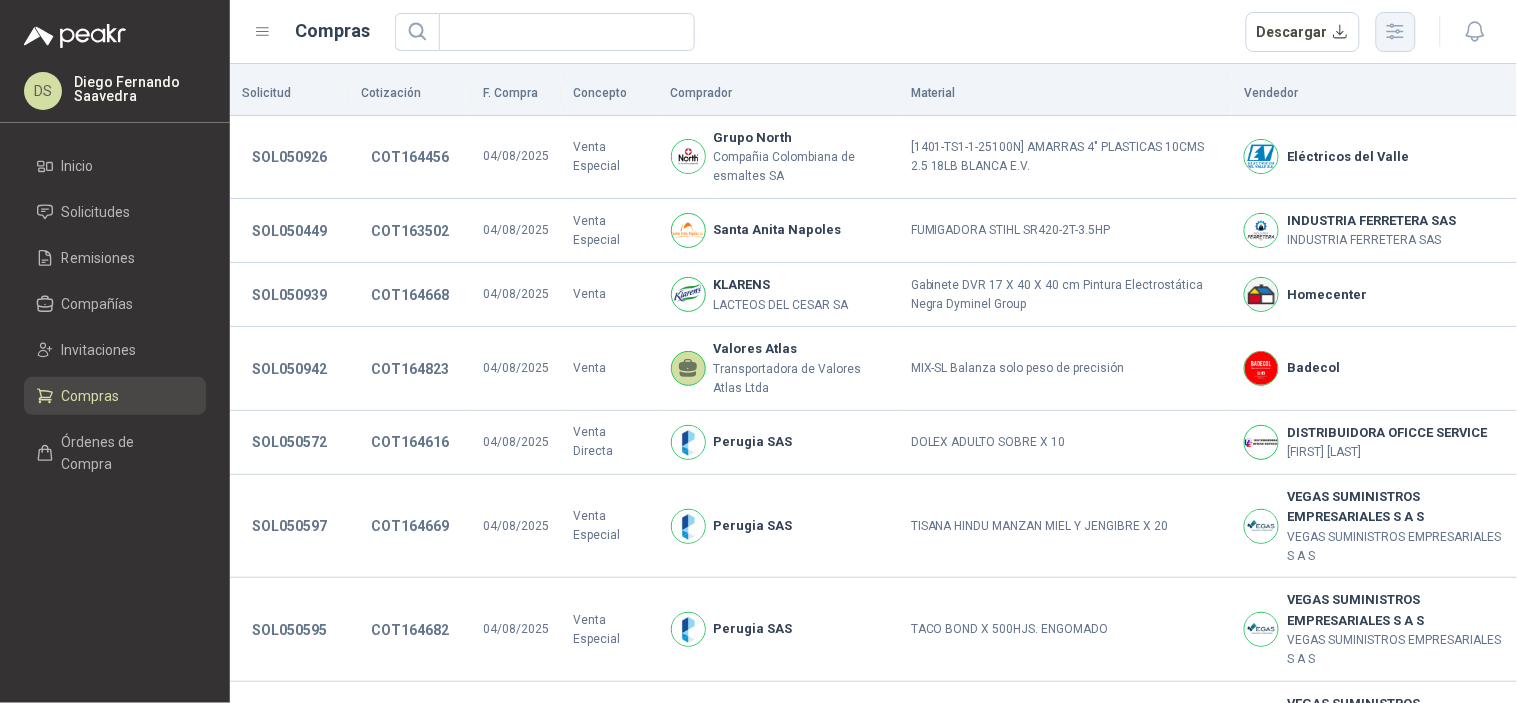 click 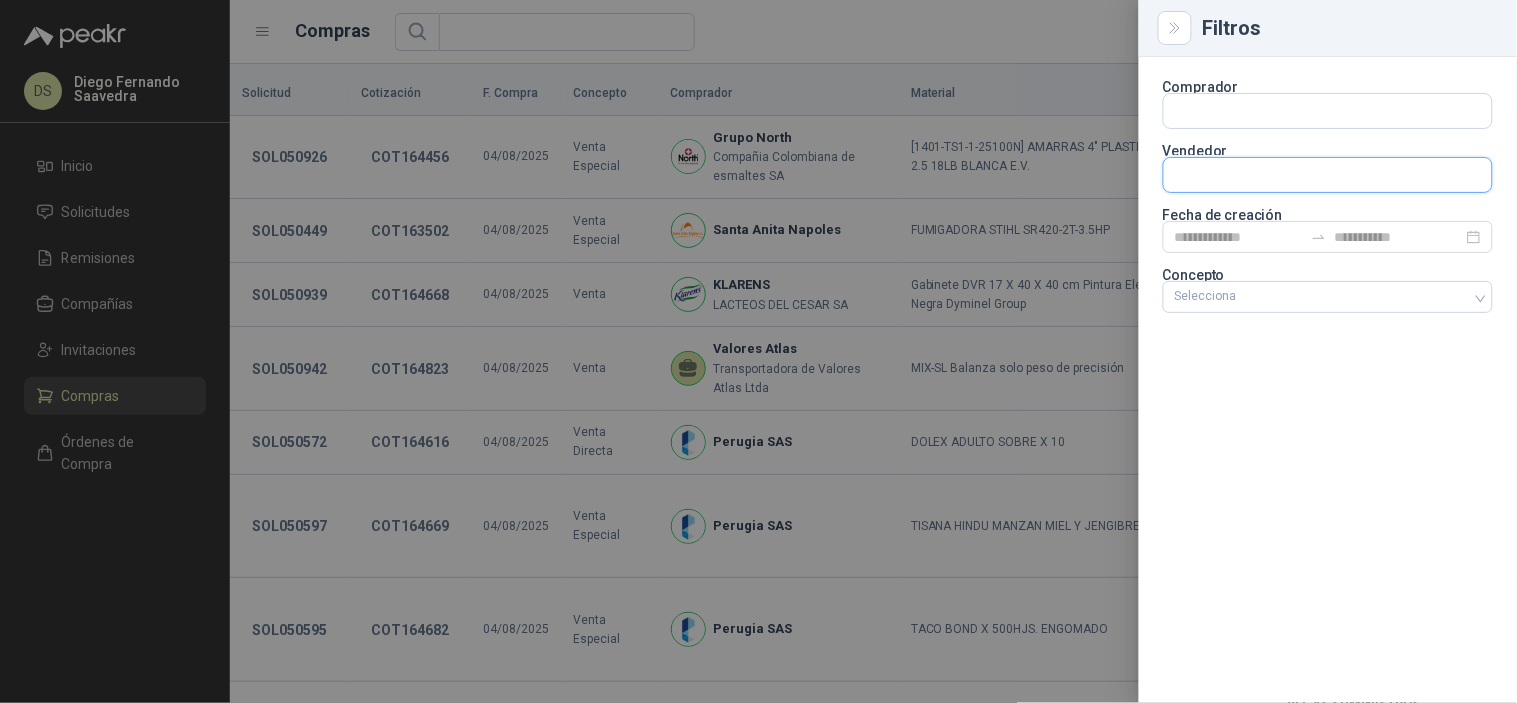 click at bounding box center [1328, 111] 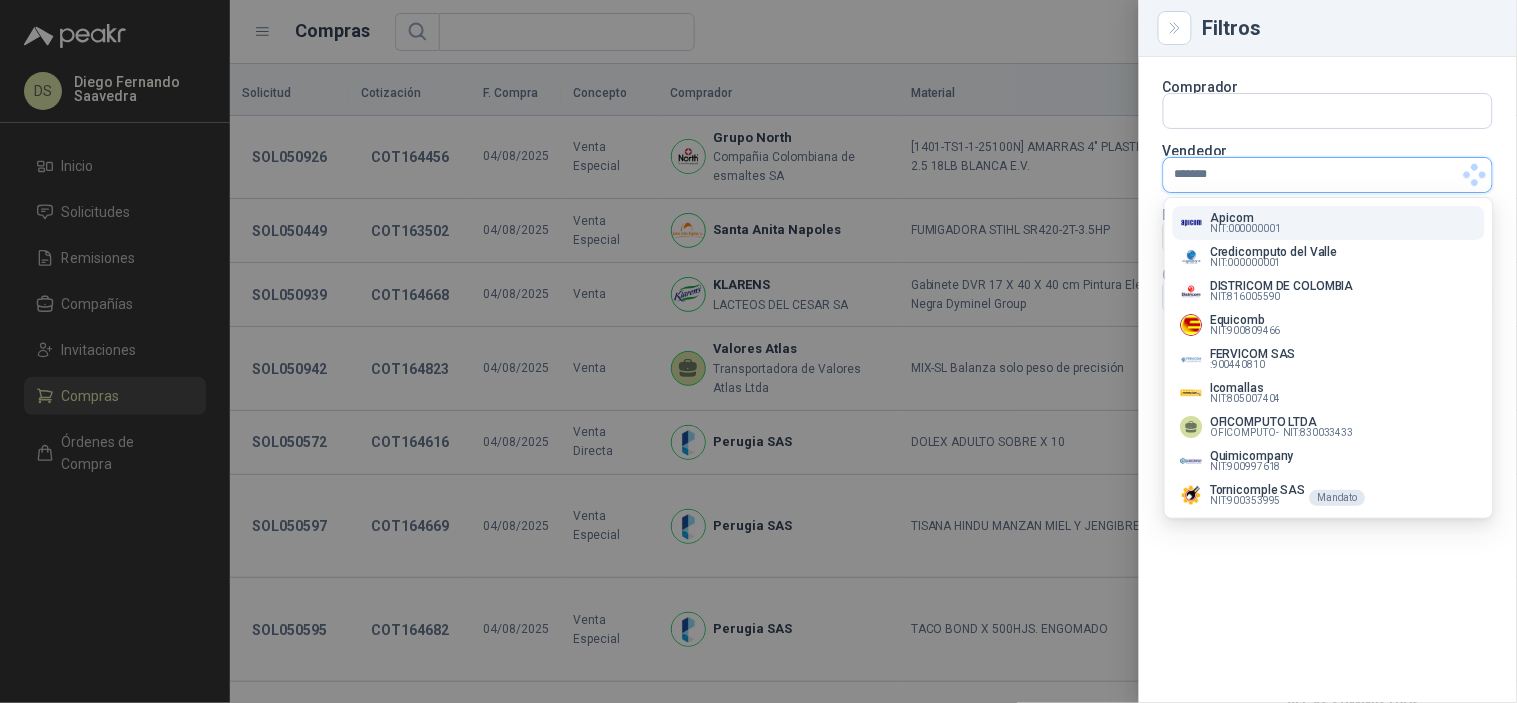 type on "********" 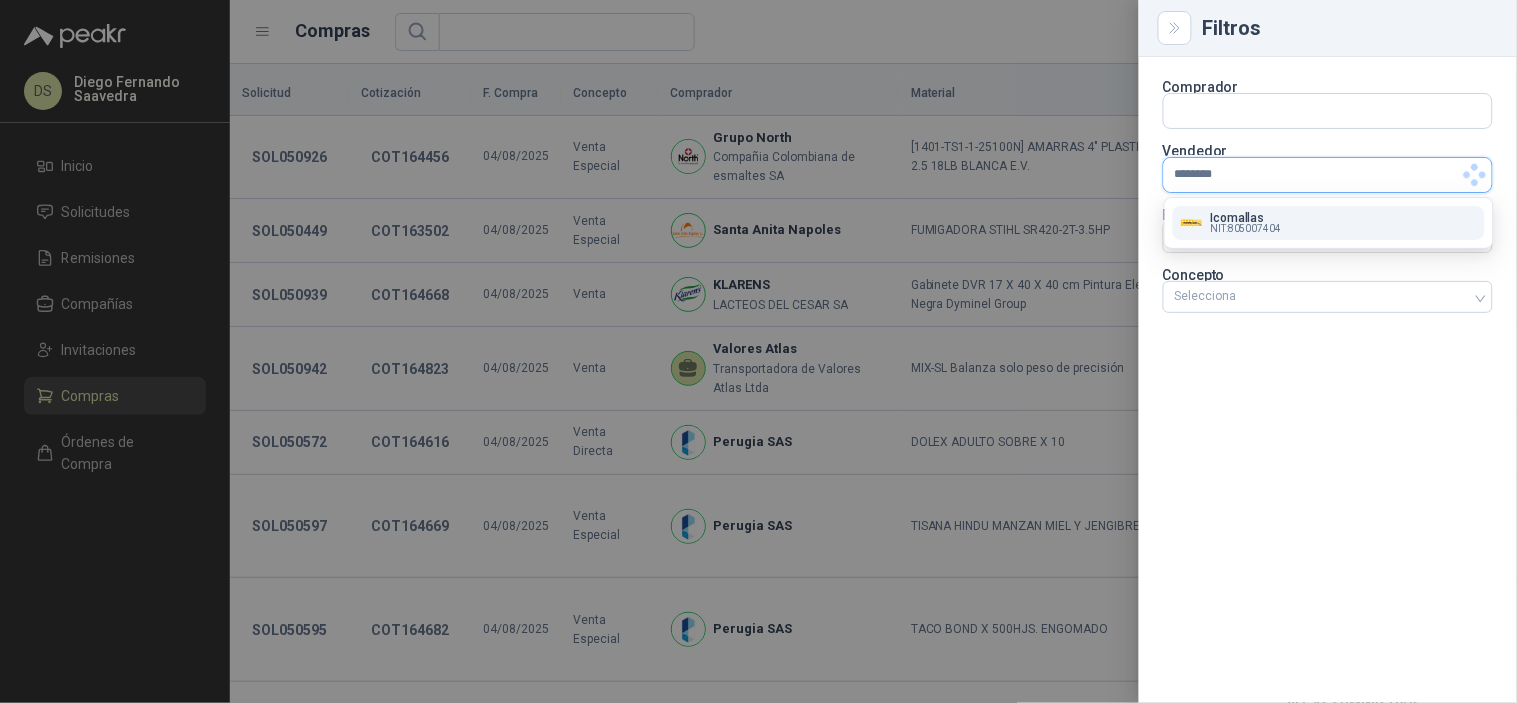 type 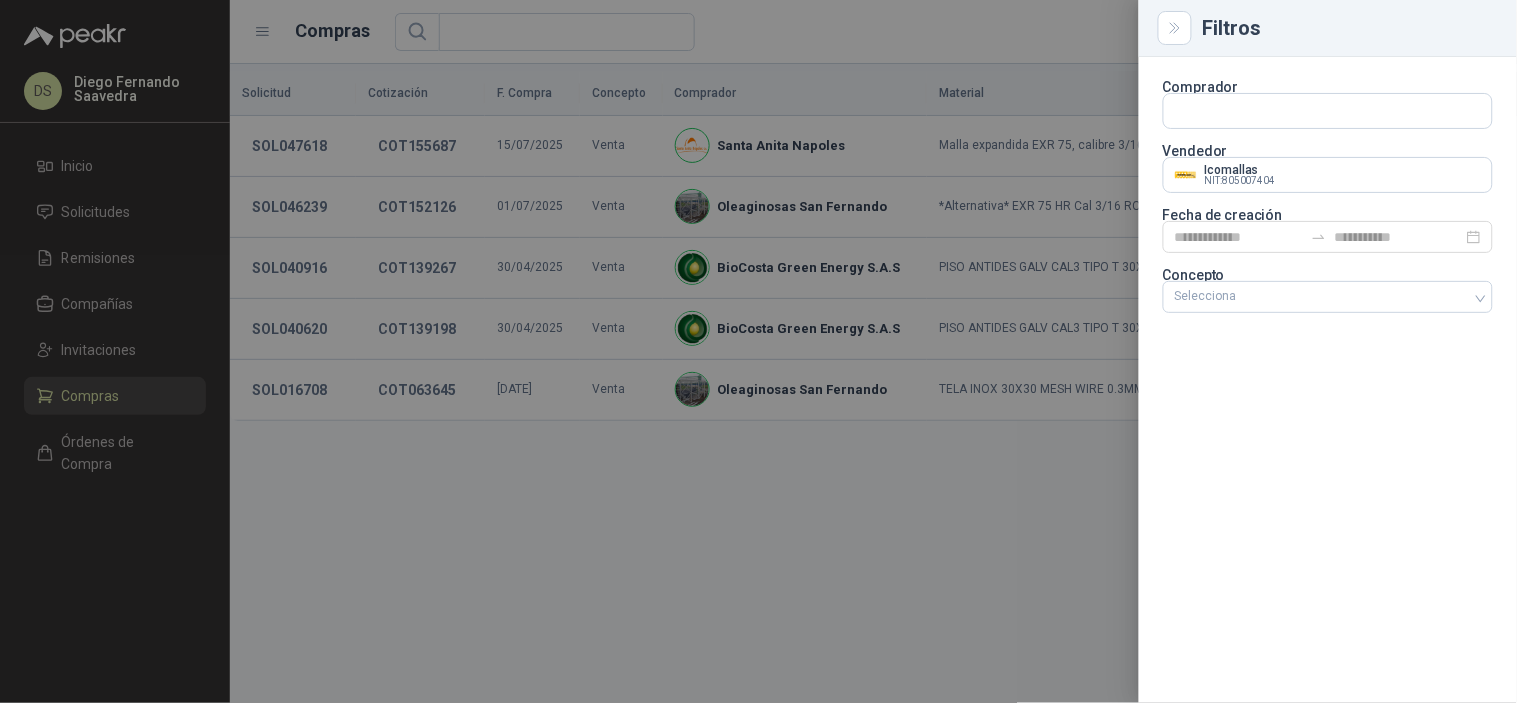 click at bounding box center [758, 351] 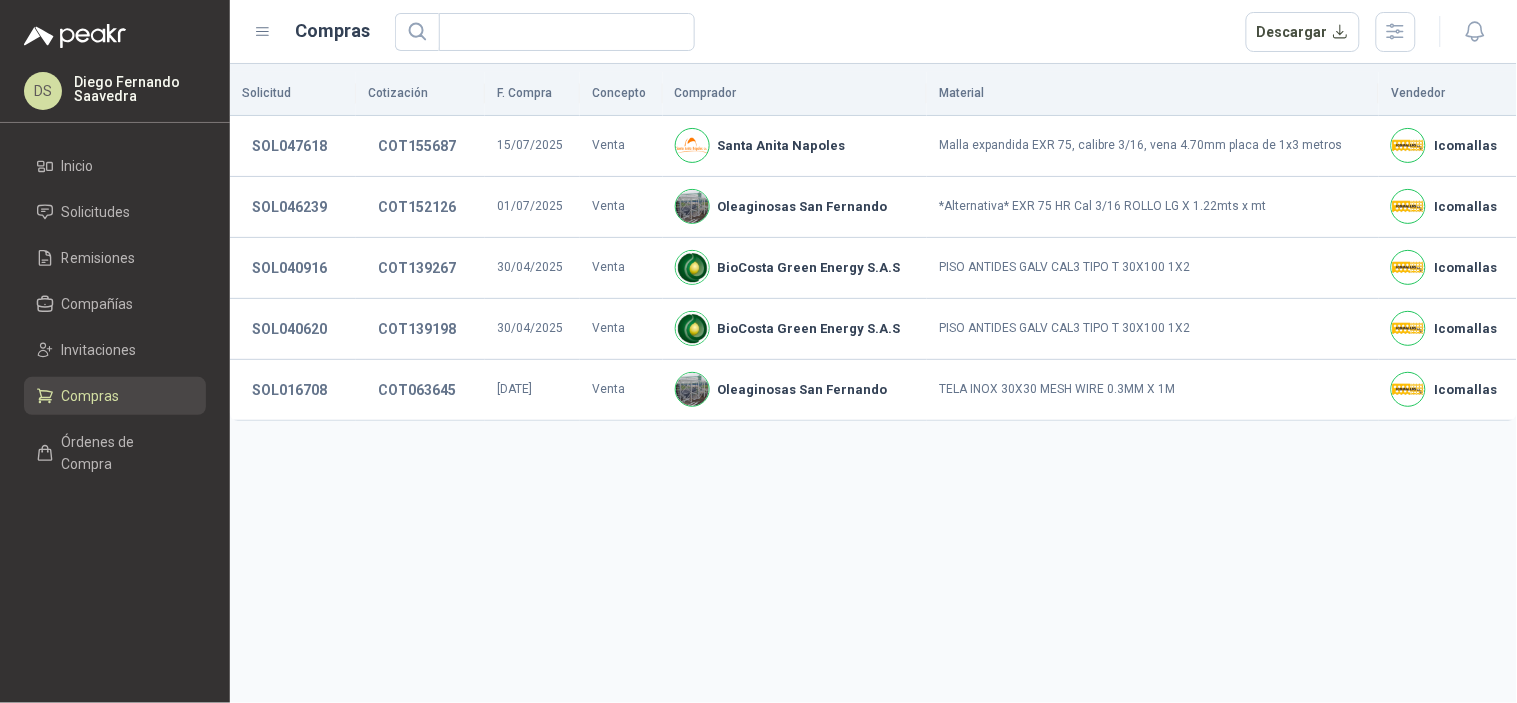 type 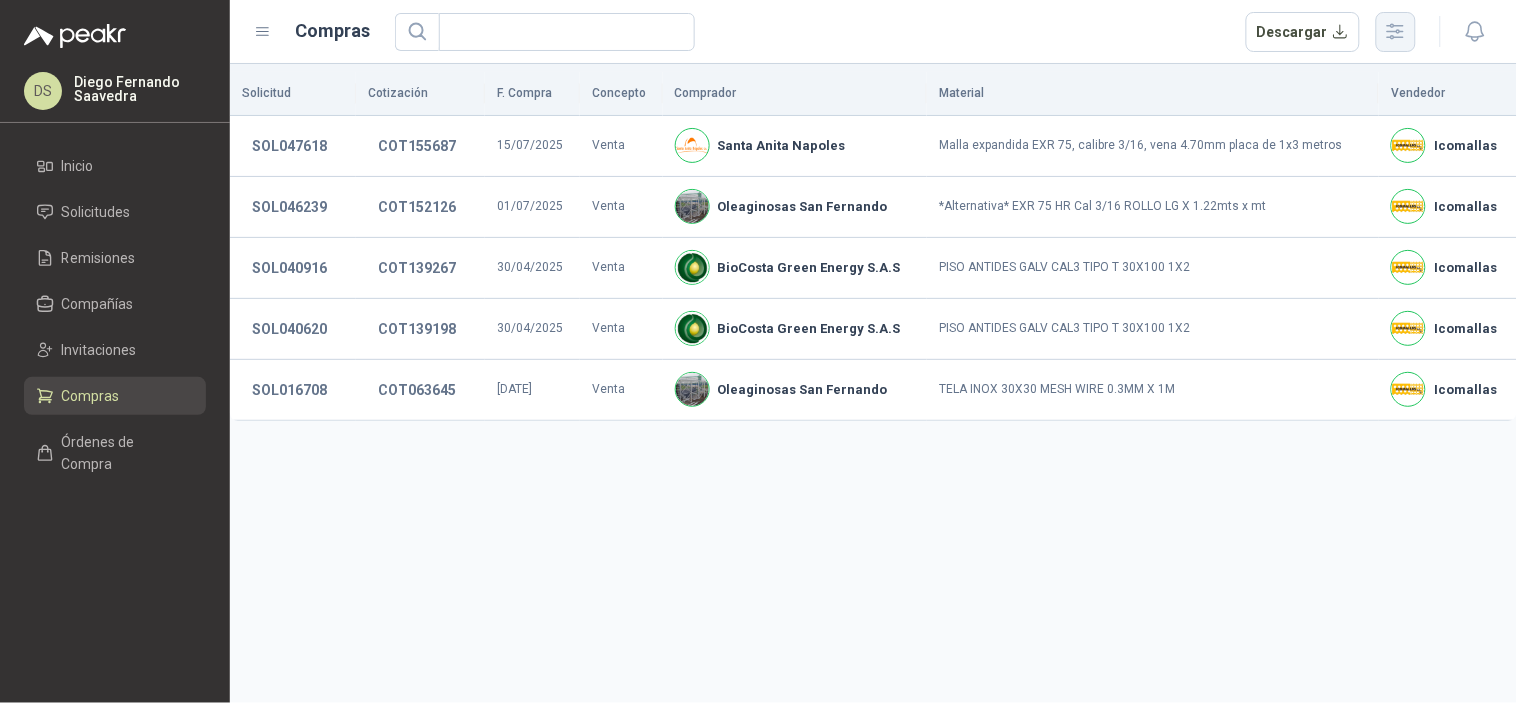 click at bounding box center (1396, 32) 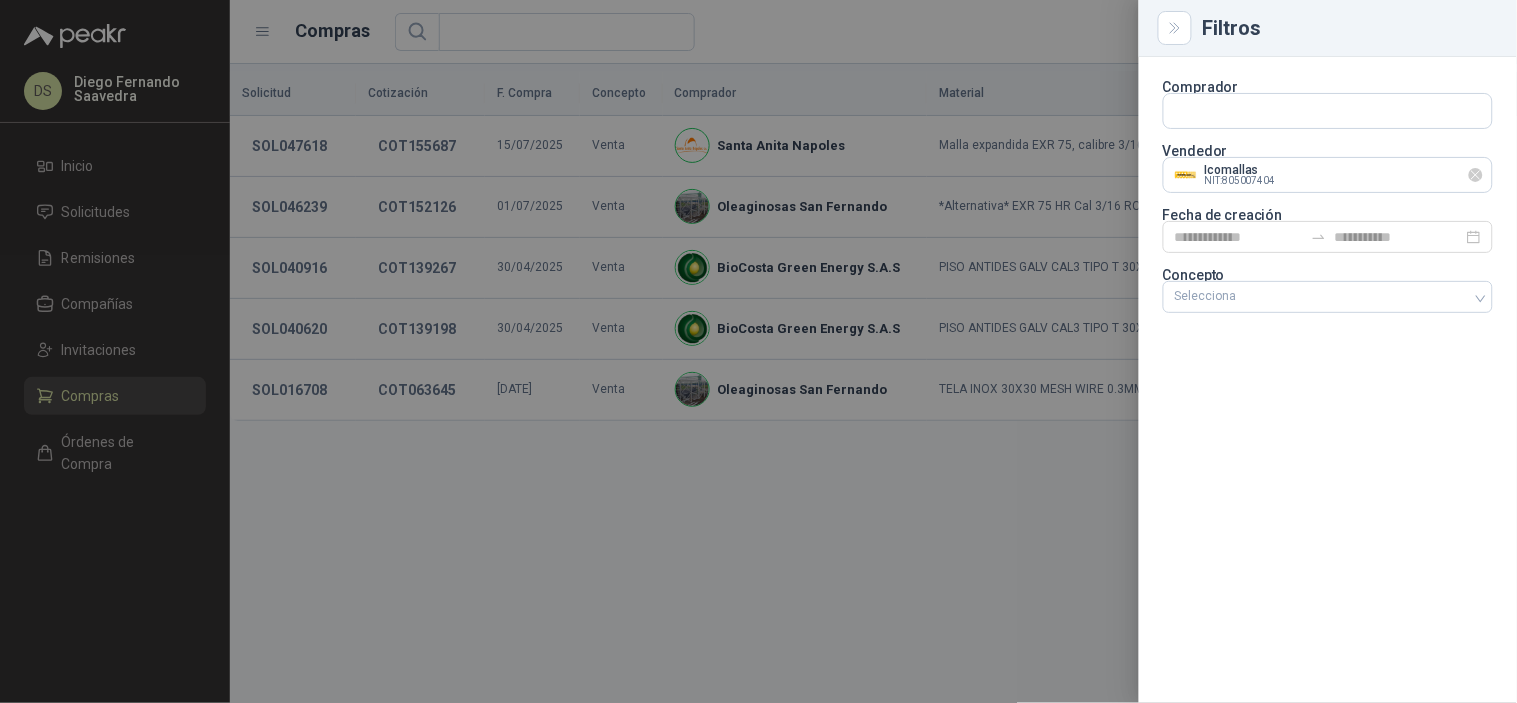 click 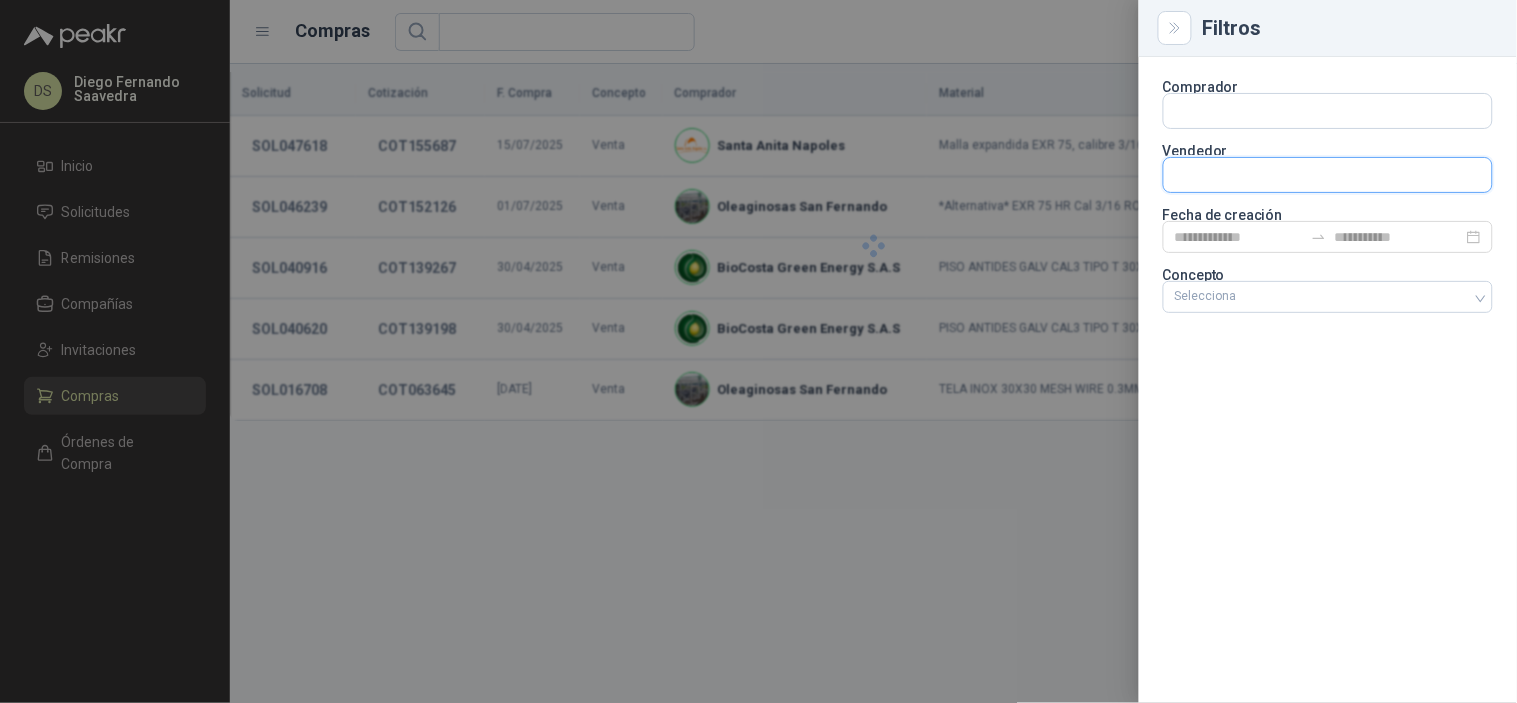 click at bounding box center (1328, 111) 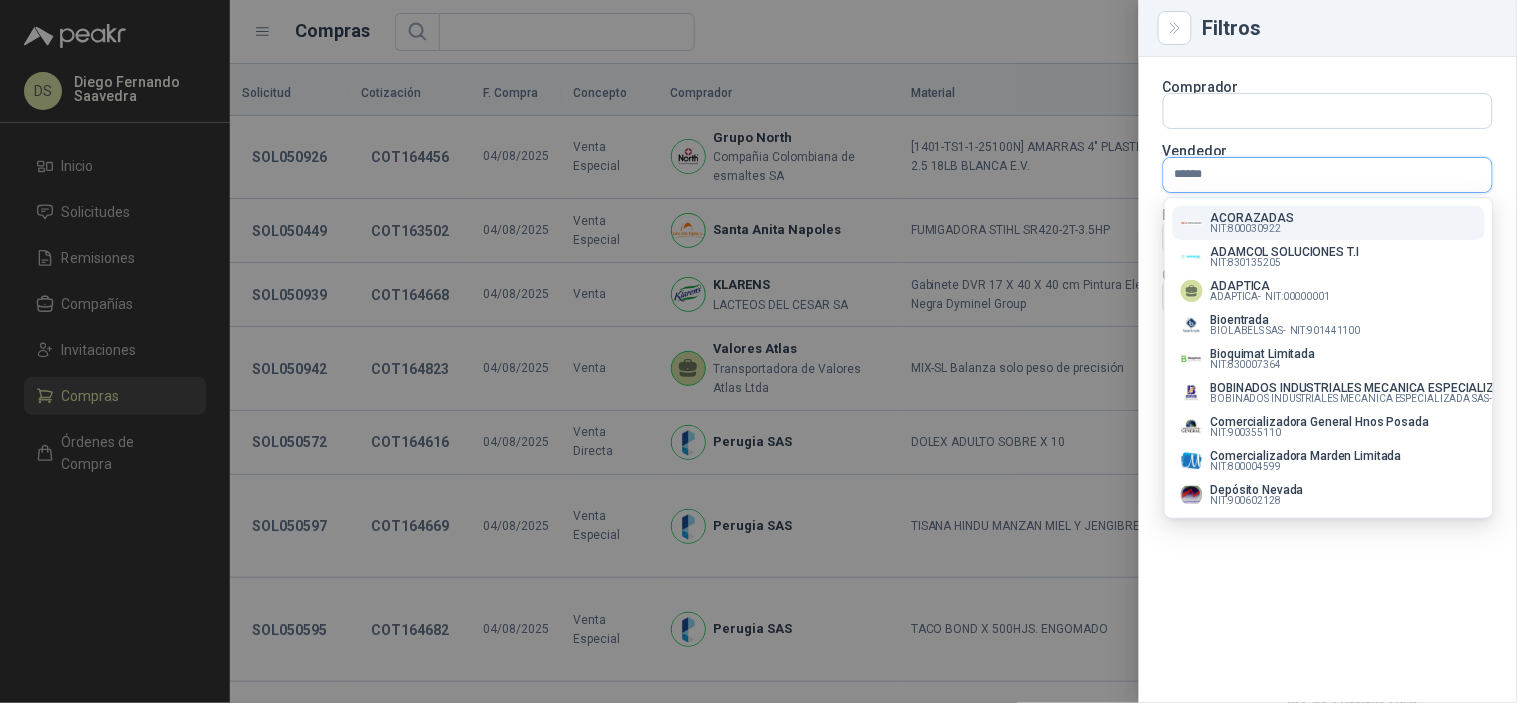 type on "*******" 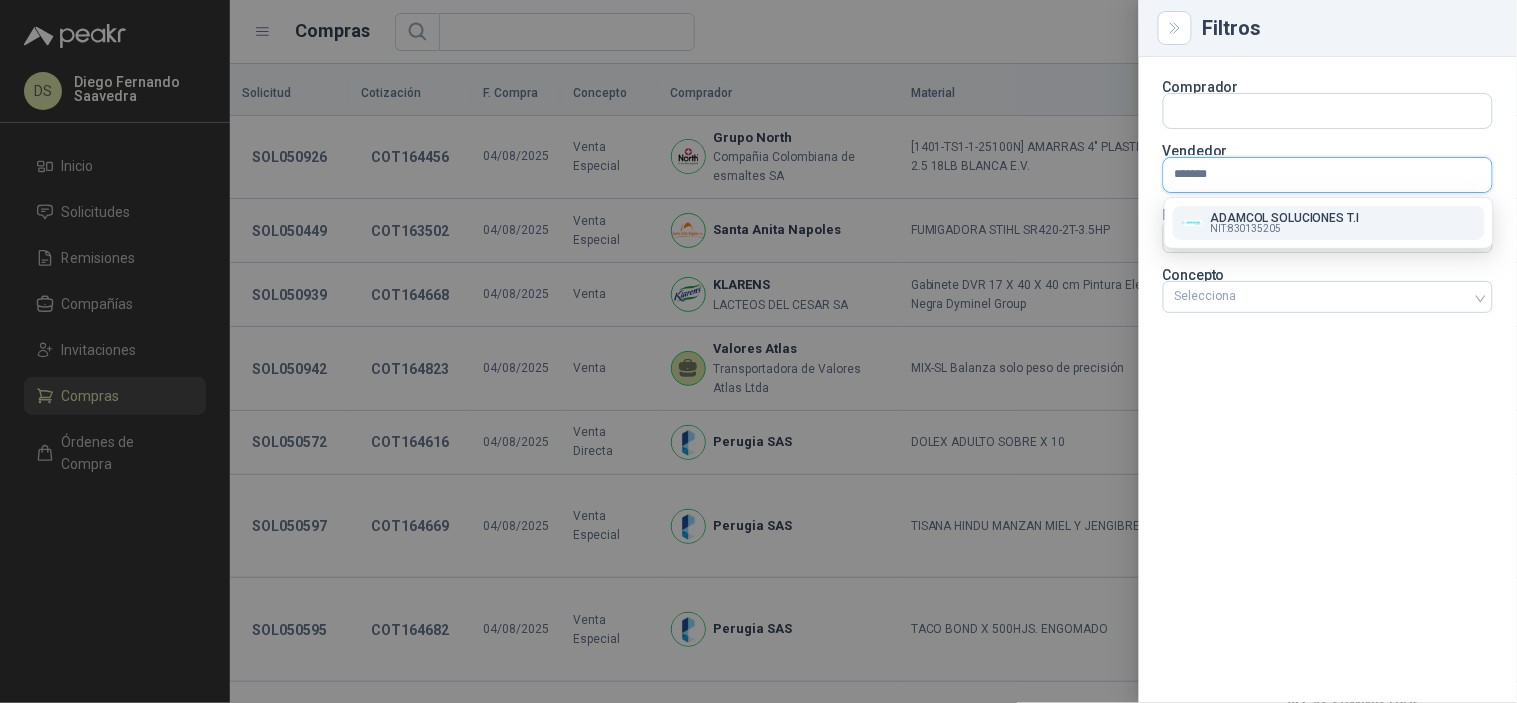 type 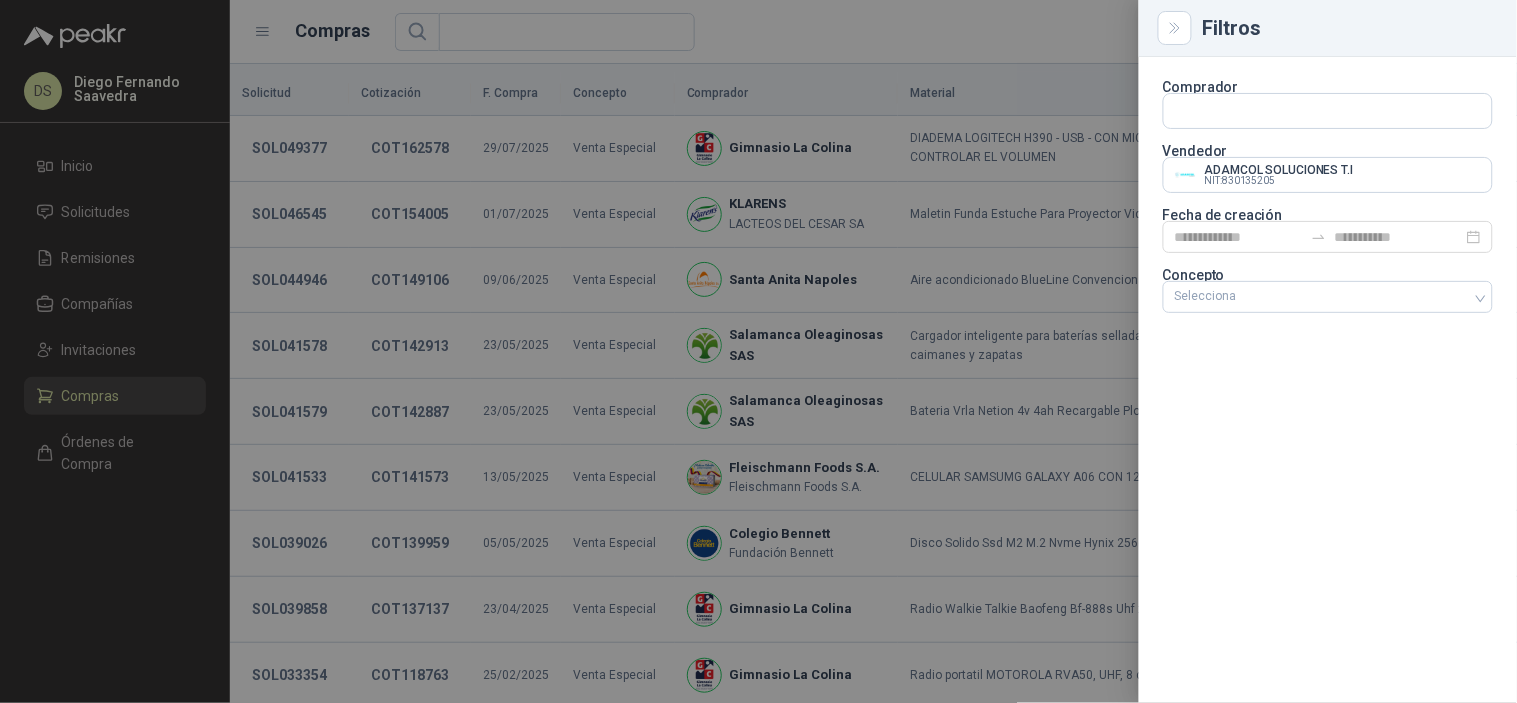 click at bounding box center (758, 351) 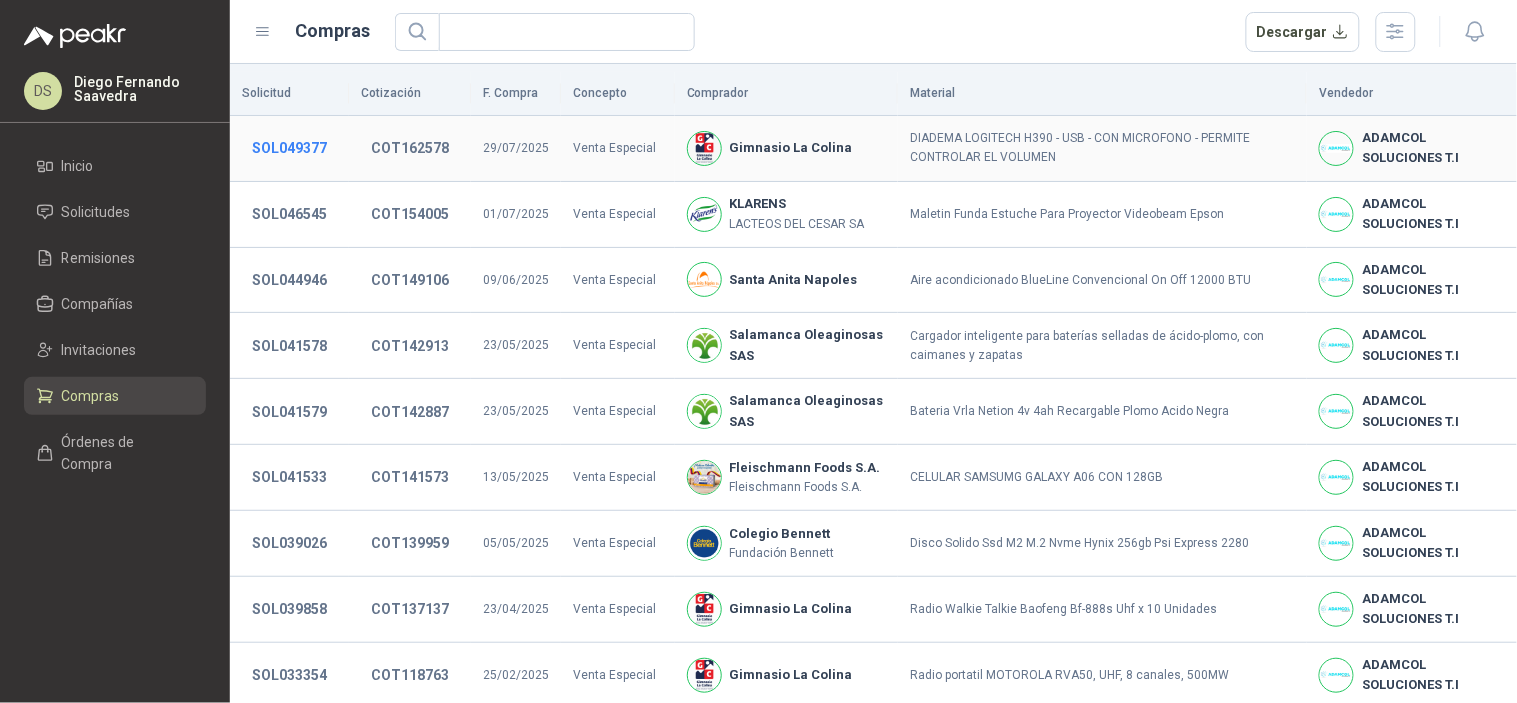 click on "SOL049377" at bounding box center [289, 148] 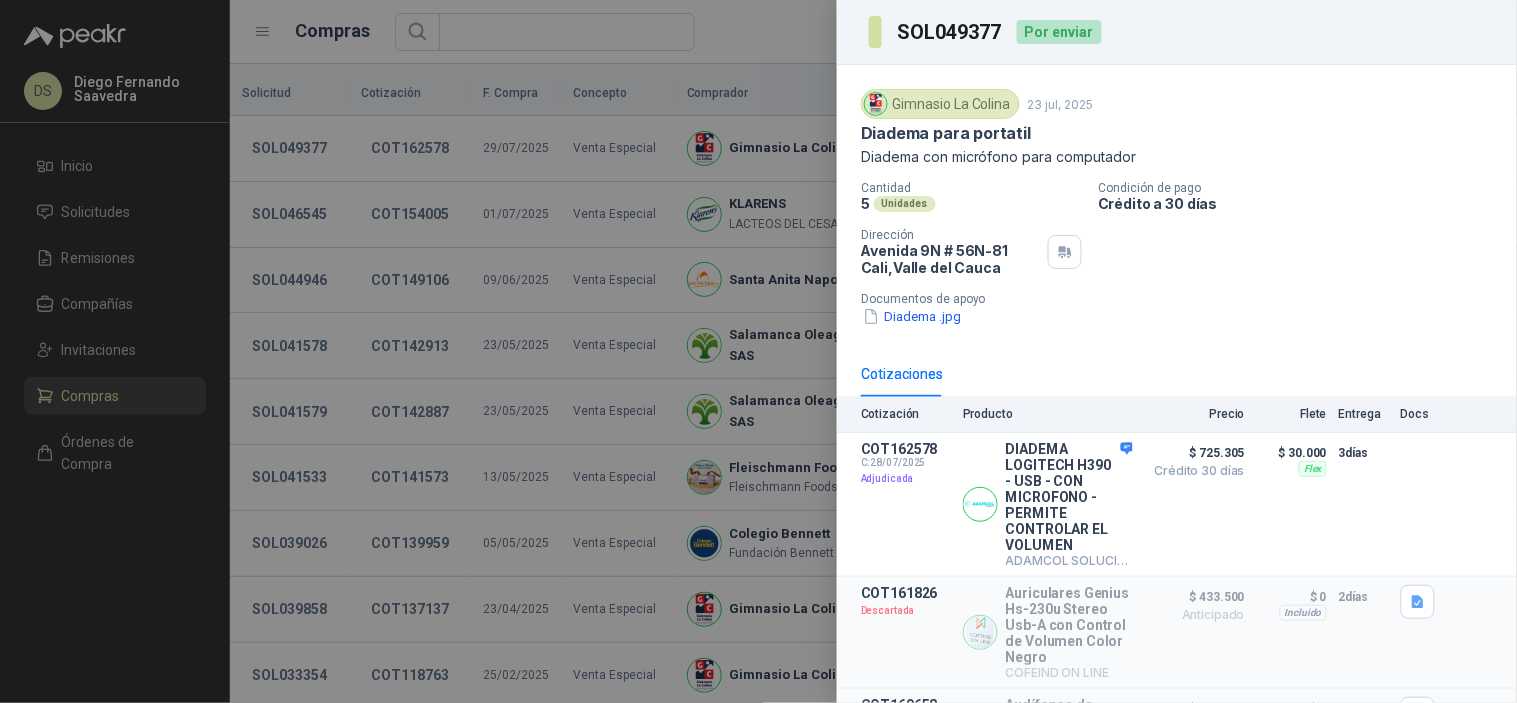 click on "SOL049377" at bounding box center (951, 32) 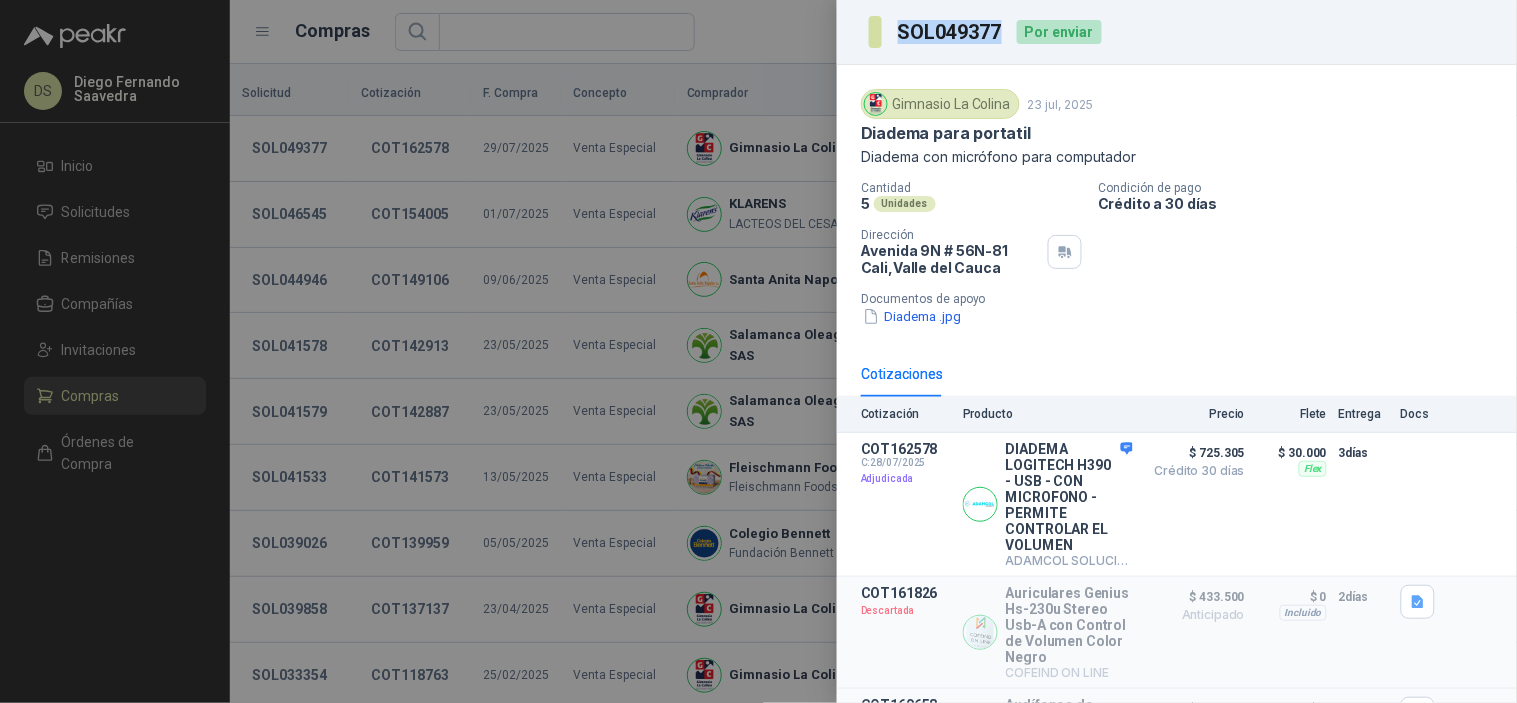 click on "SOL049377" at bounding box center [951, 32] 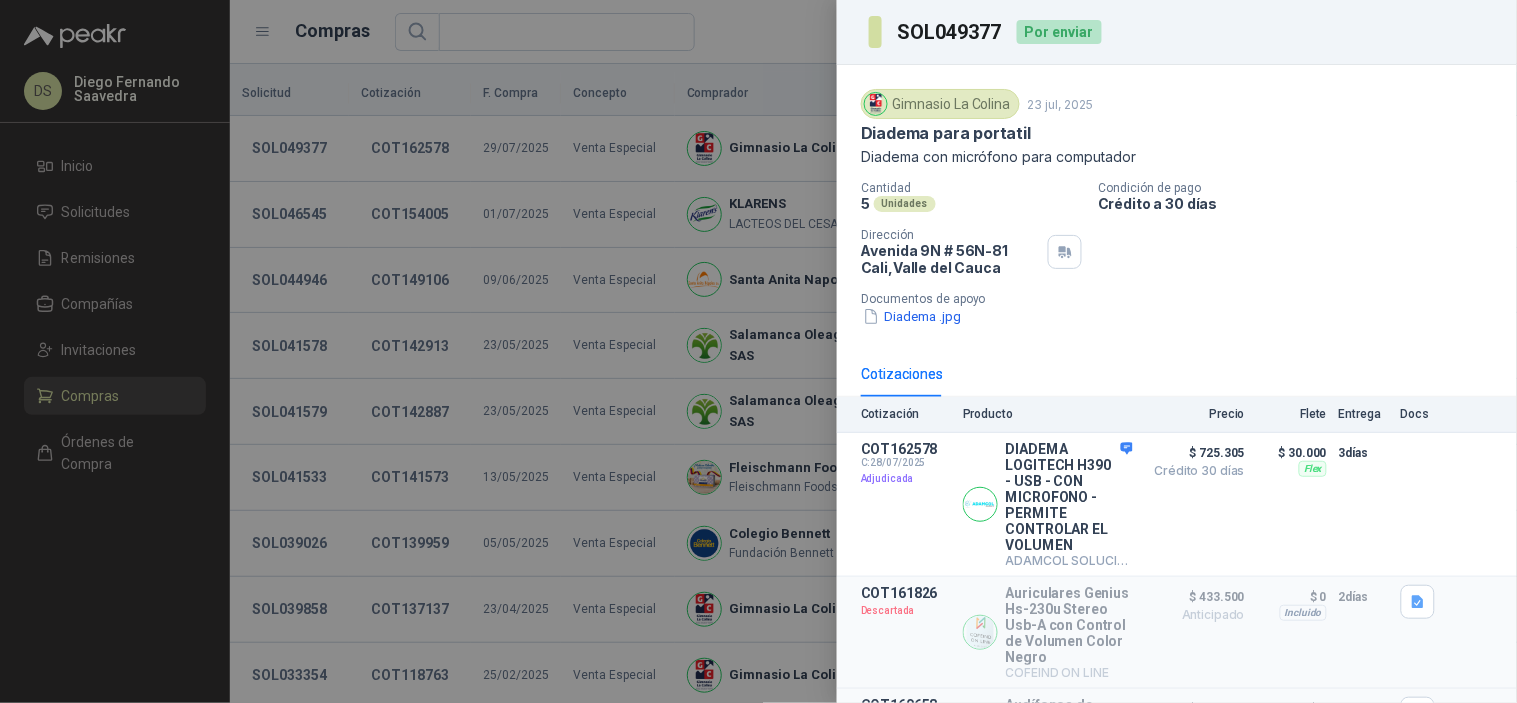 click at bounding box center (758, 351) 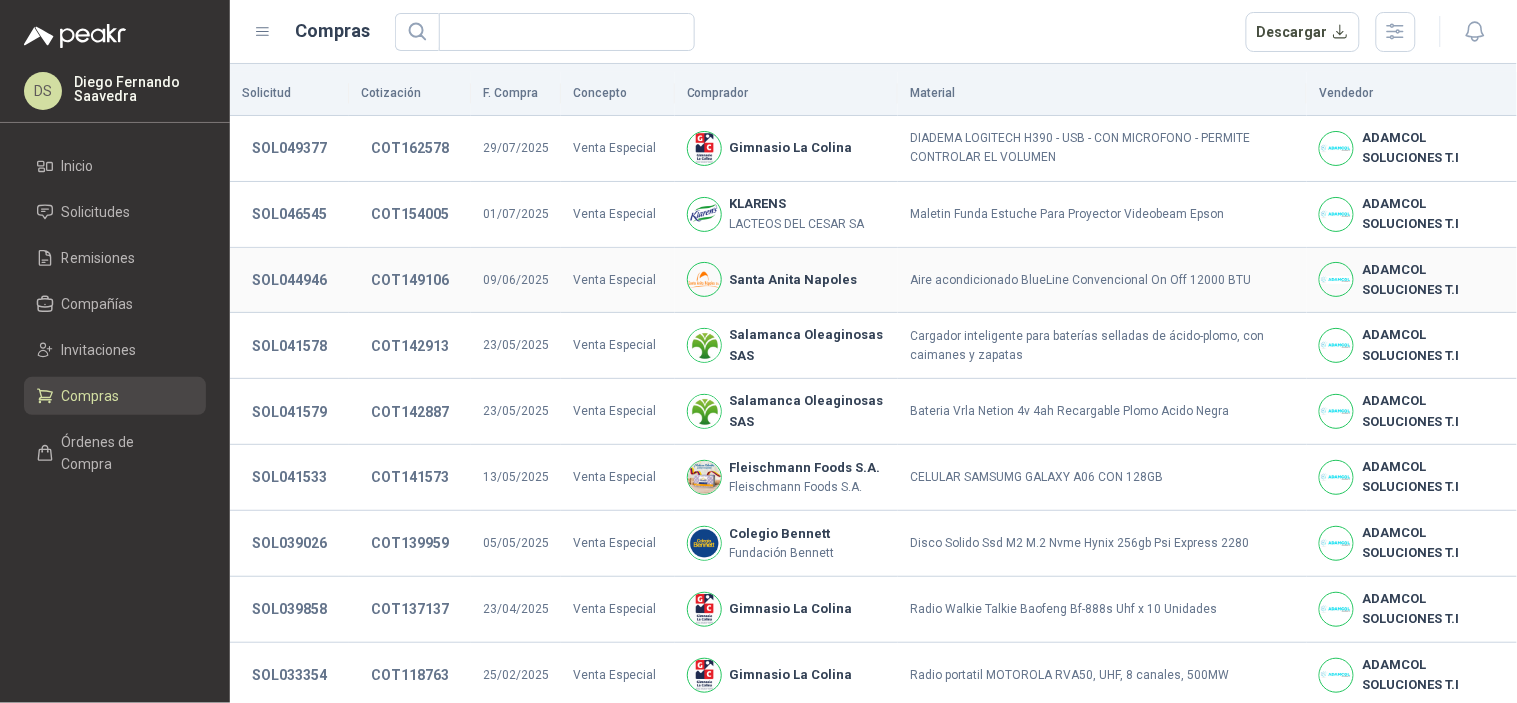 type 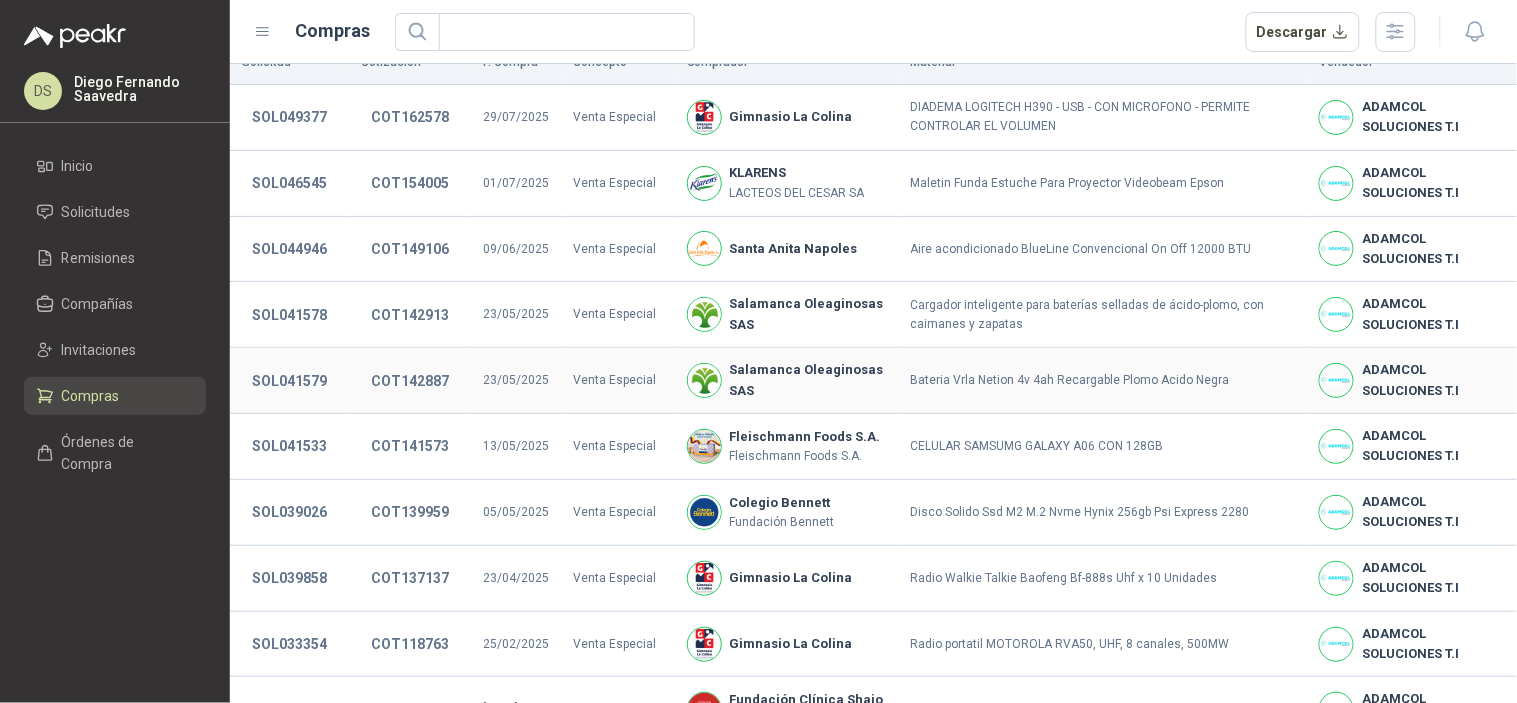 scroll, scrollTop: 0, scrollLeft: 0, axis: both 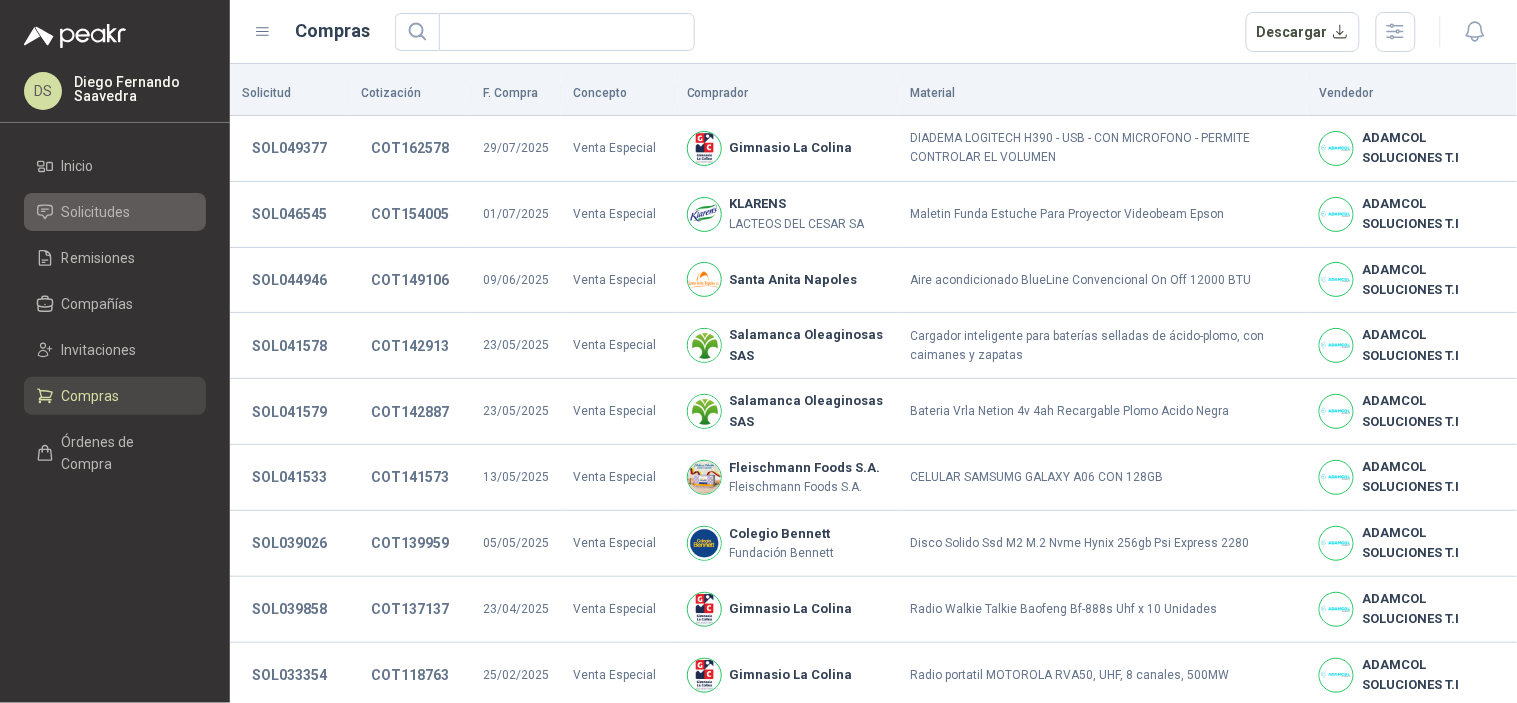 click on "Solicitudes" at bounding box center (115, 212) 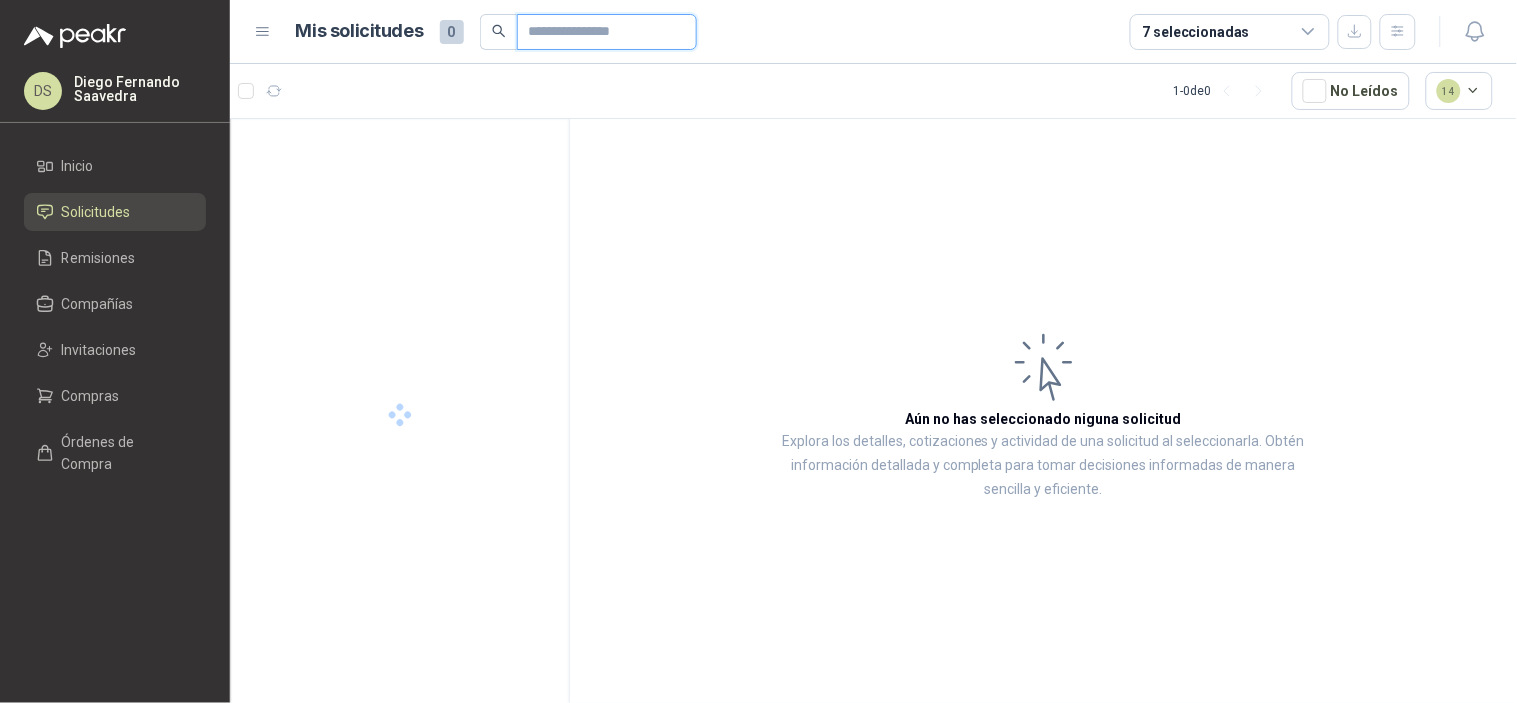 click at bounding box center [599, 32] 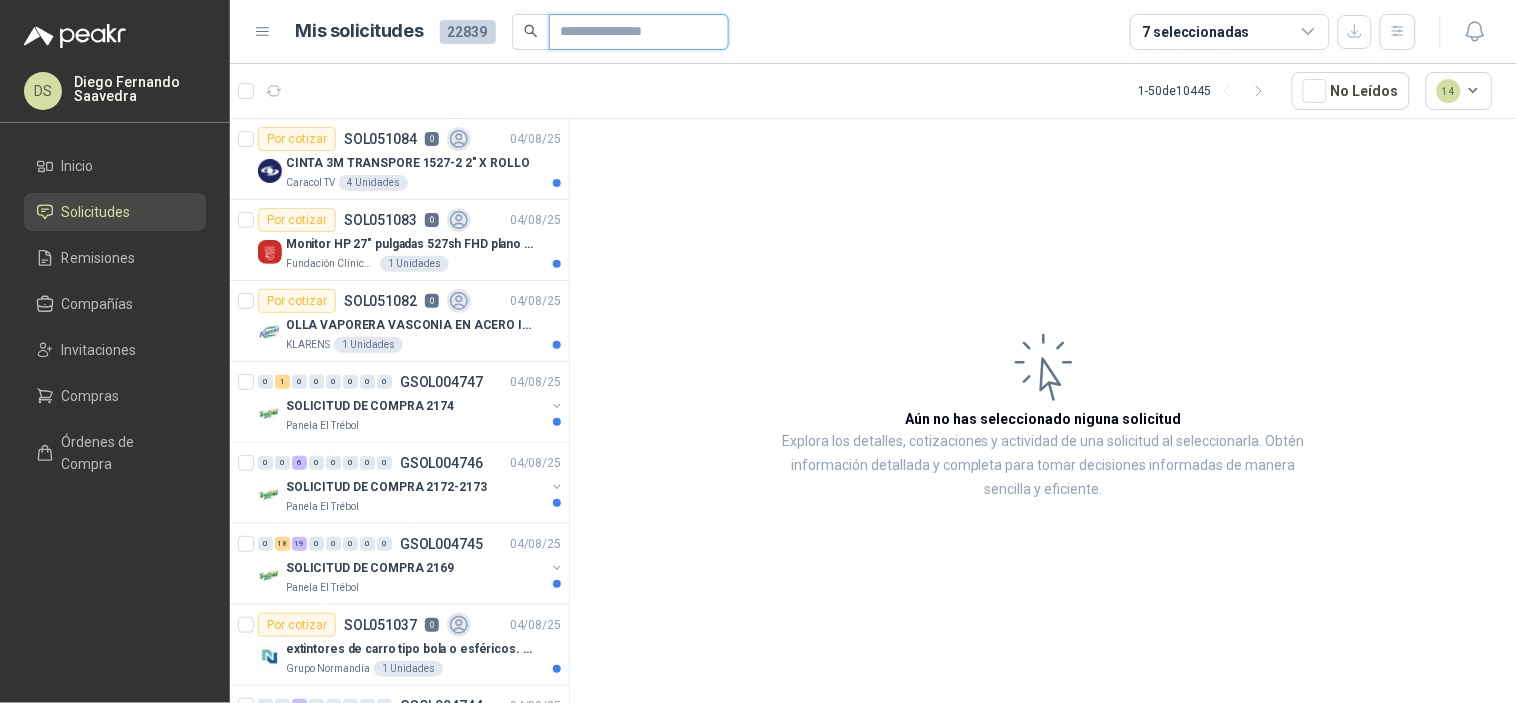 click at bounding box center (631, 32) 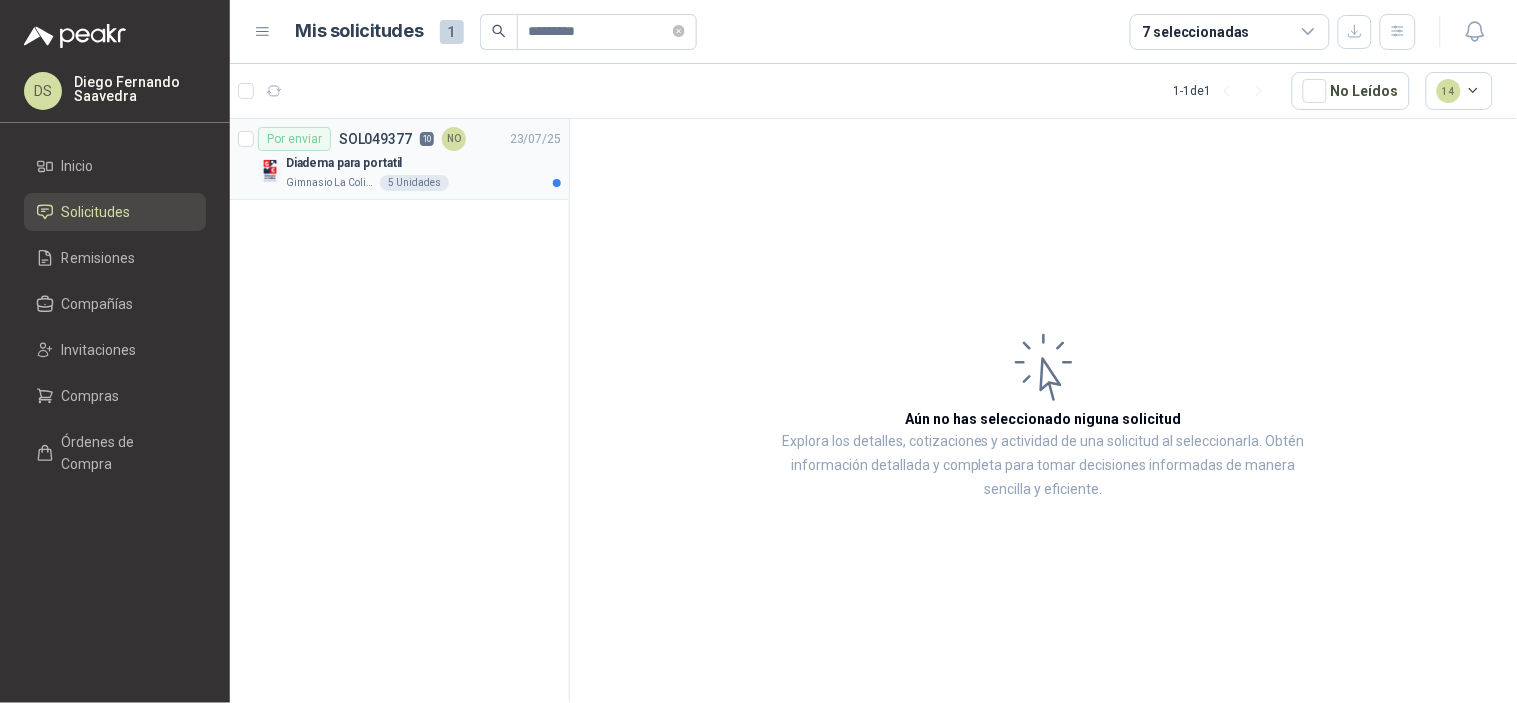 click on "Diadema para portatil" at bounding box center [423, 163] 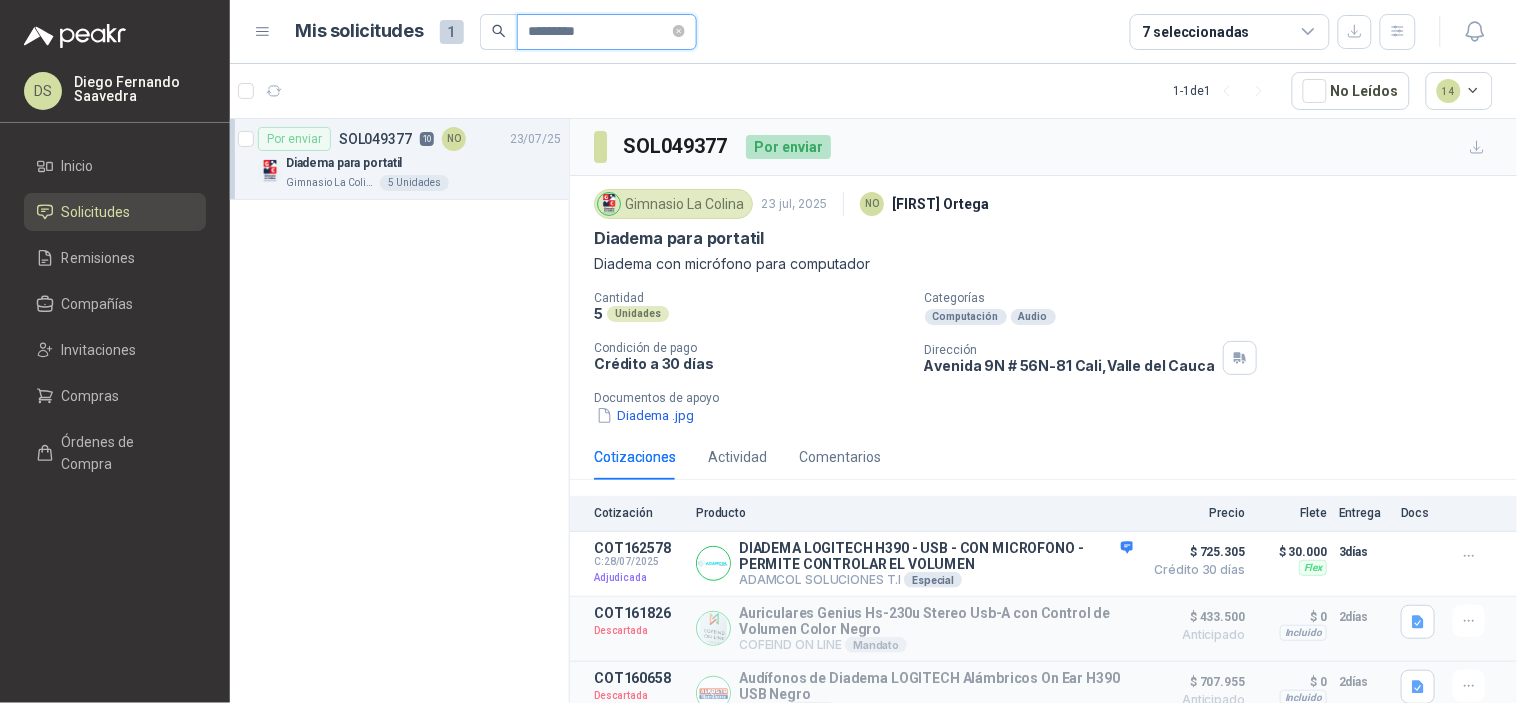 click on "*********" at bounding box center [599, 32] 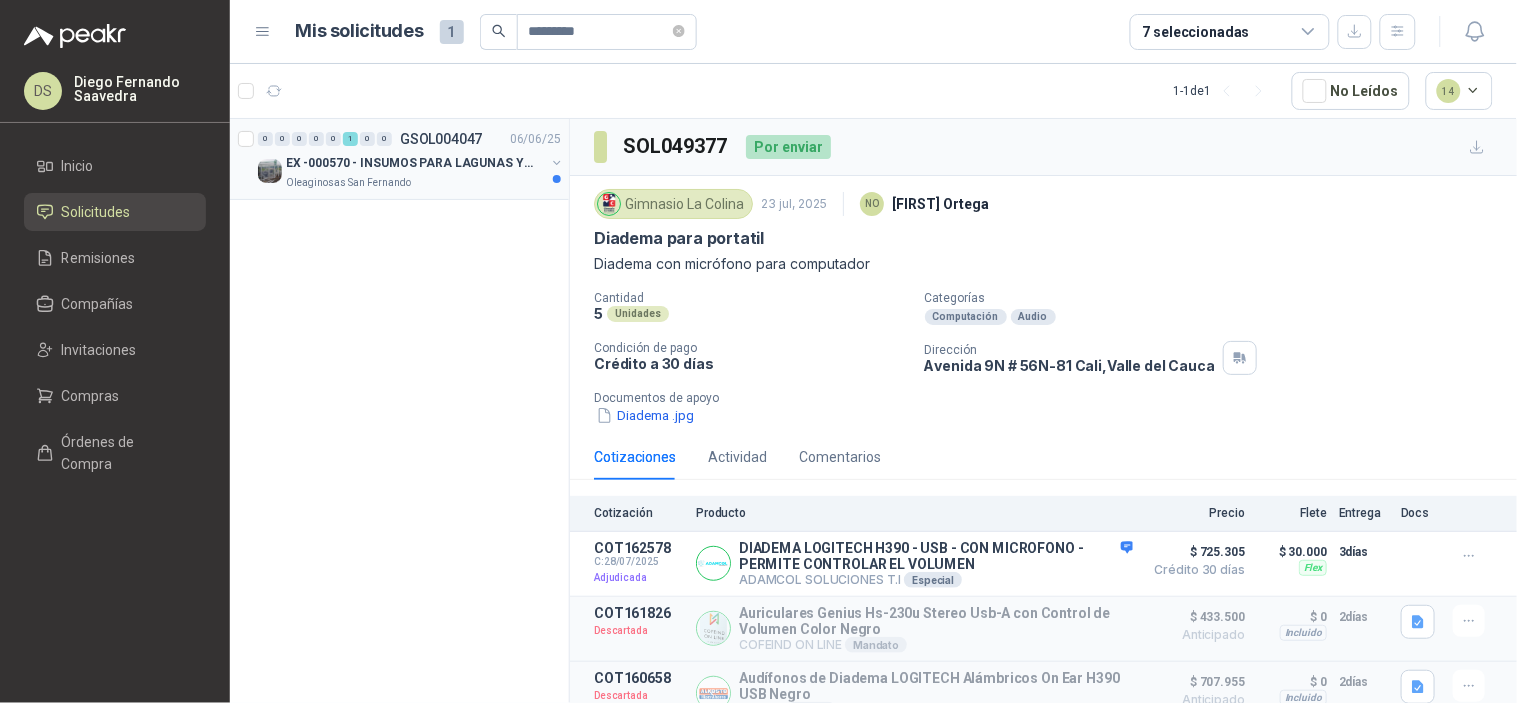 click on "EX -000570 - INSUMOS PARA LAGUNAS Y MATRIAL PARA M" at bounding box center (410, 163) 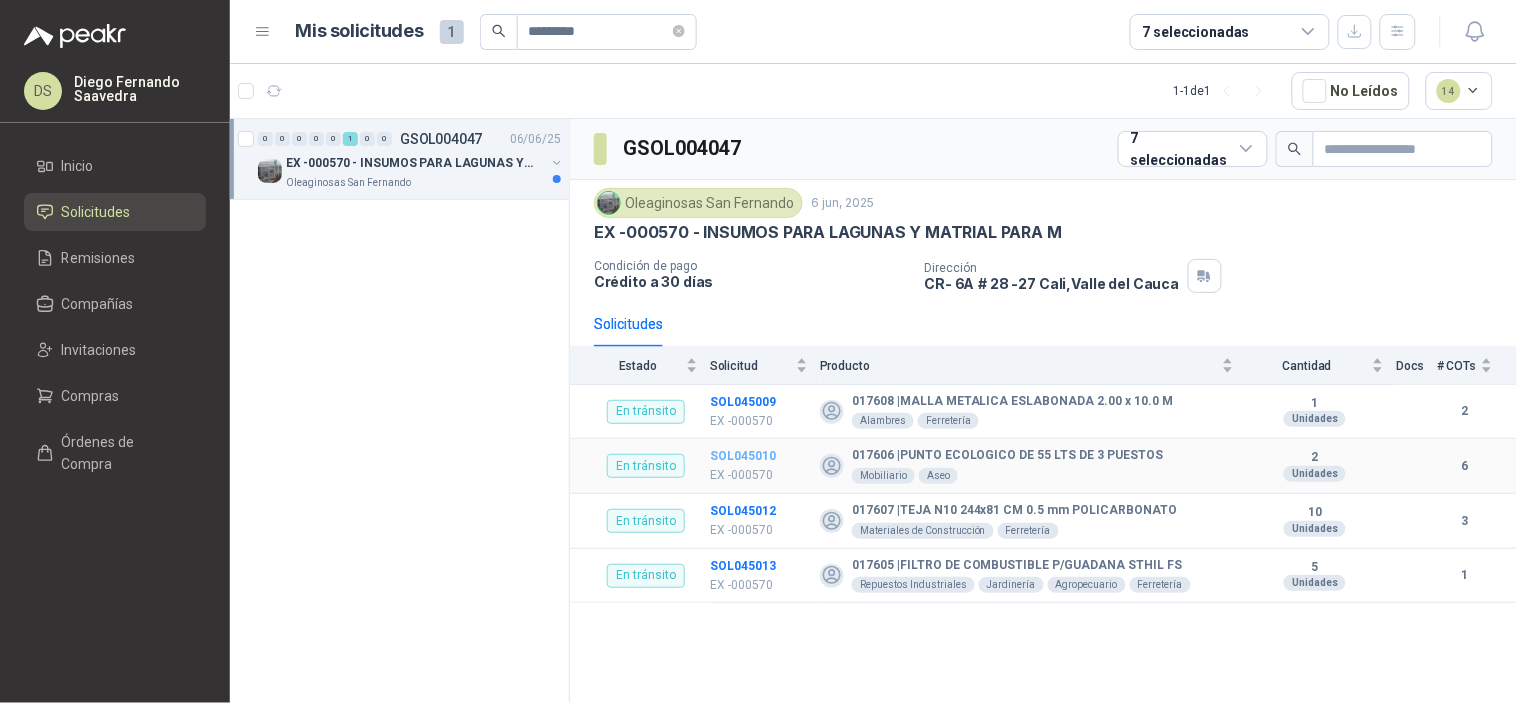 click on "SOL045010" at bounding box center [743, 456] 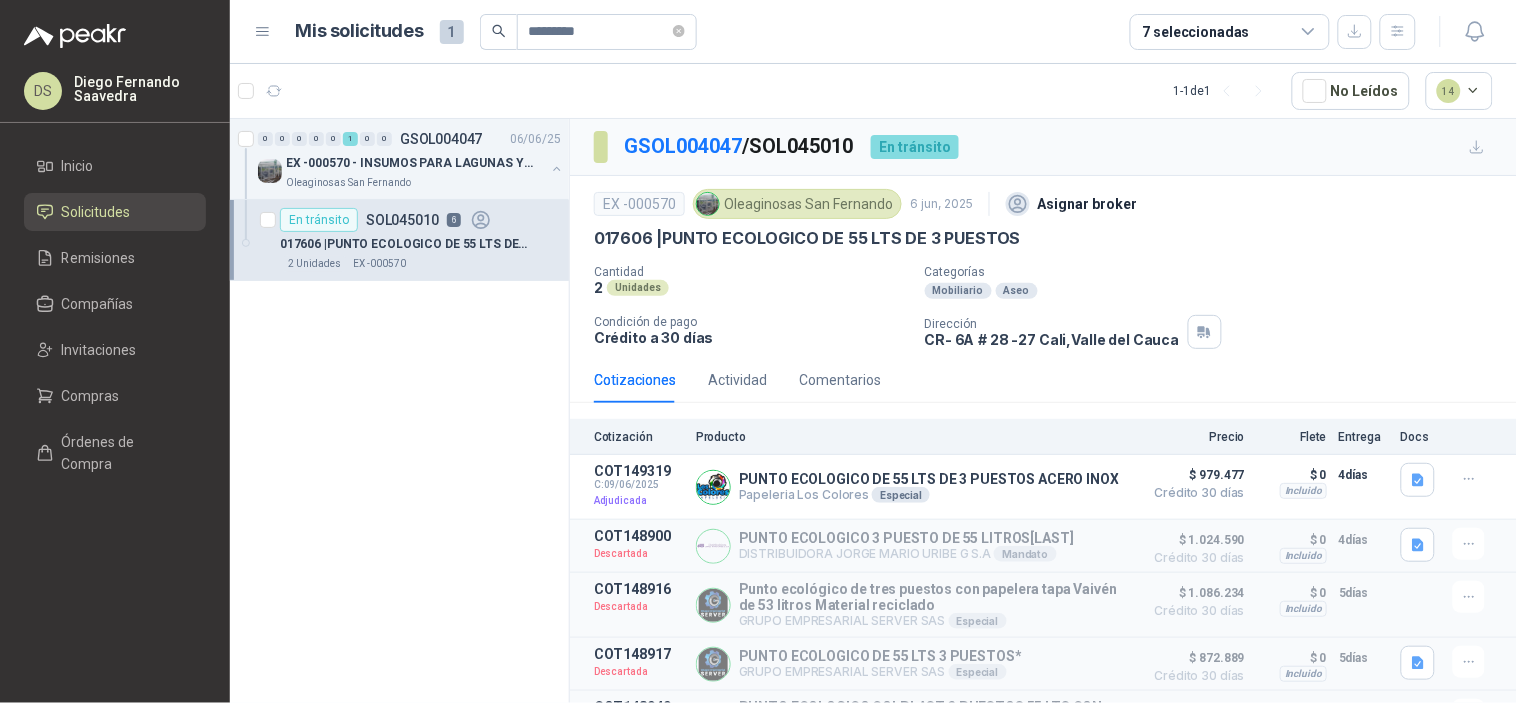 click on "GSOL004047  /  SOL045010" at bounding box center [739, 146] 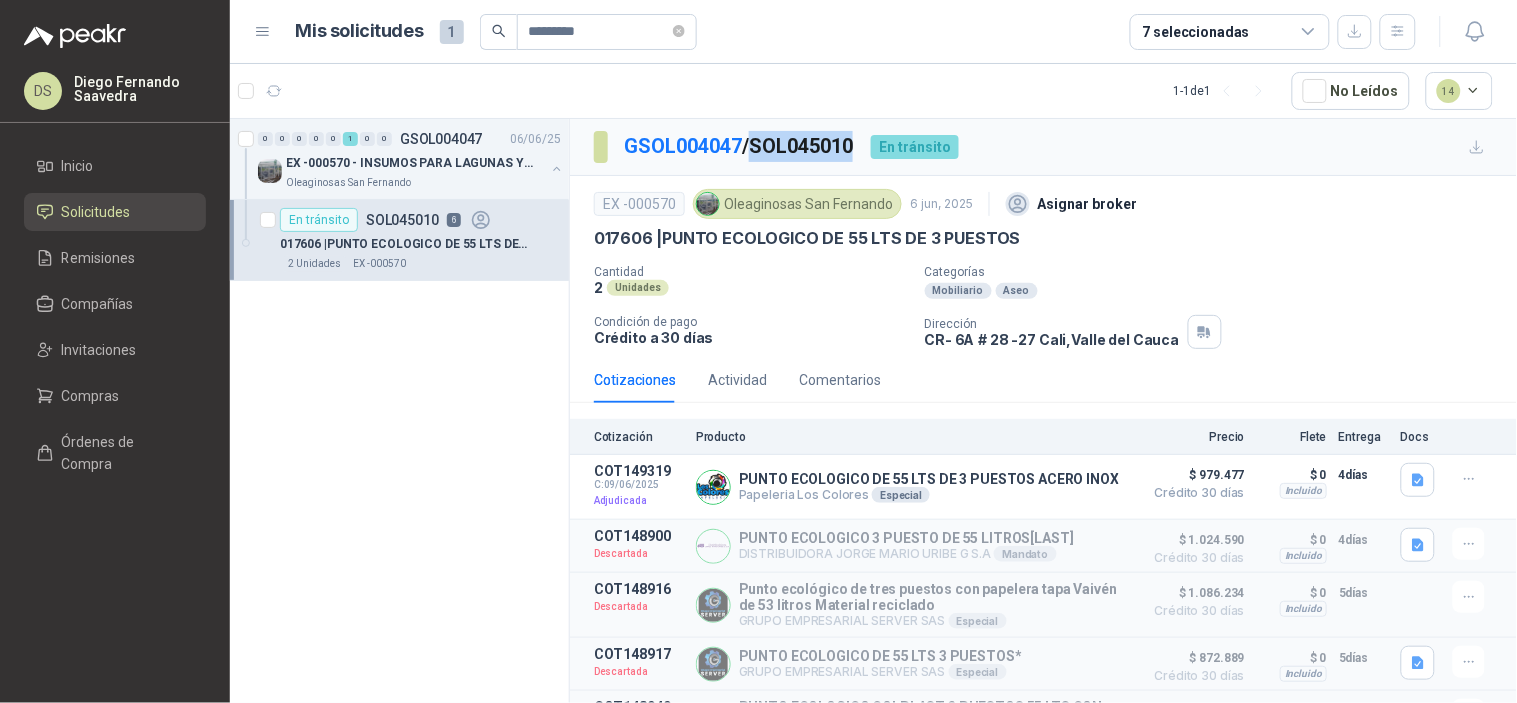 click on "GSOL004047  /  SOL045010" at bounding box center [739, 146] 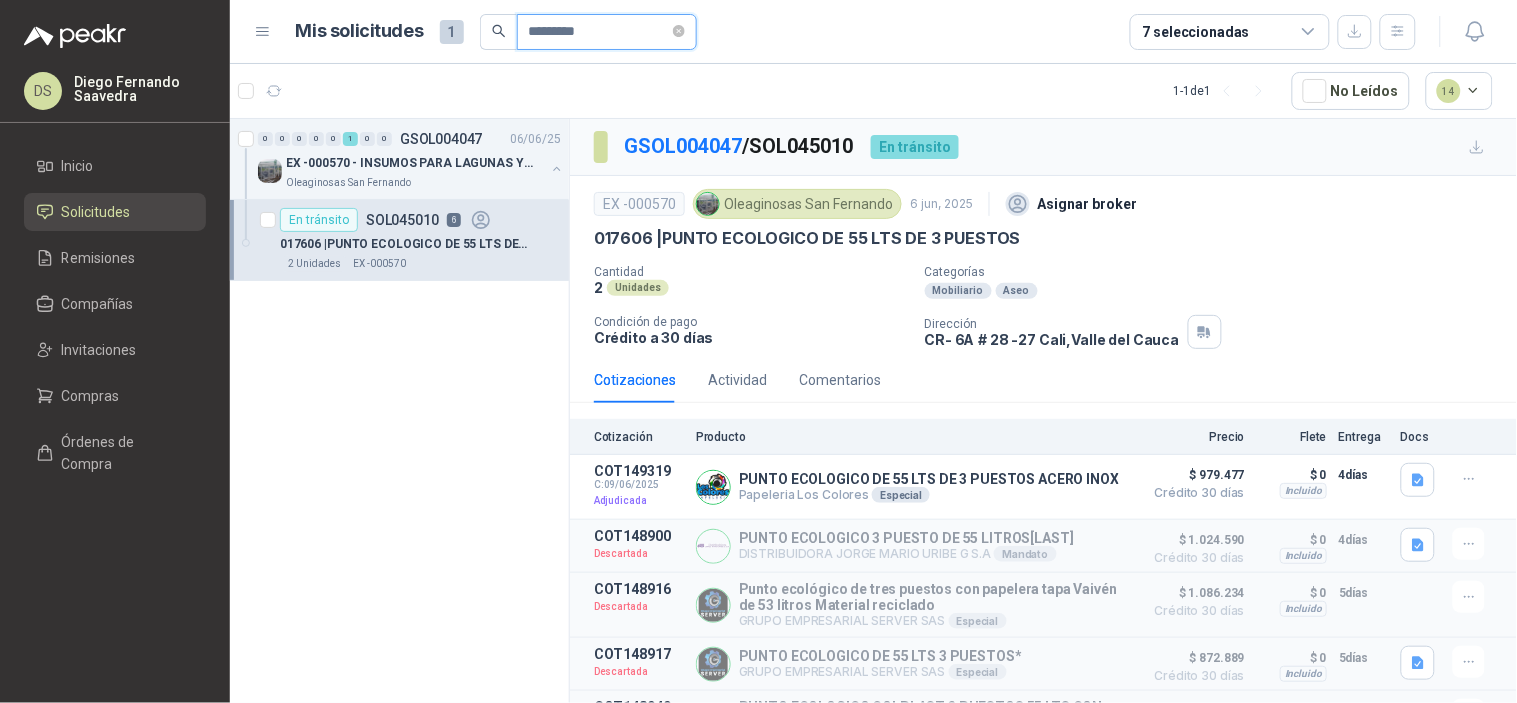 click on "*********" at bounding box center [599, 32] 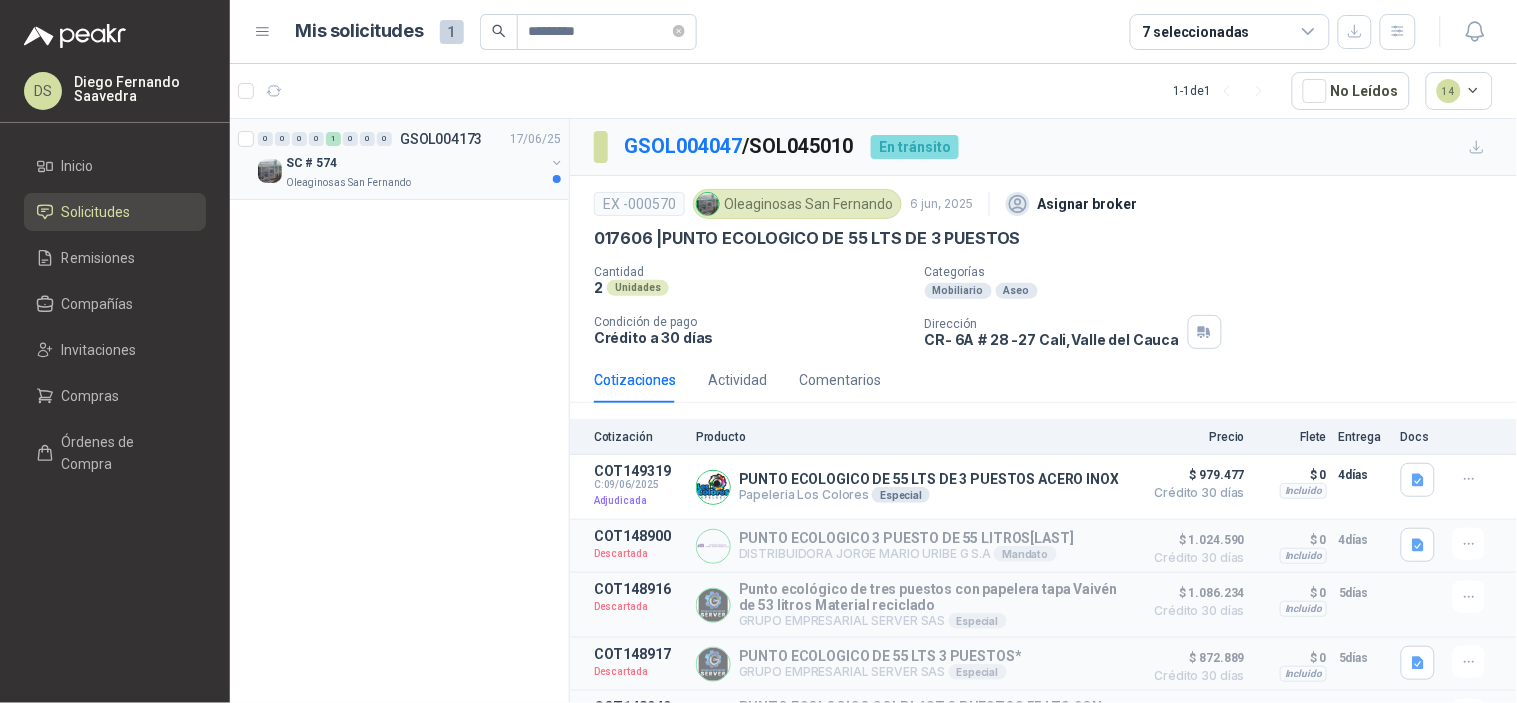 click on "Oleaginosas San Fernando" at bounding box center (415, 183) 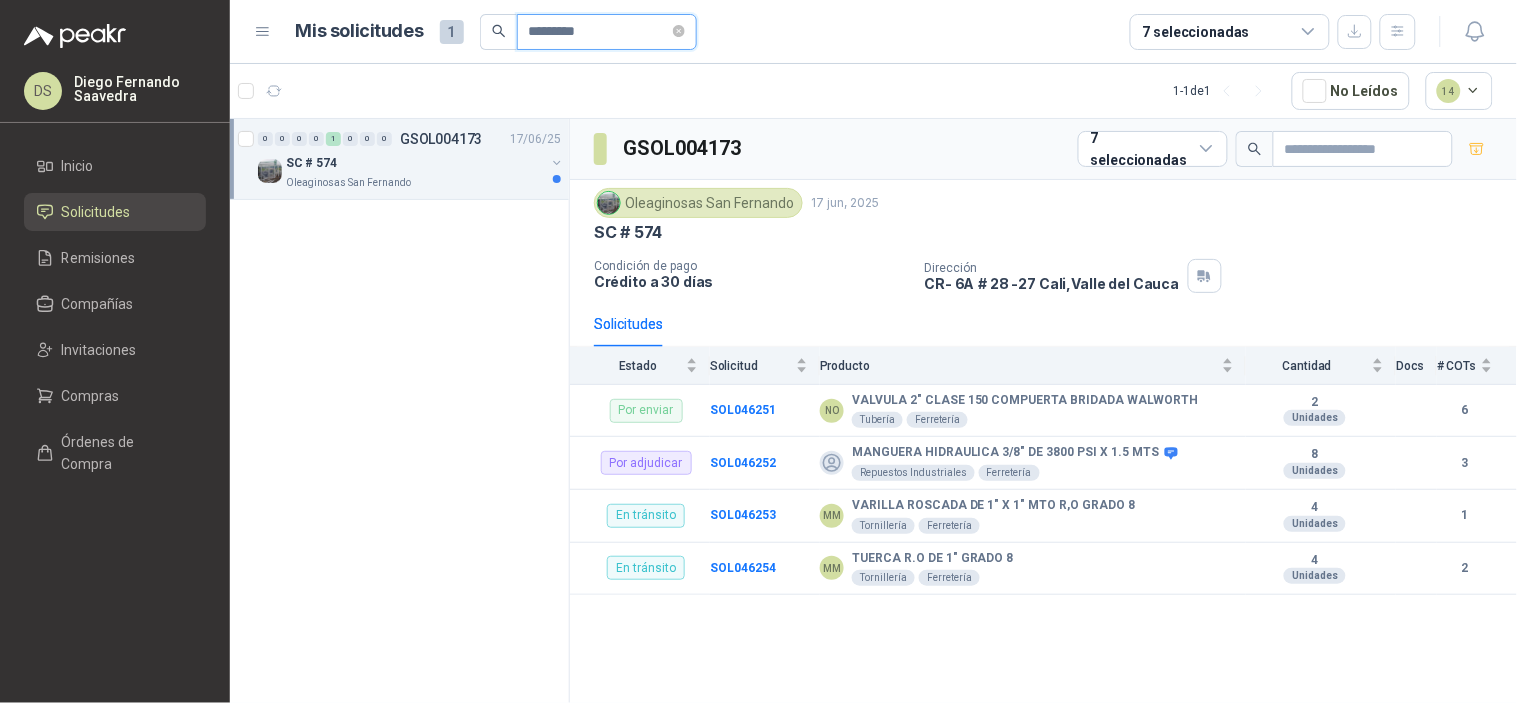 click on "*********" at bounding box center [599, 32] 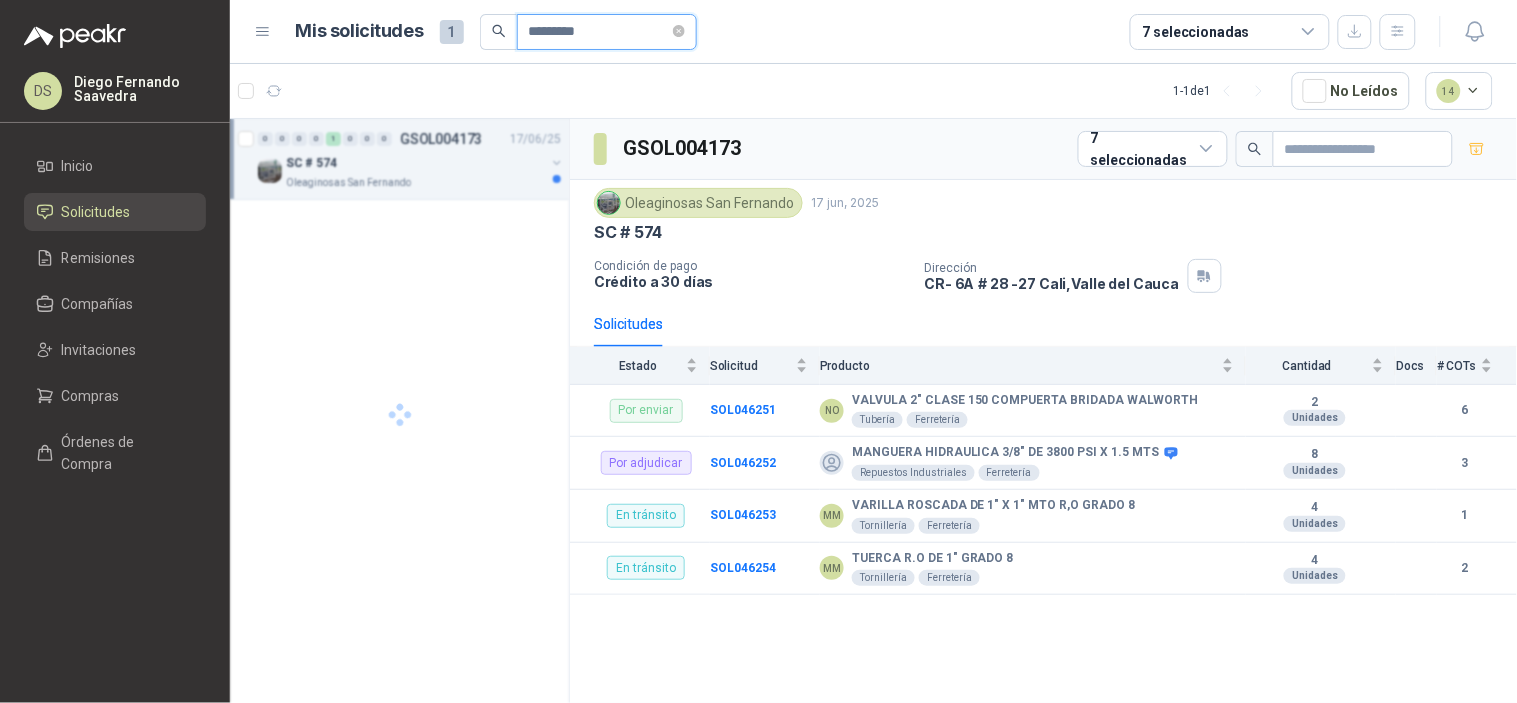 type on "*********" 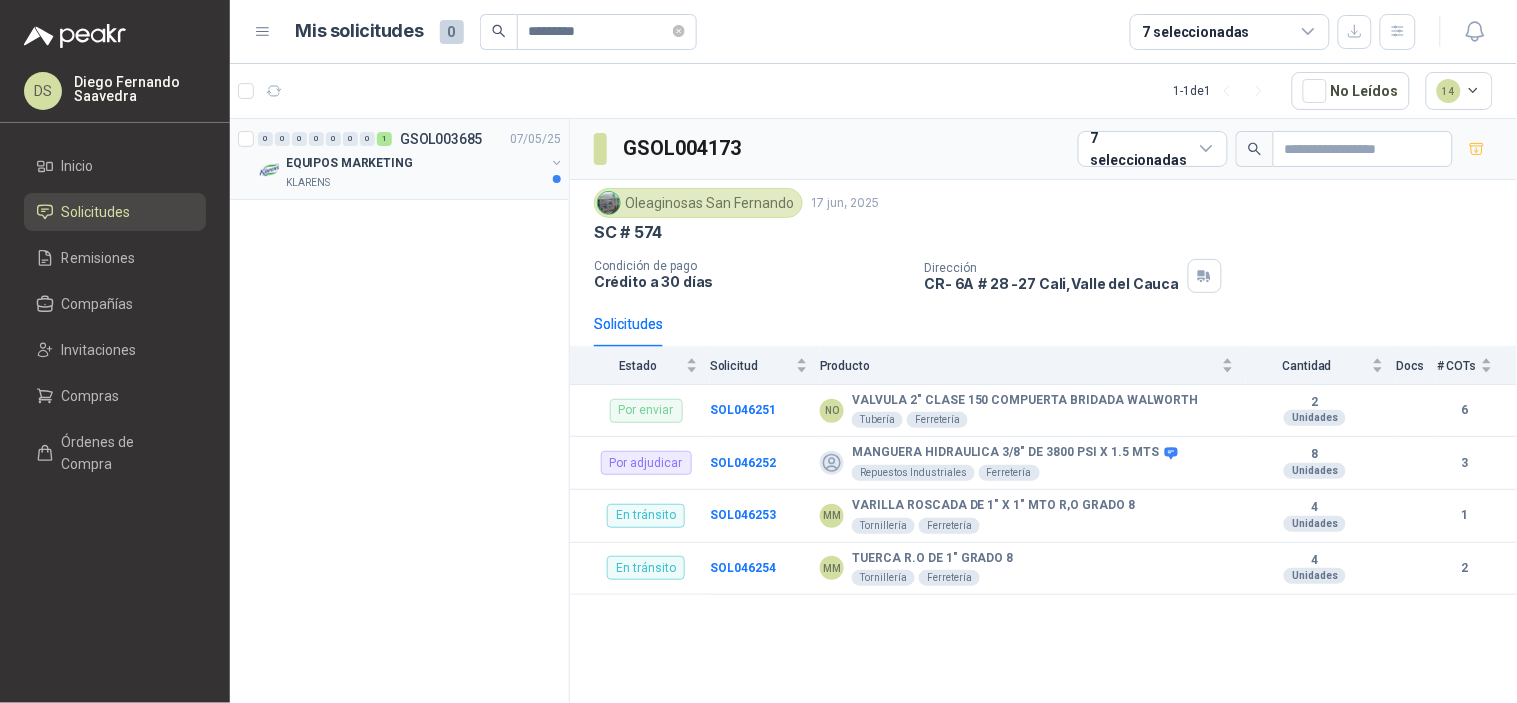 click on "KLARENS" at bounding box center [415, 183] 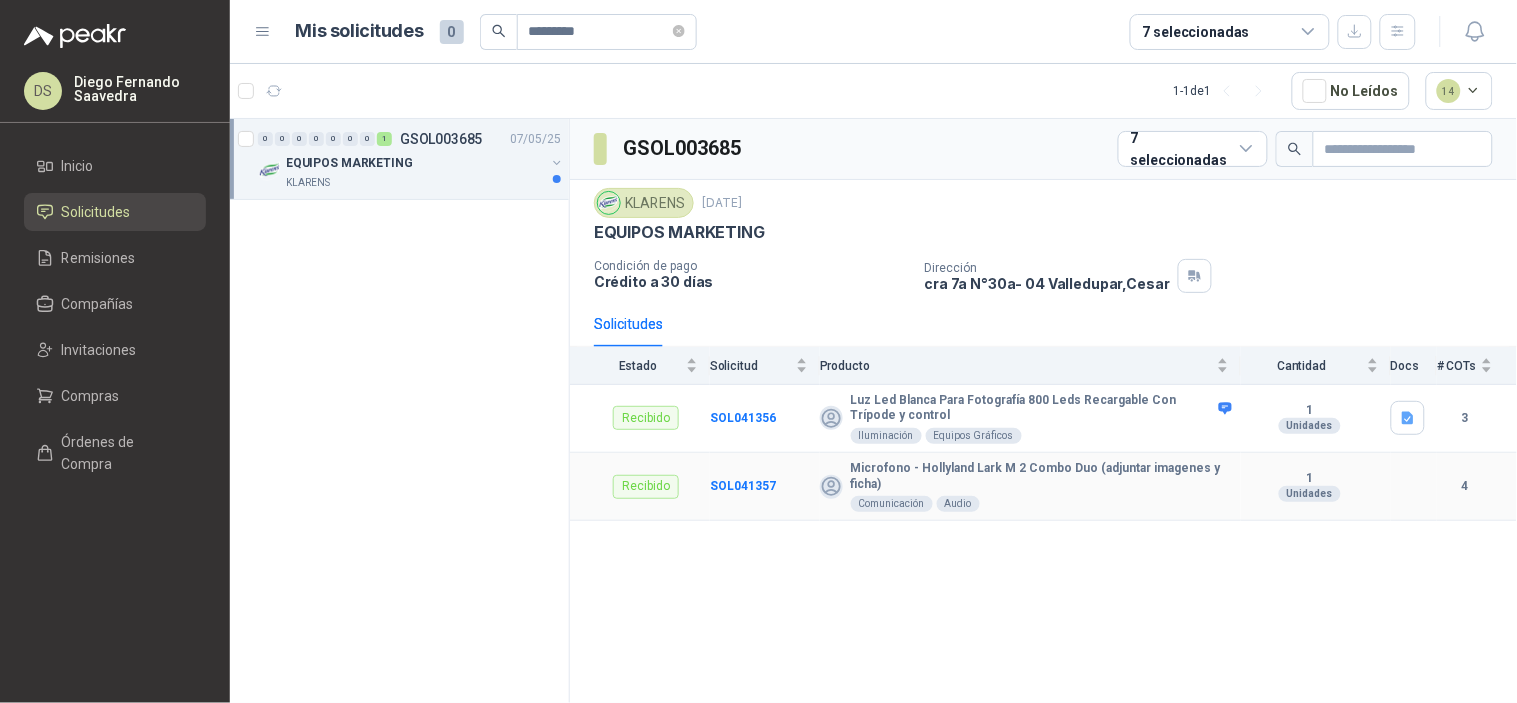 click on "SOL041357" at bounding box center (765, 487) 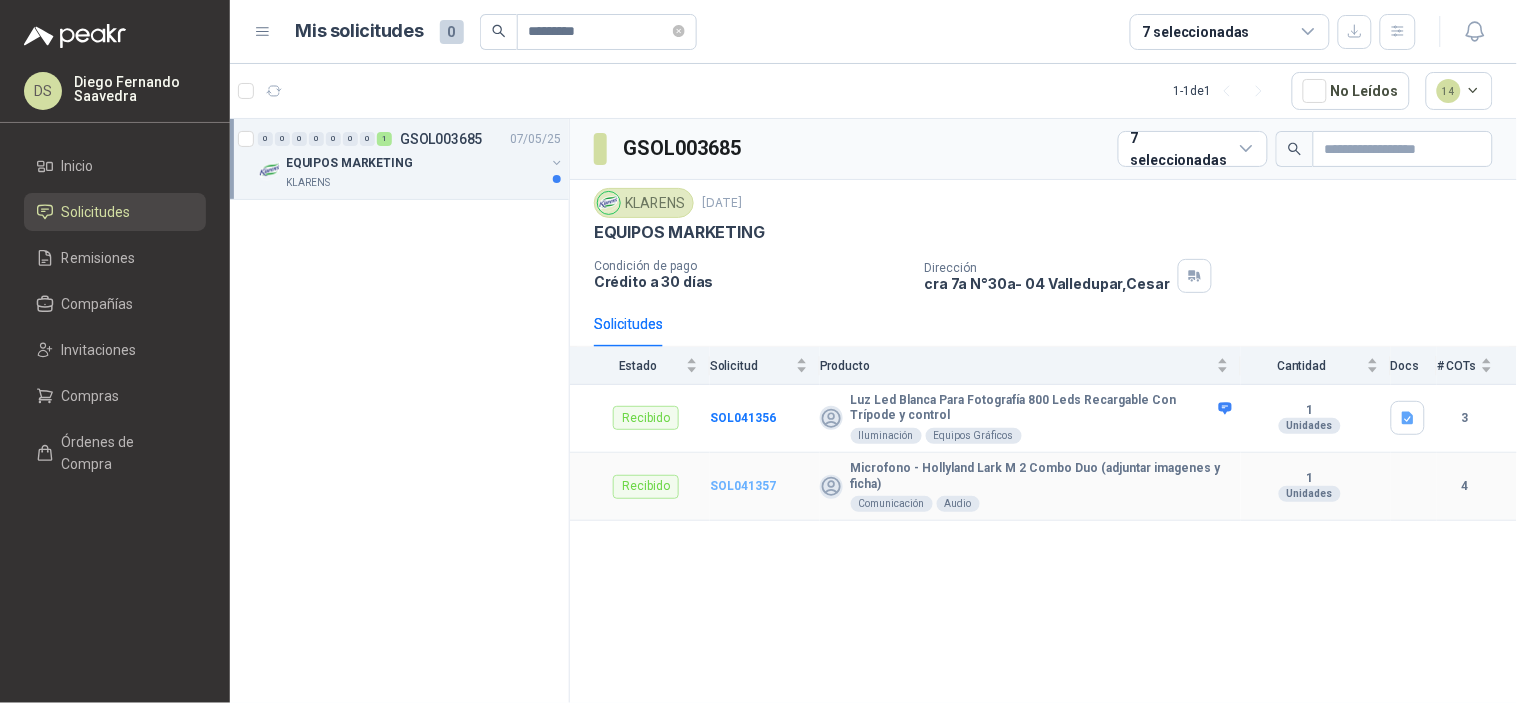 click on "SOL041357" at bounding box center [743, 486] 